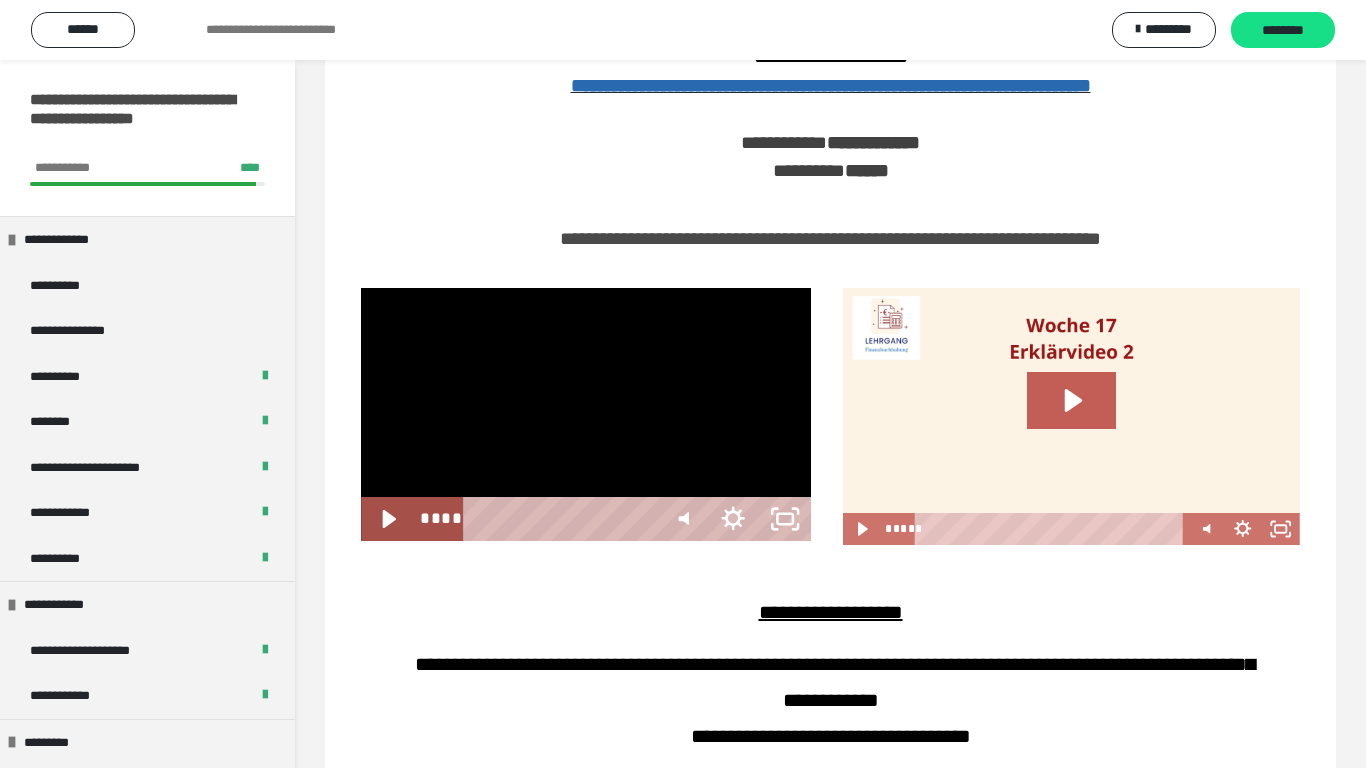 scroll, scrollTop: 1001, scrollLeft: 0, axis: vertical 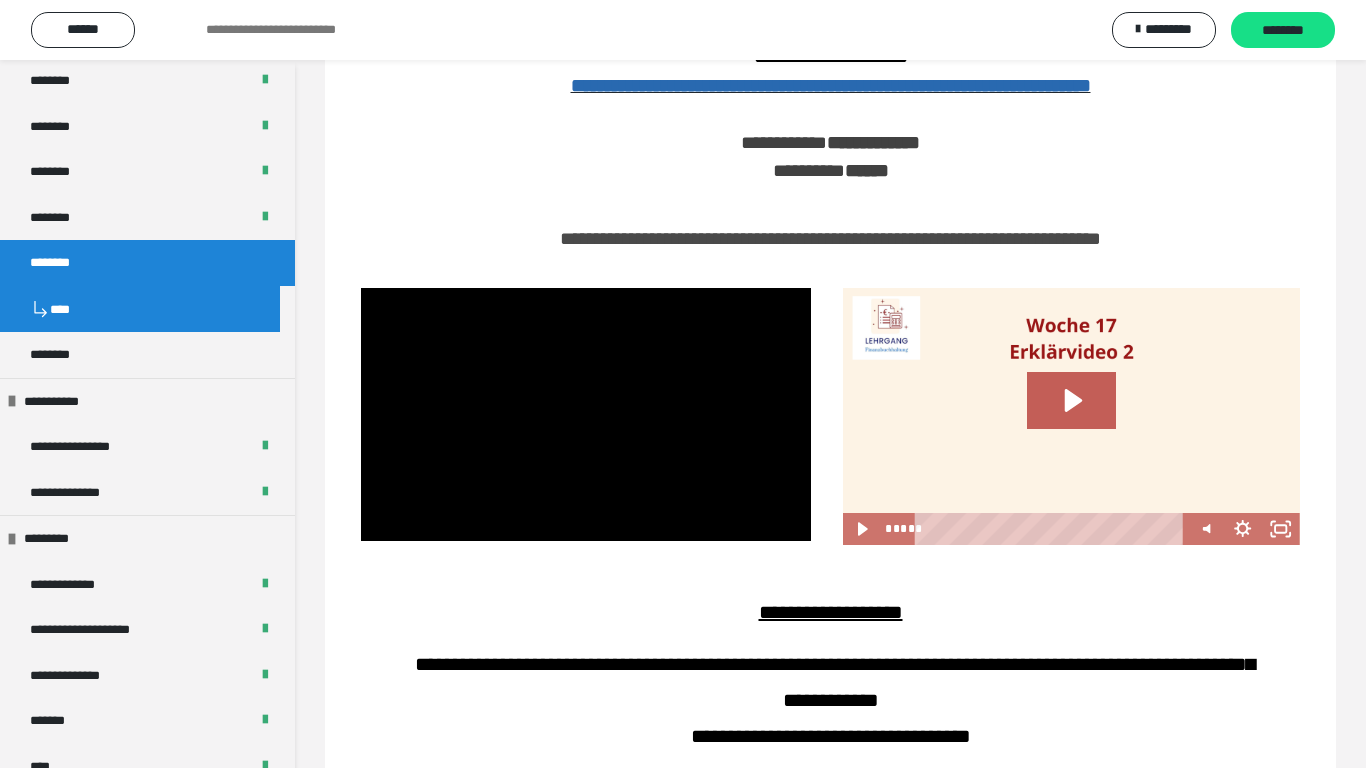 type 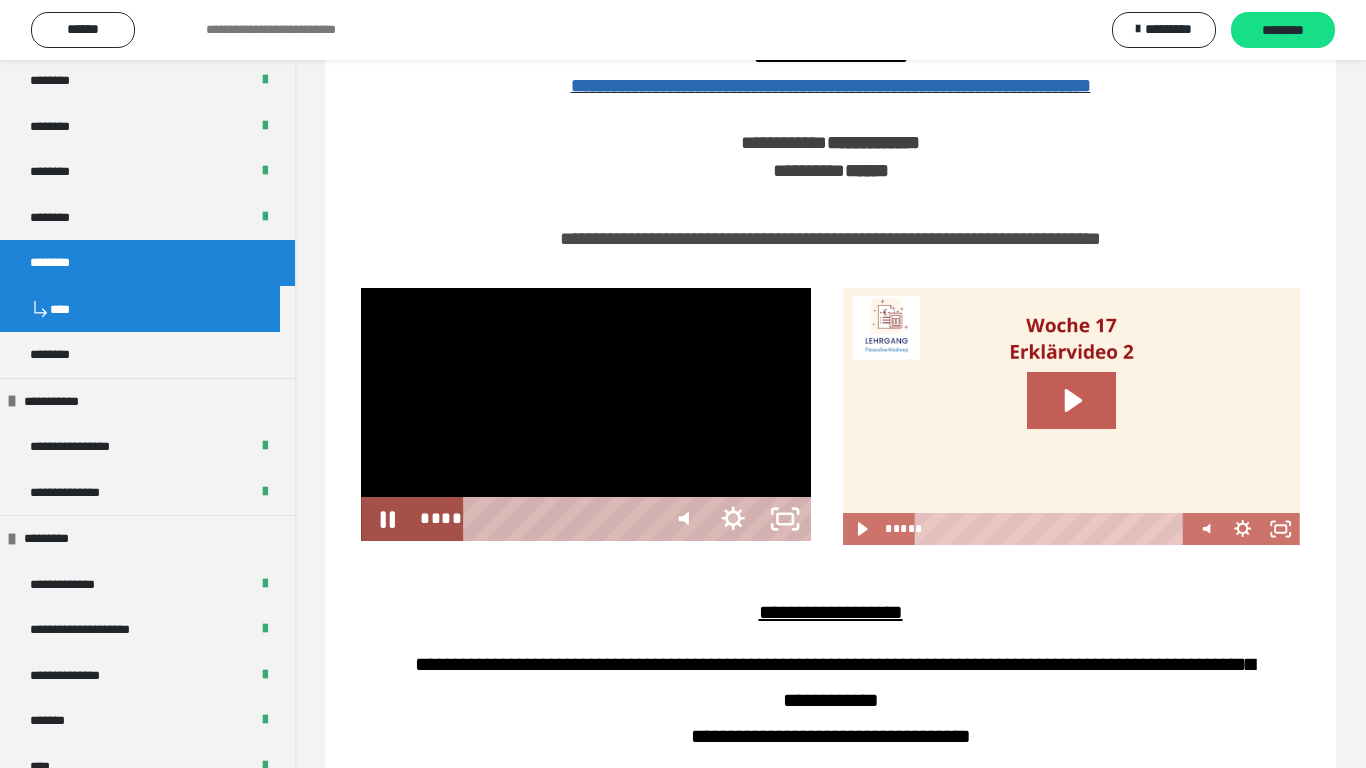 click at bounding box center (586, 414) 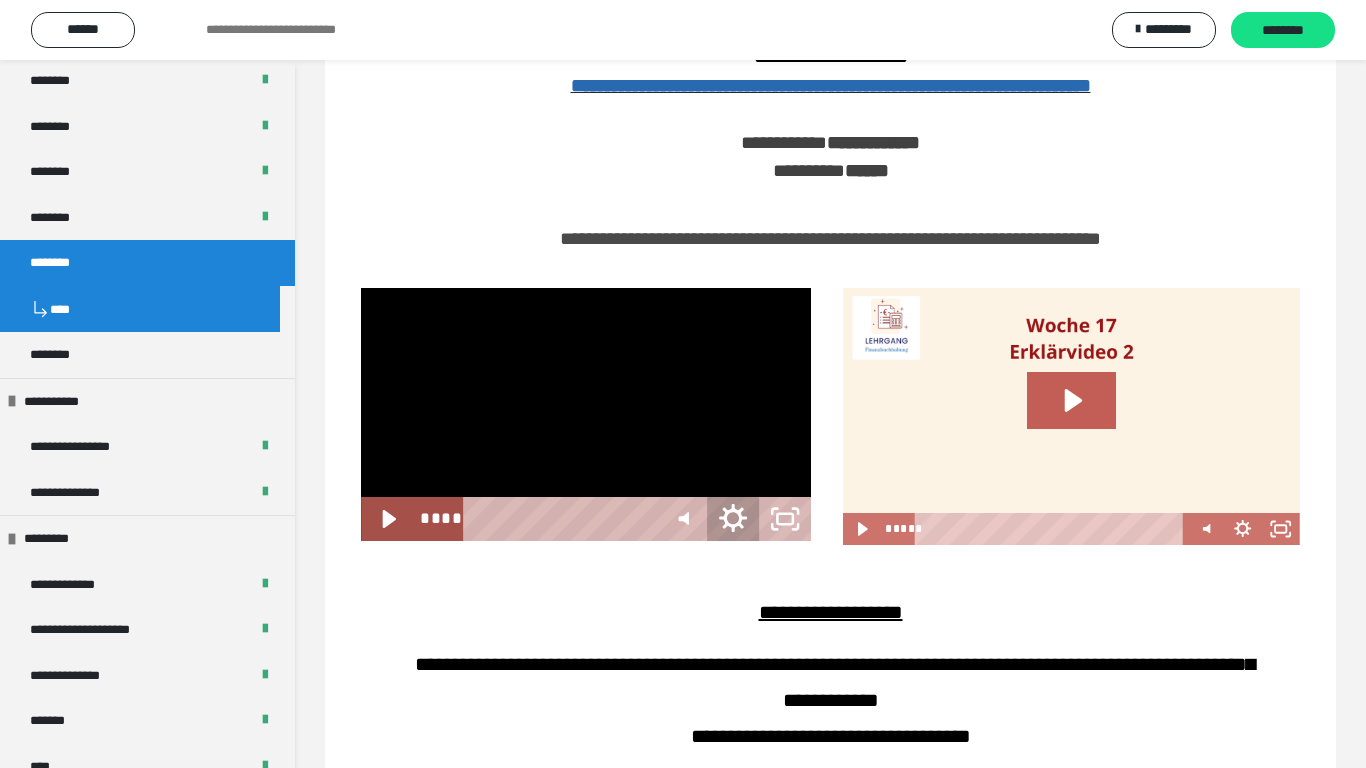 click 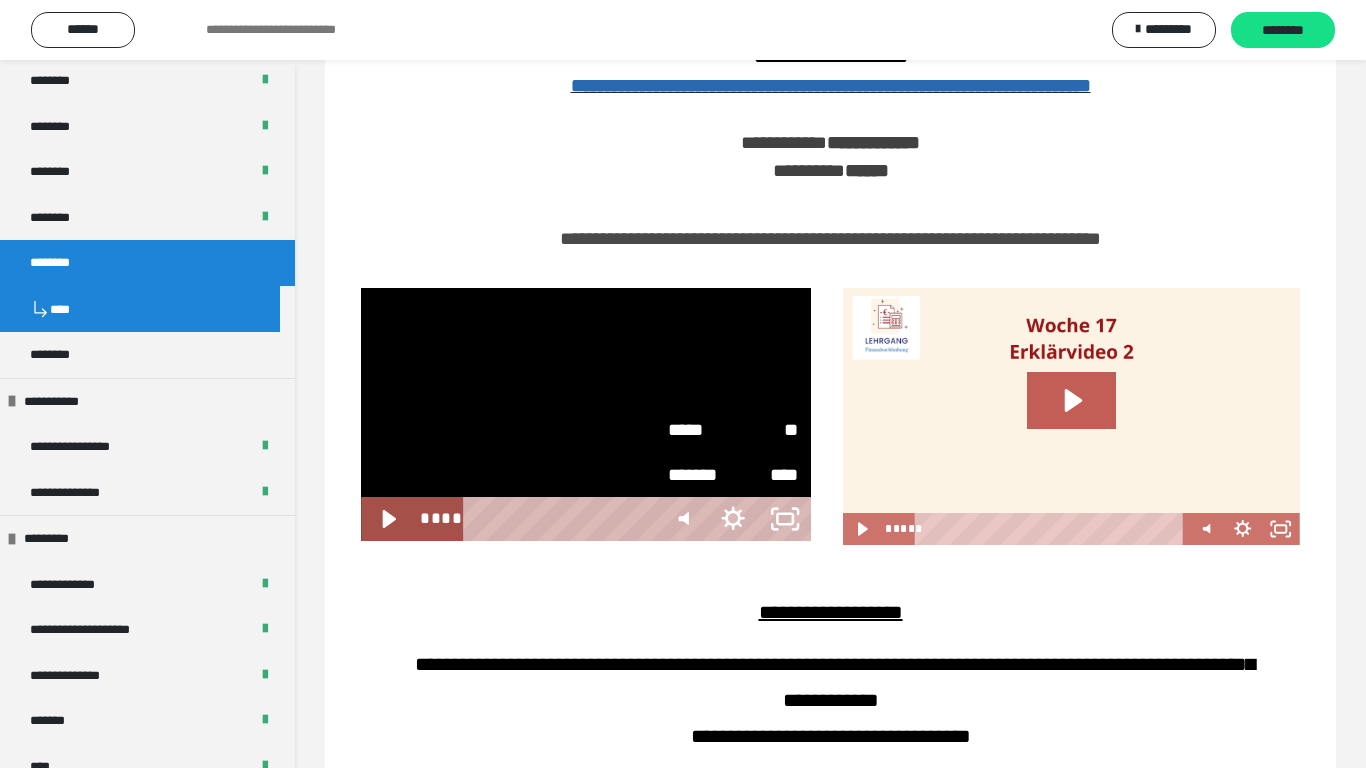 click on "**" at bounding box center (765, 430) 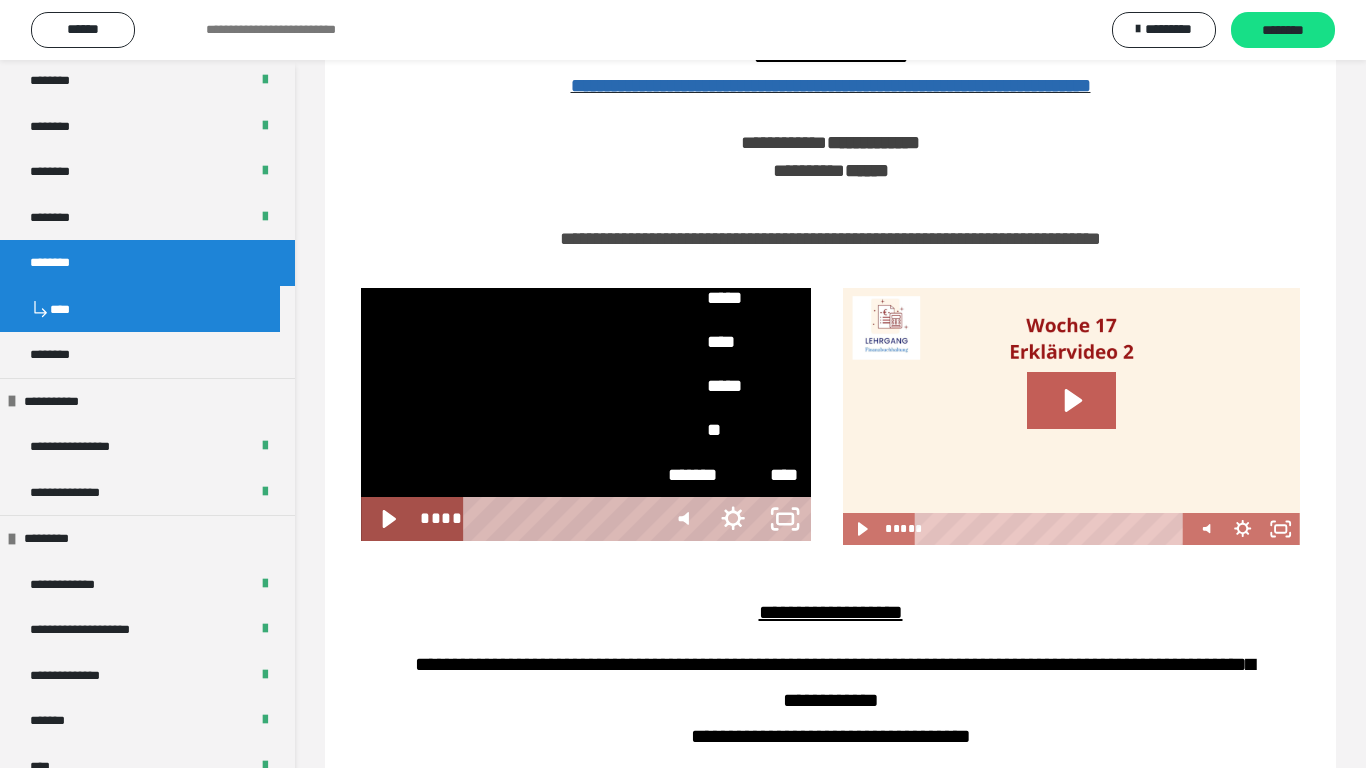 click on "*****" at bounding box center [733, 299] 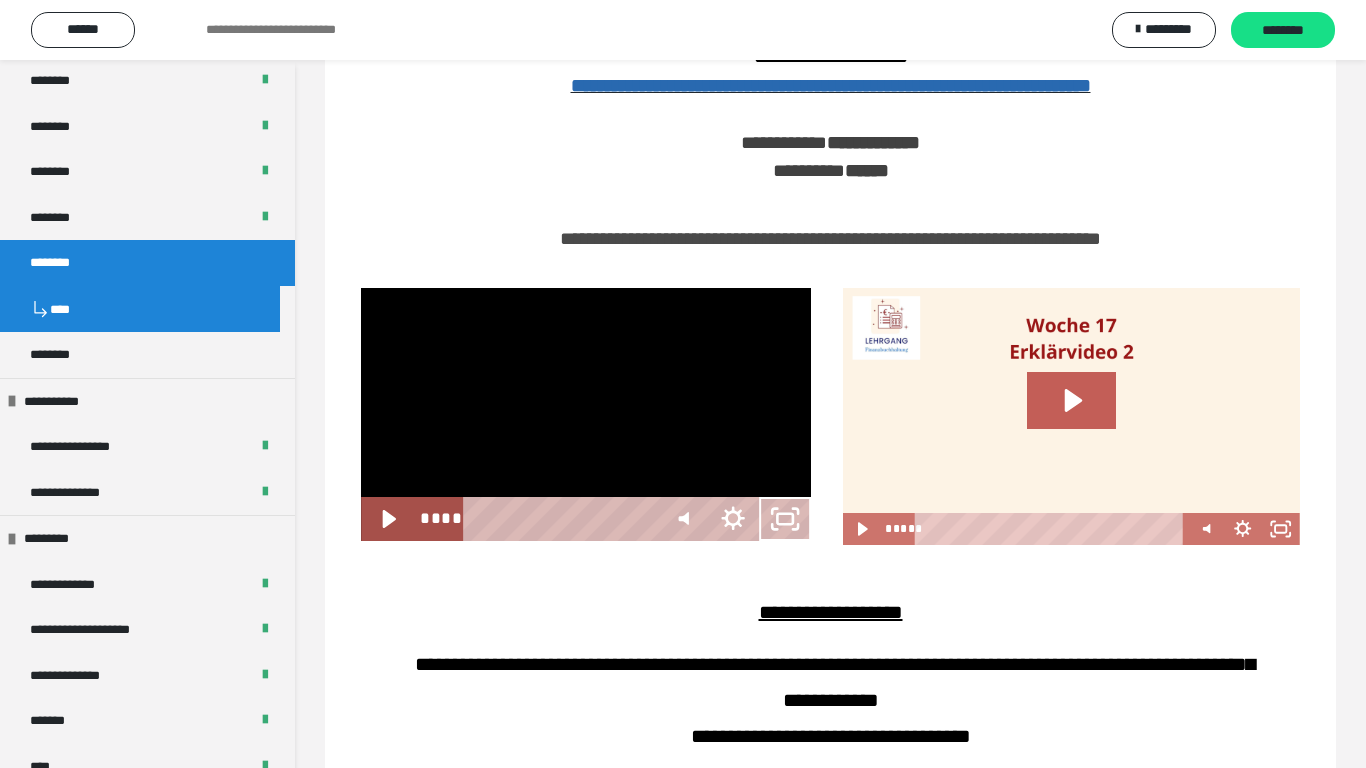 drag, startPoint x: 29, startPoint y: 26, endPoint x: 33, endPoint y: 37, distance: 11.7046995 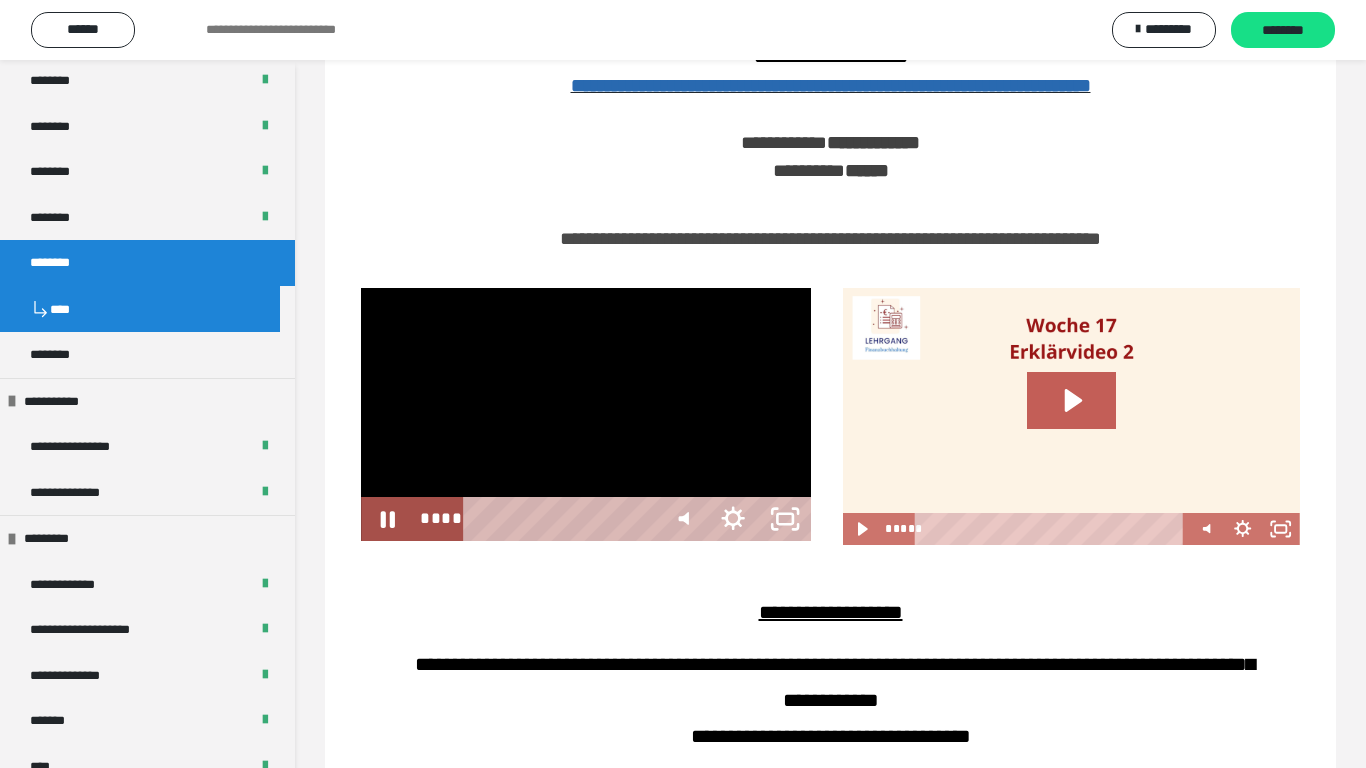 click at bounding box center [361, 288] 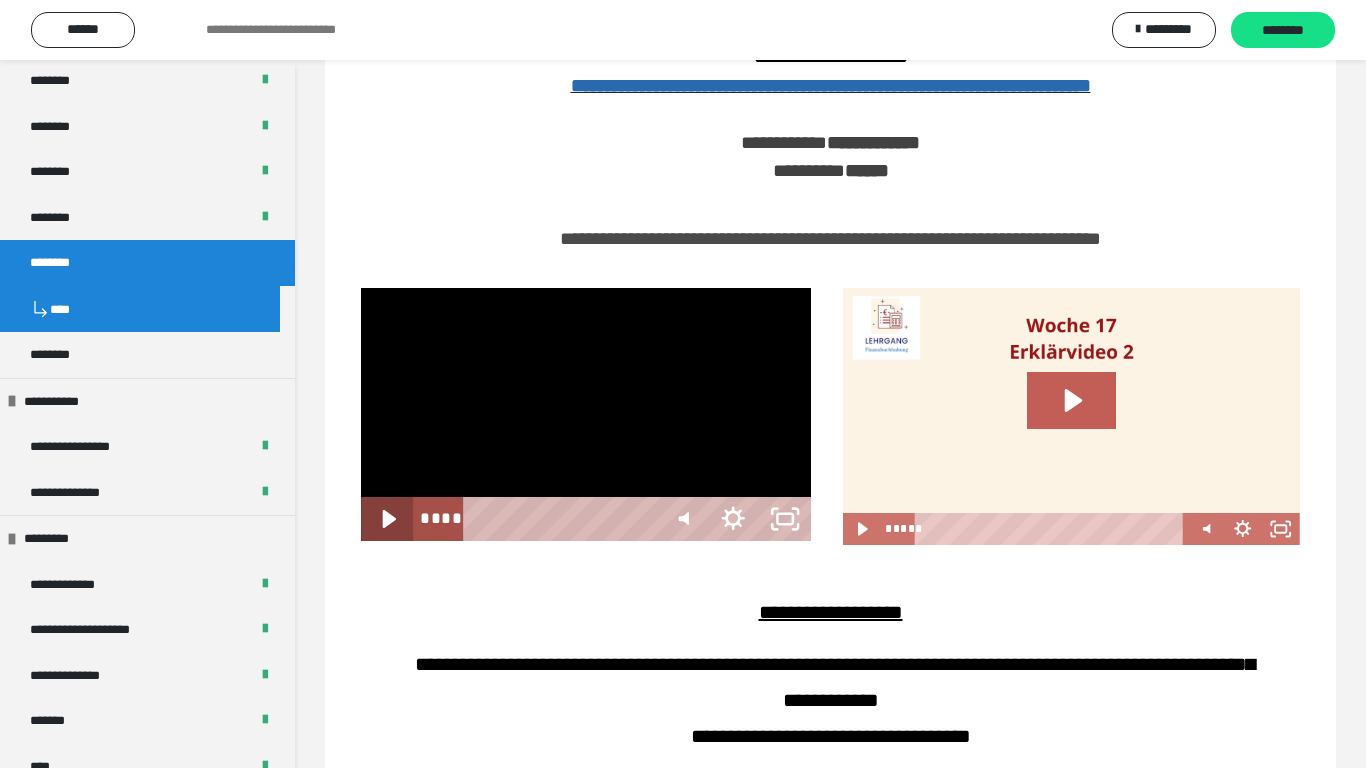 click on "**********" at bounding box center [586, 414] 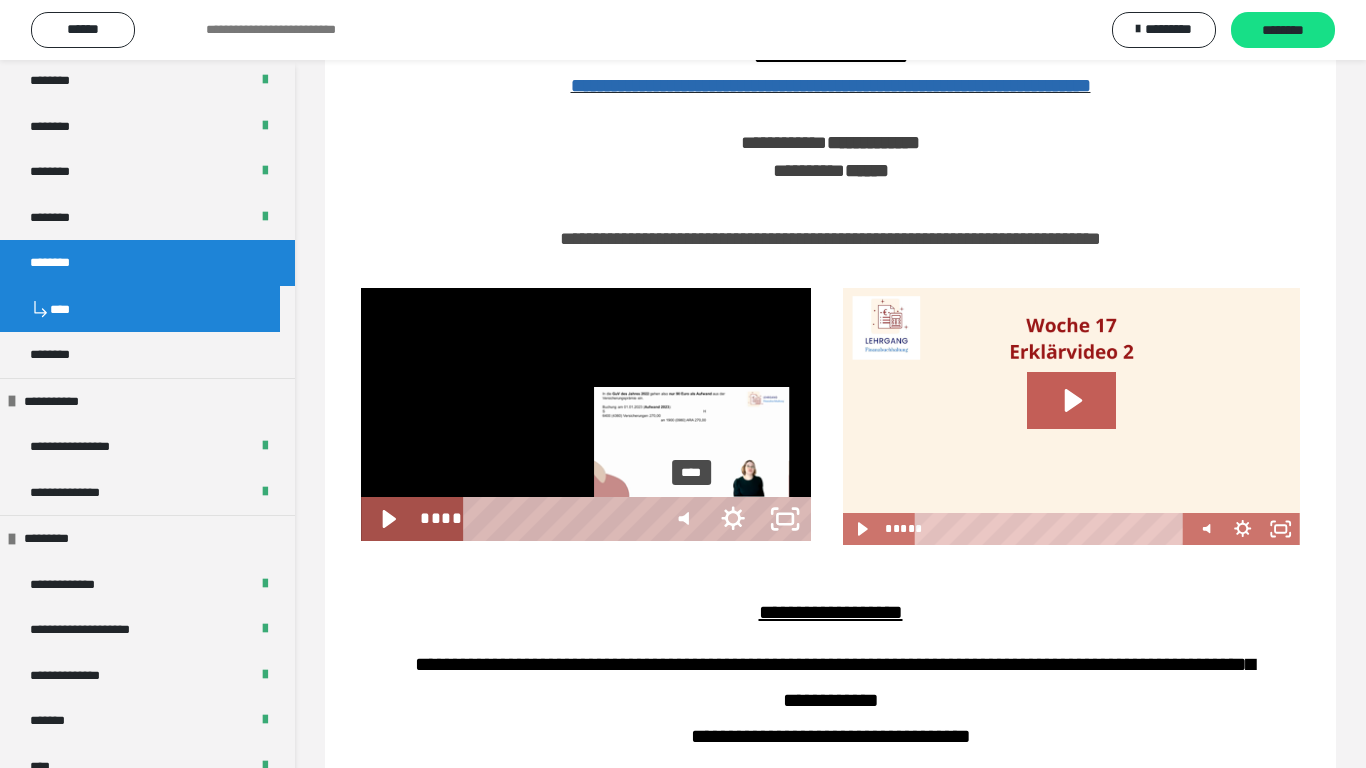 click on "****" at bounding box center [563, 519] 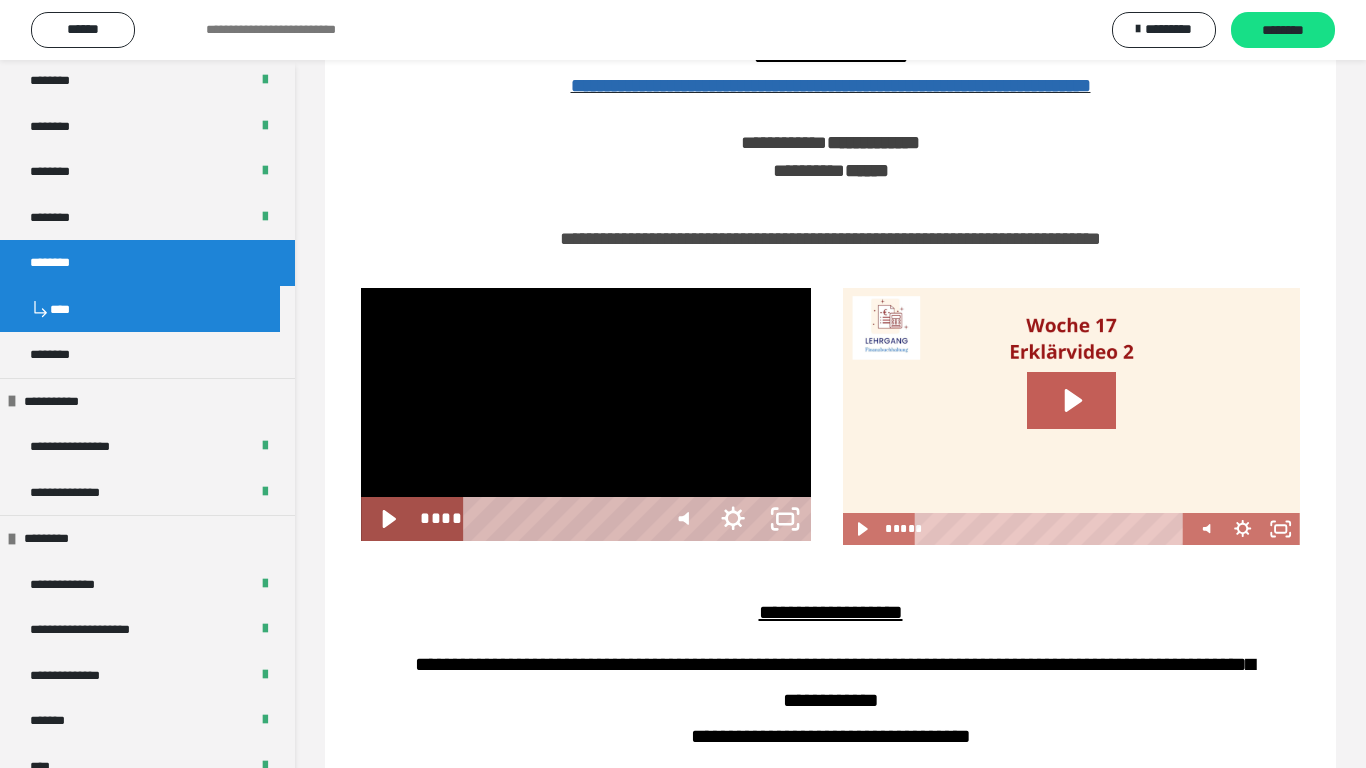click at bounding box center [586, 414] 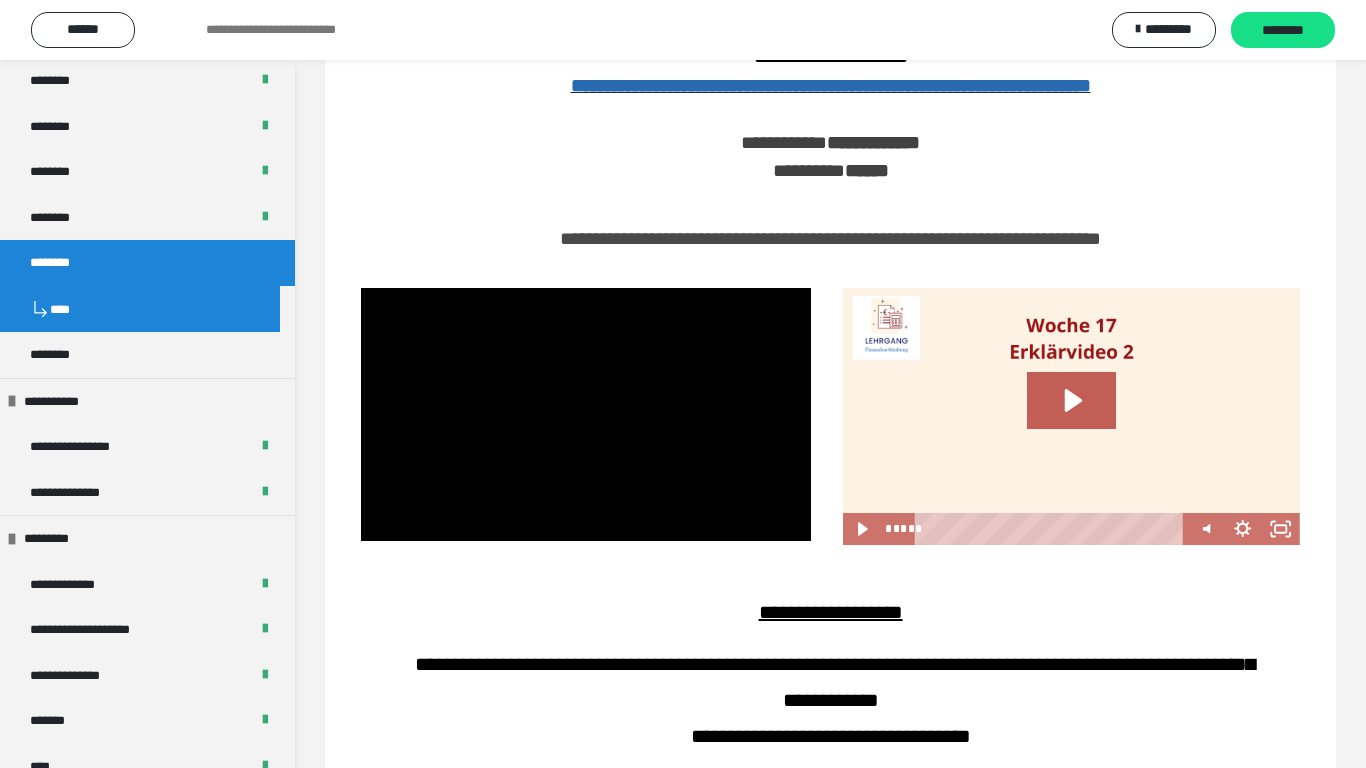 click at bounding box center [361, 288] 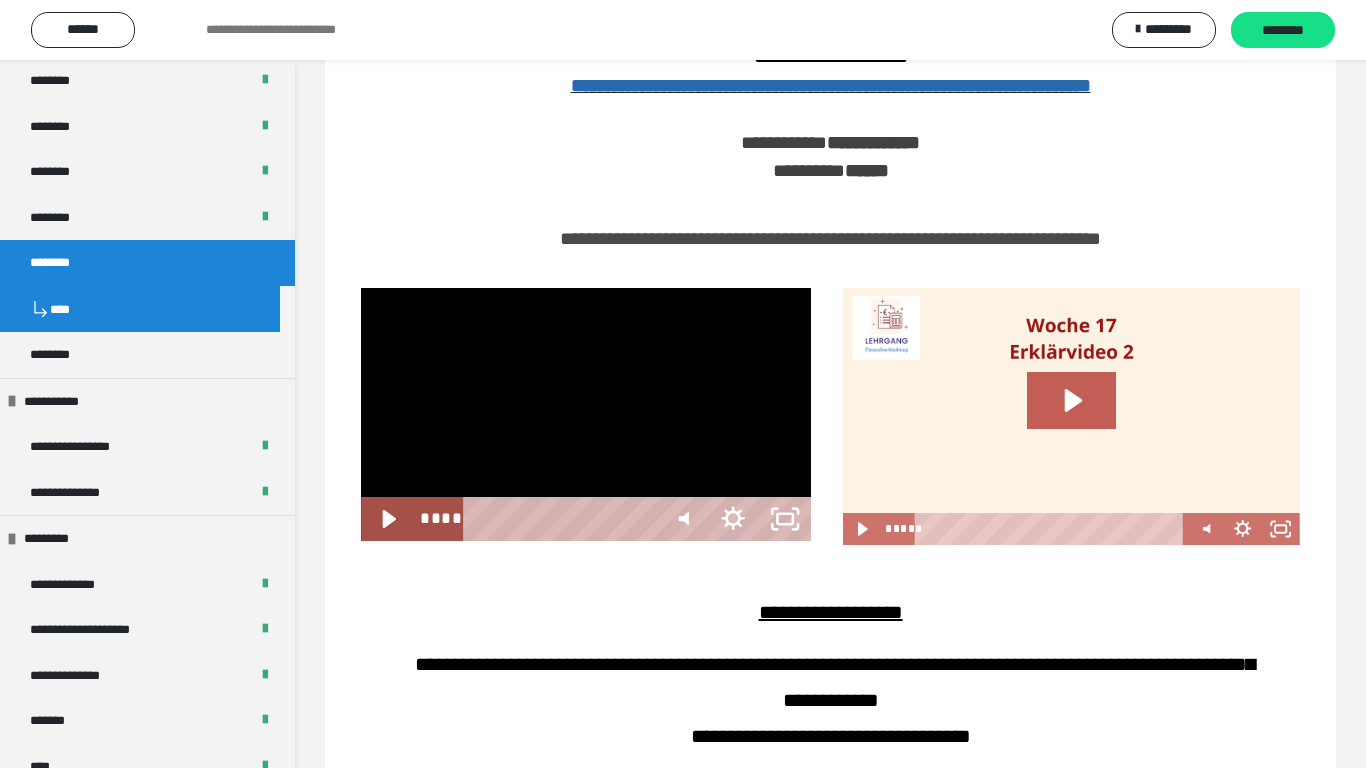 click at bounding box center [361, 288] 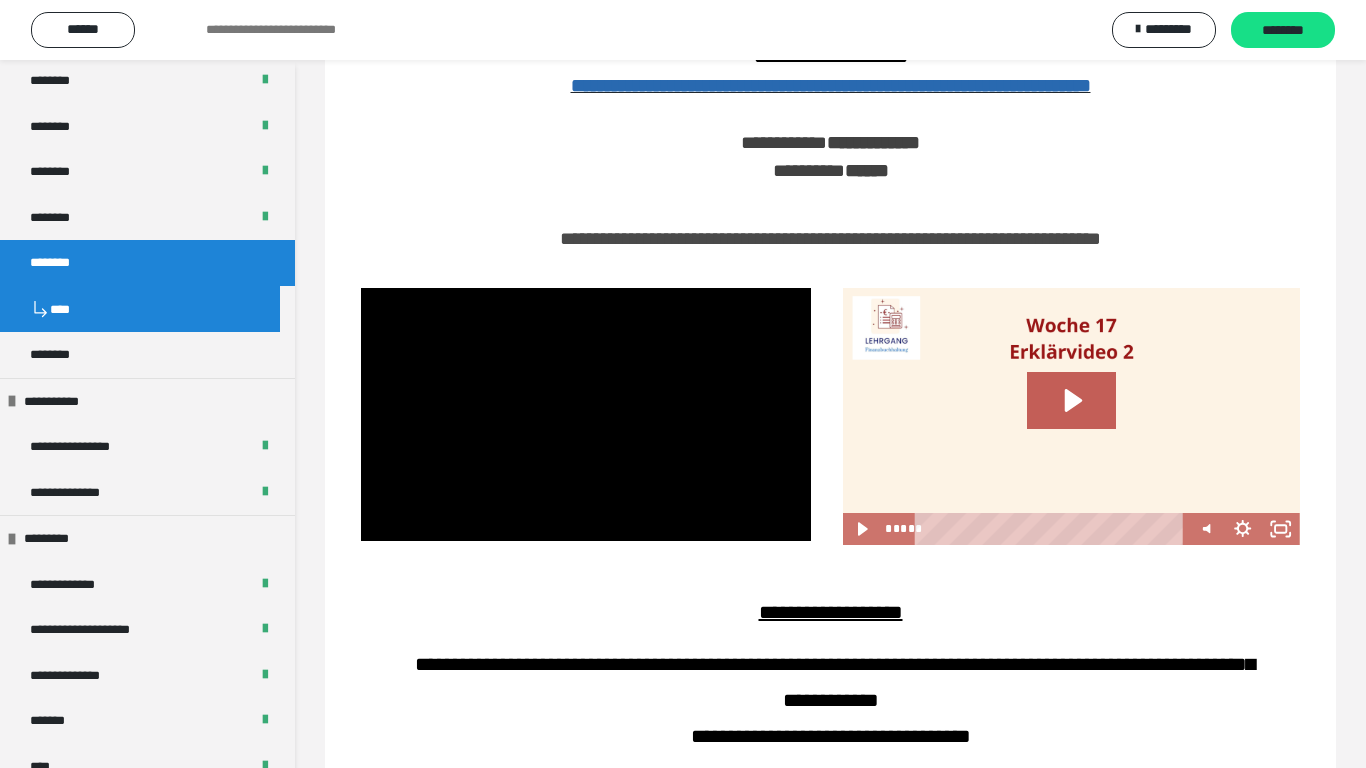 click at bounding box center [361, 288] 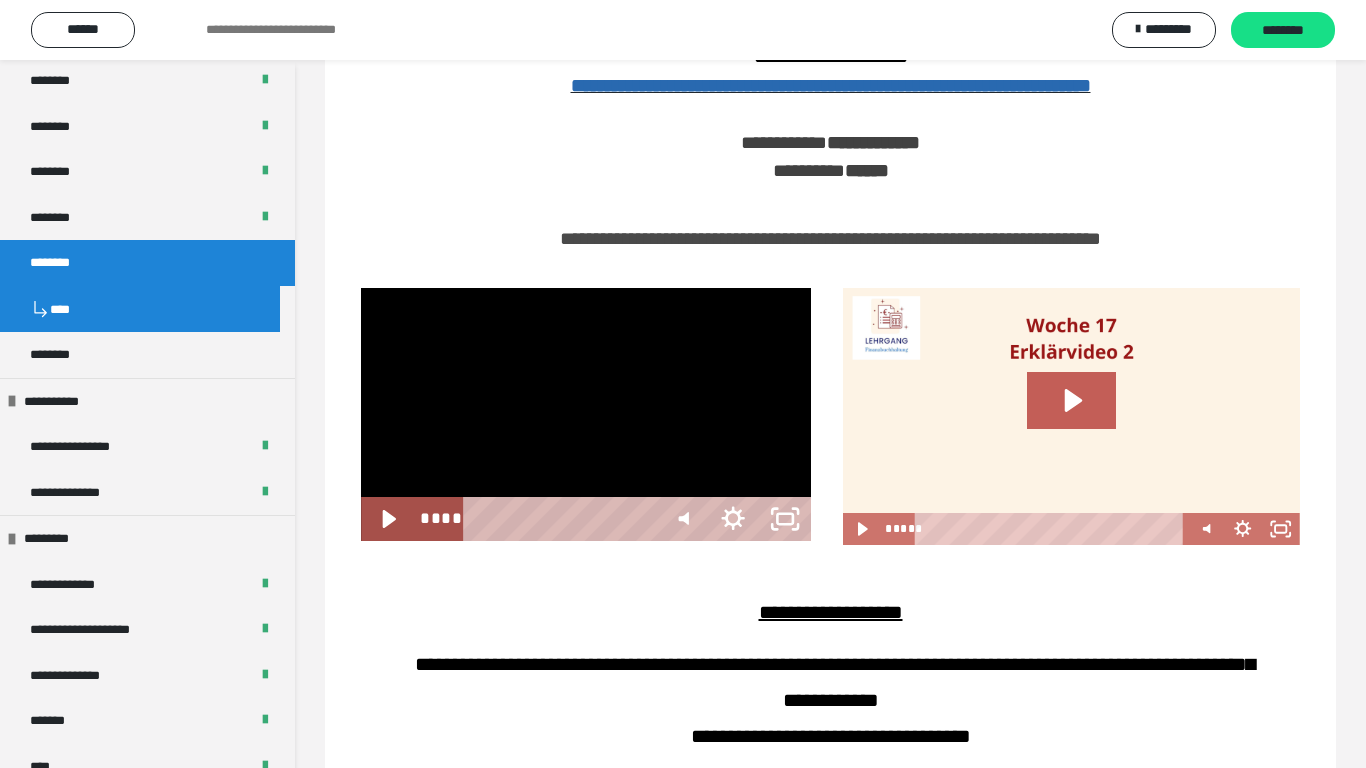 click at bounding box center (361, 288) 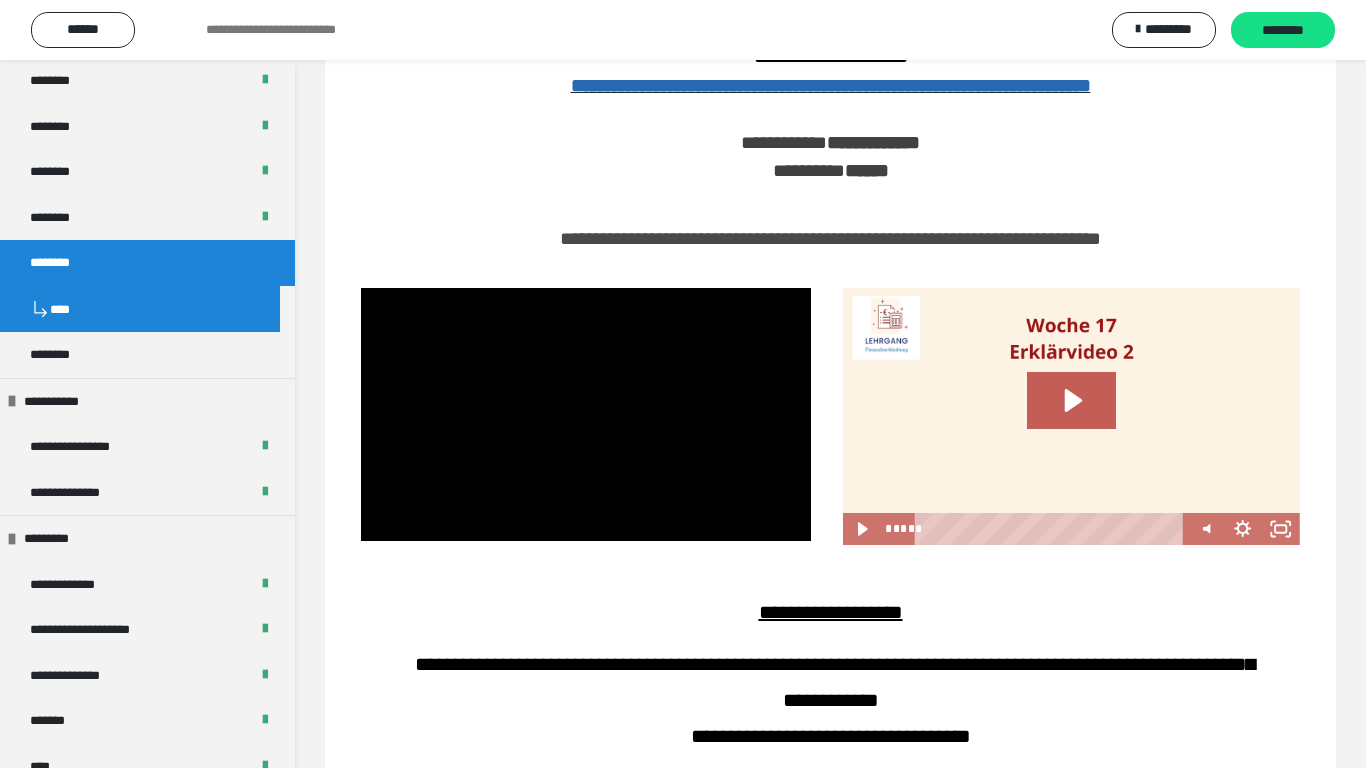 click at bounding box center [361, 288] 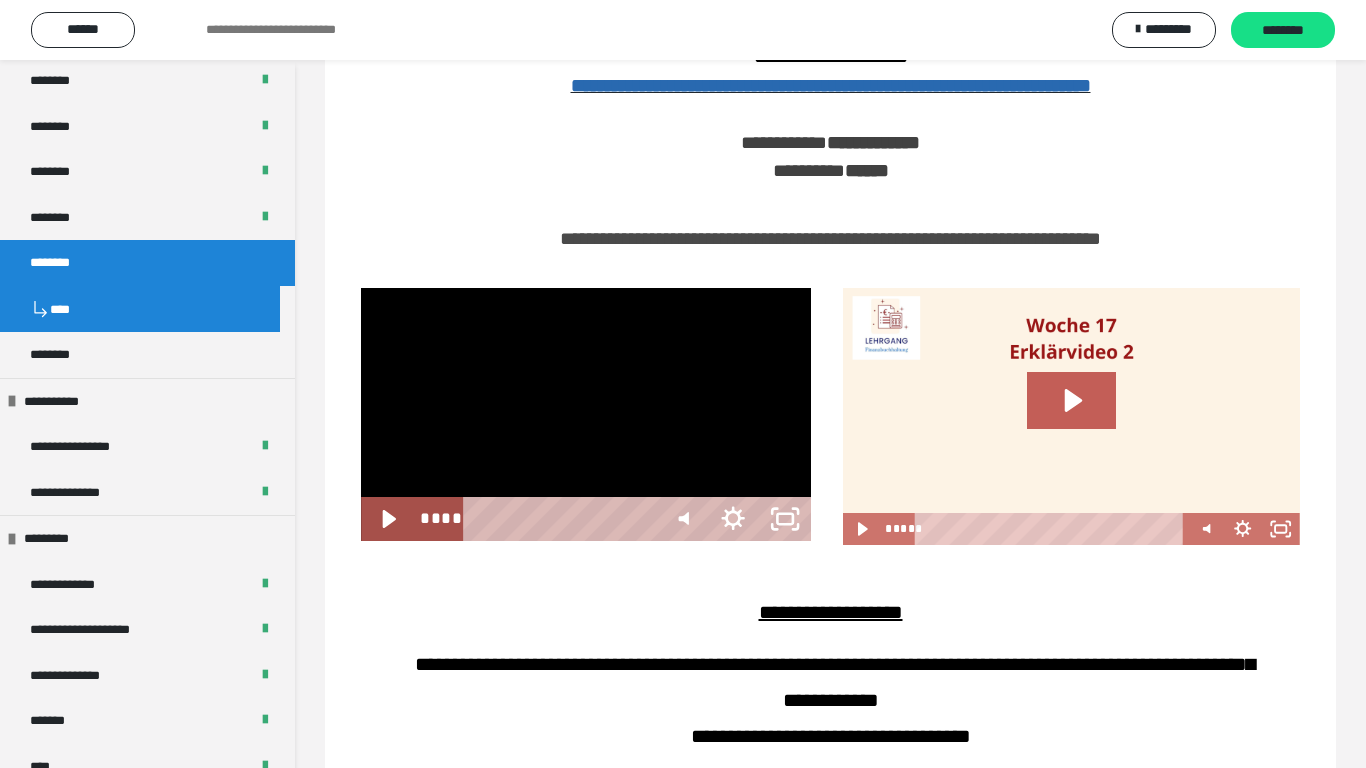 click at bounding box center [586, 414] 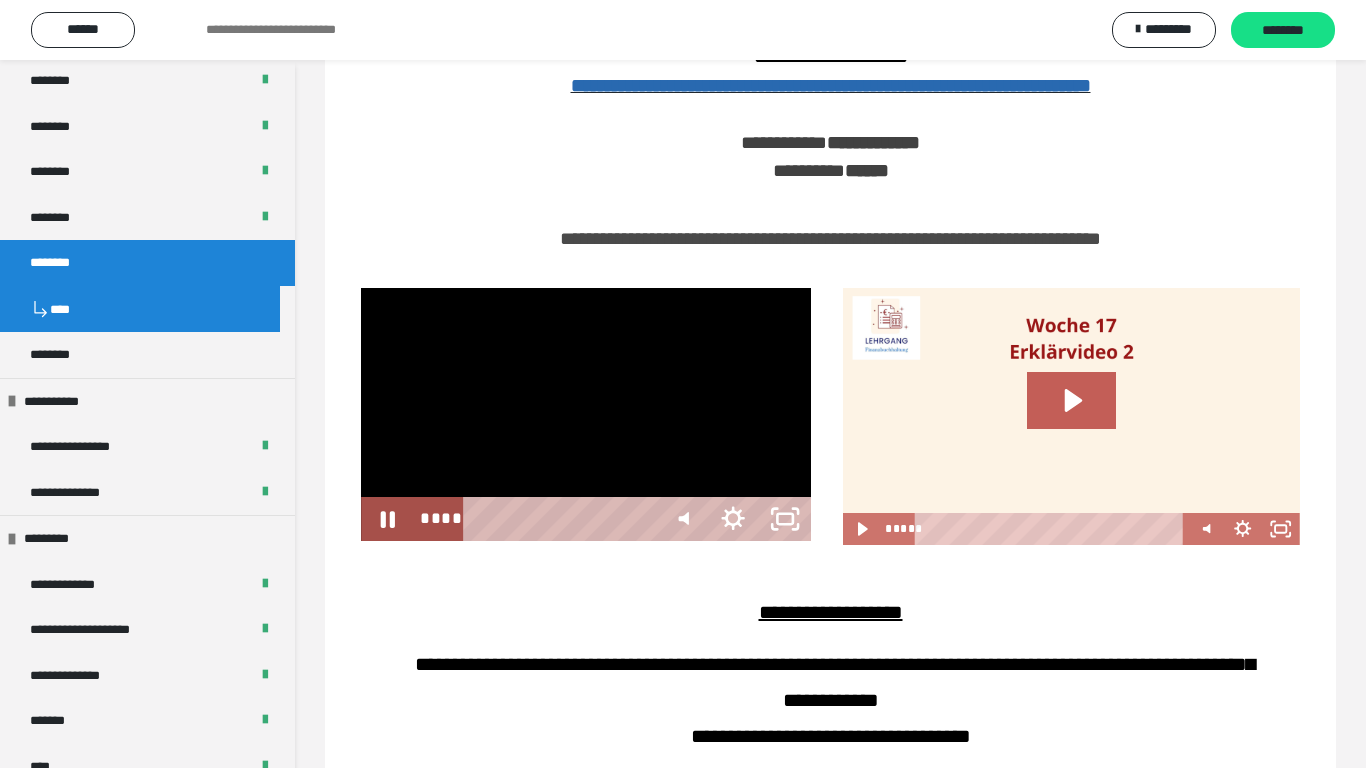 click at bounding box center (361, 288) 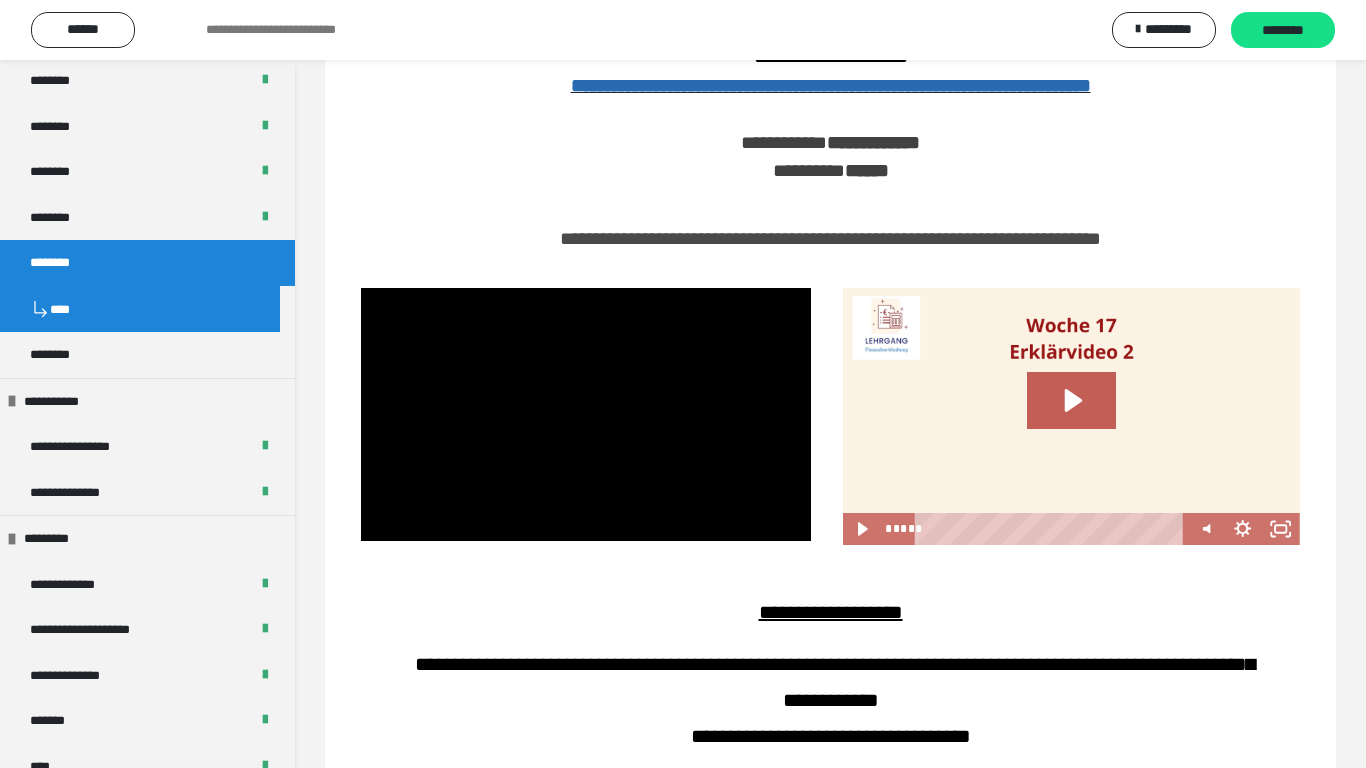 click at bounding box center [361, 288] 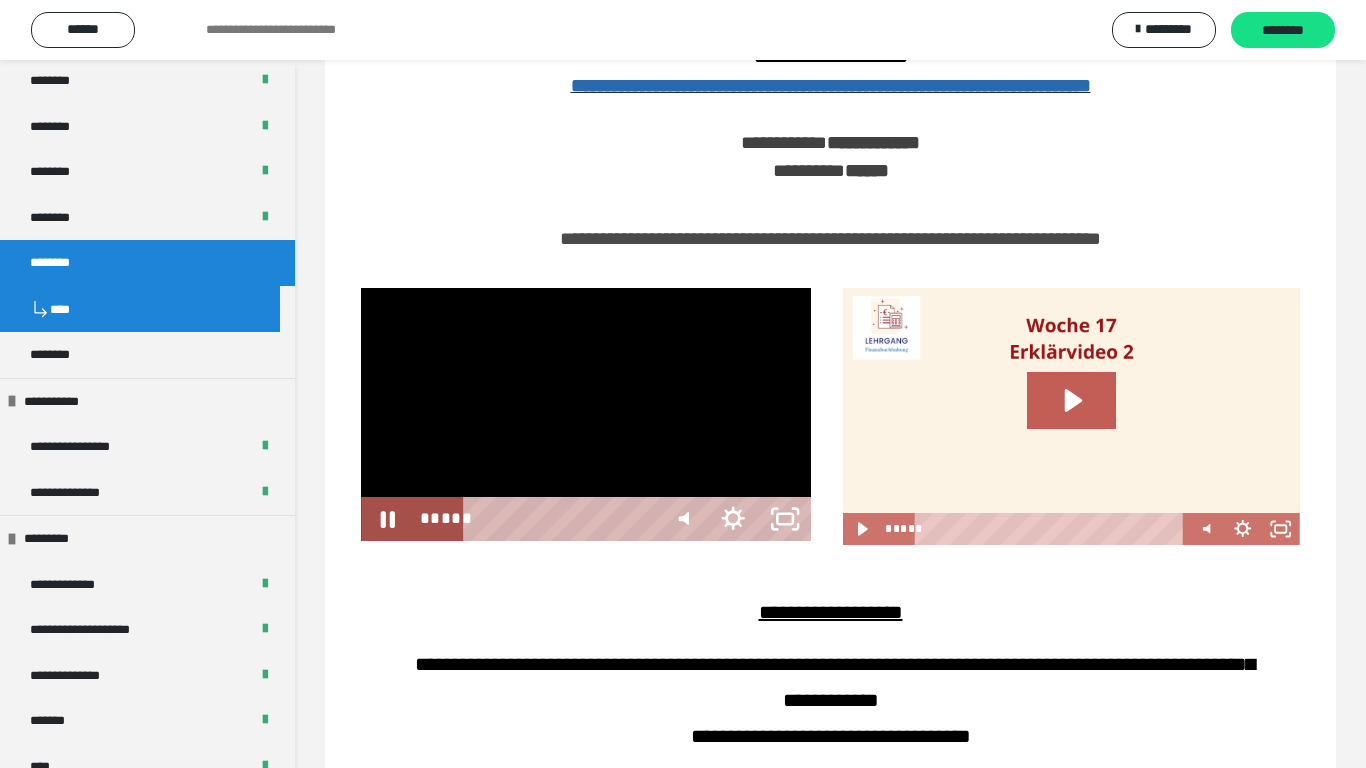 click at bounding box center [361, 288] 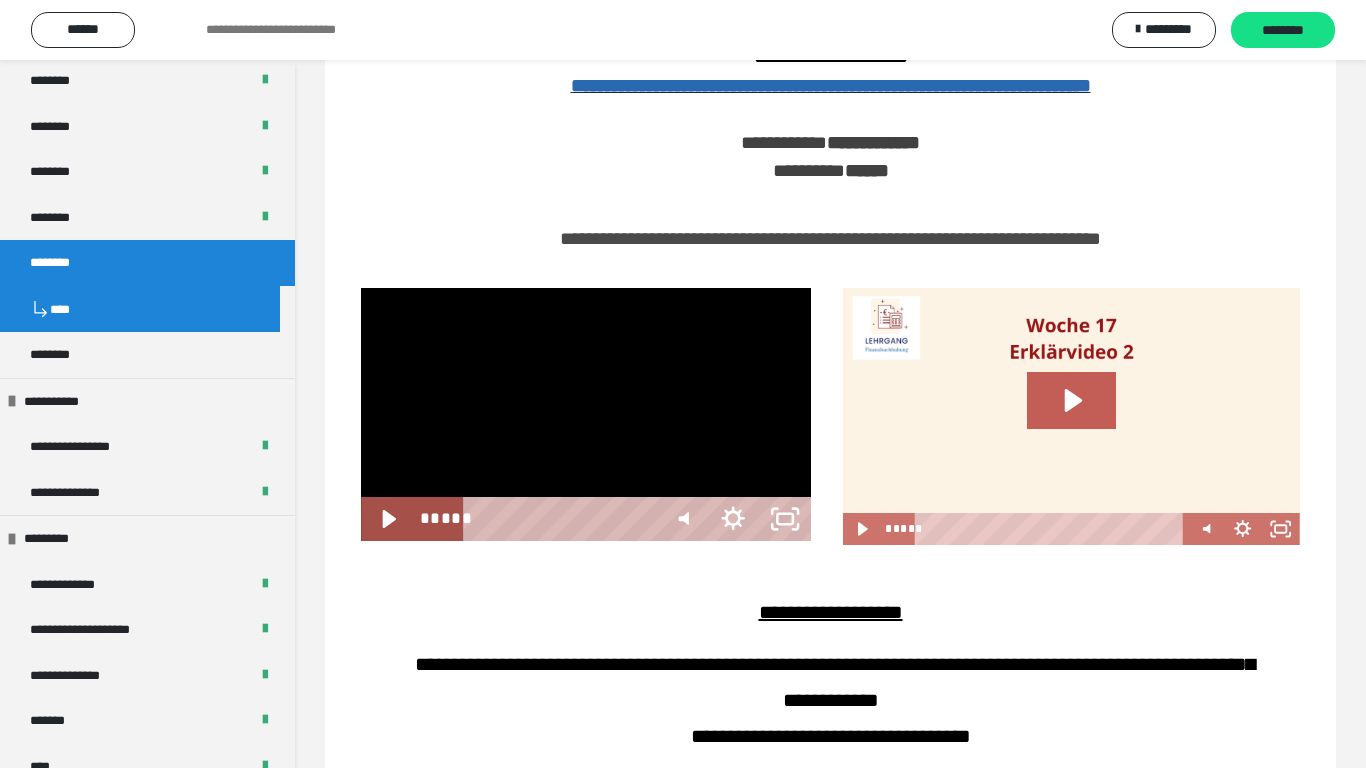 click at bounding box center (361, 288) 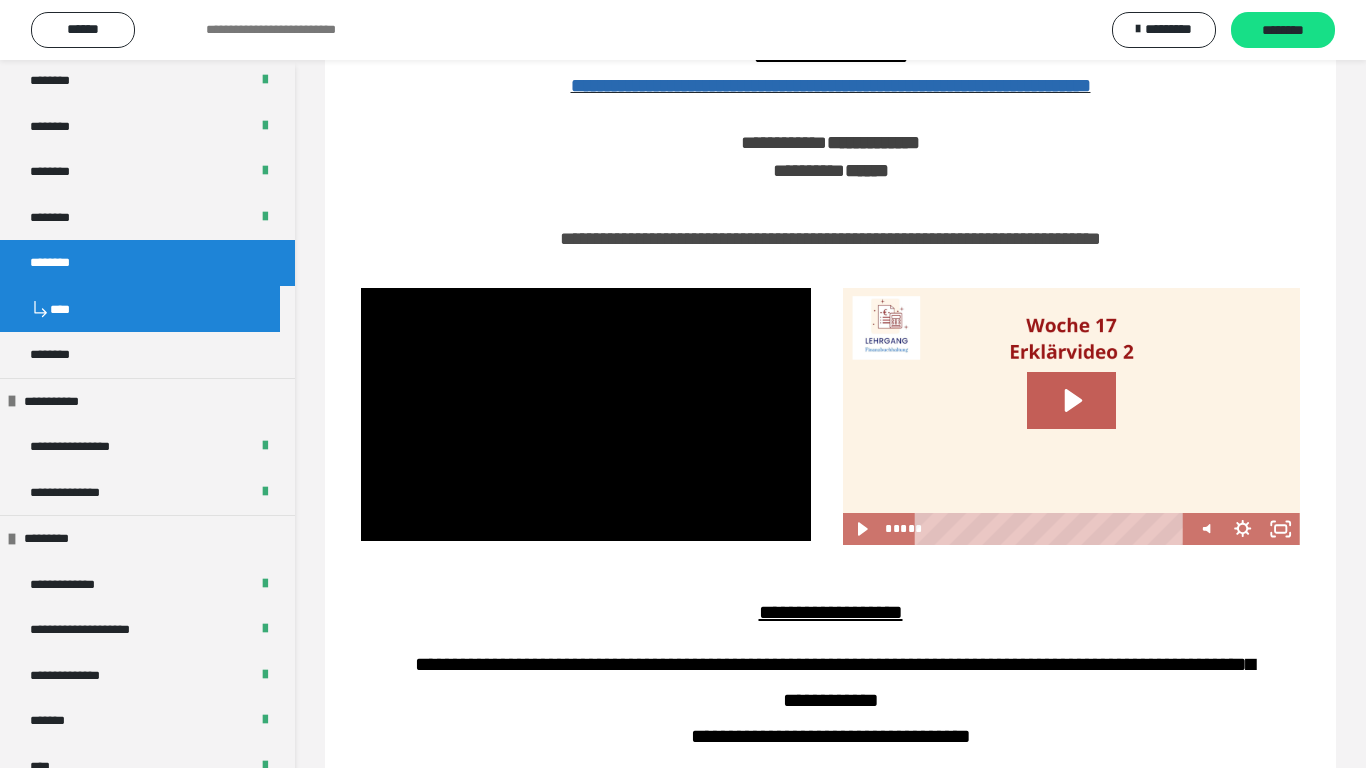 click at bounding box center [361, 288] 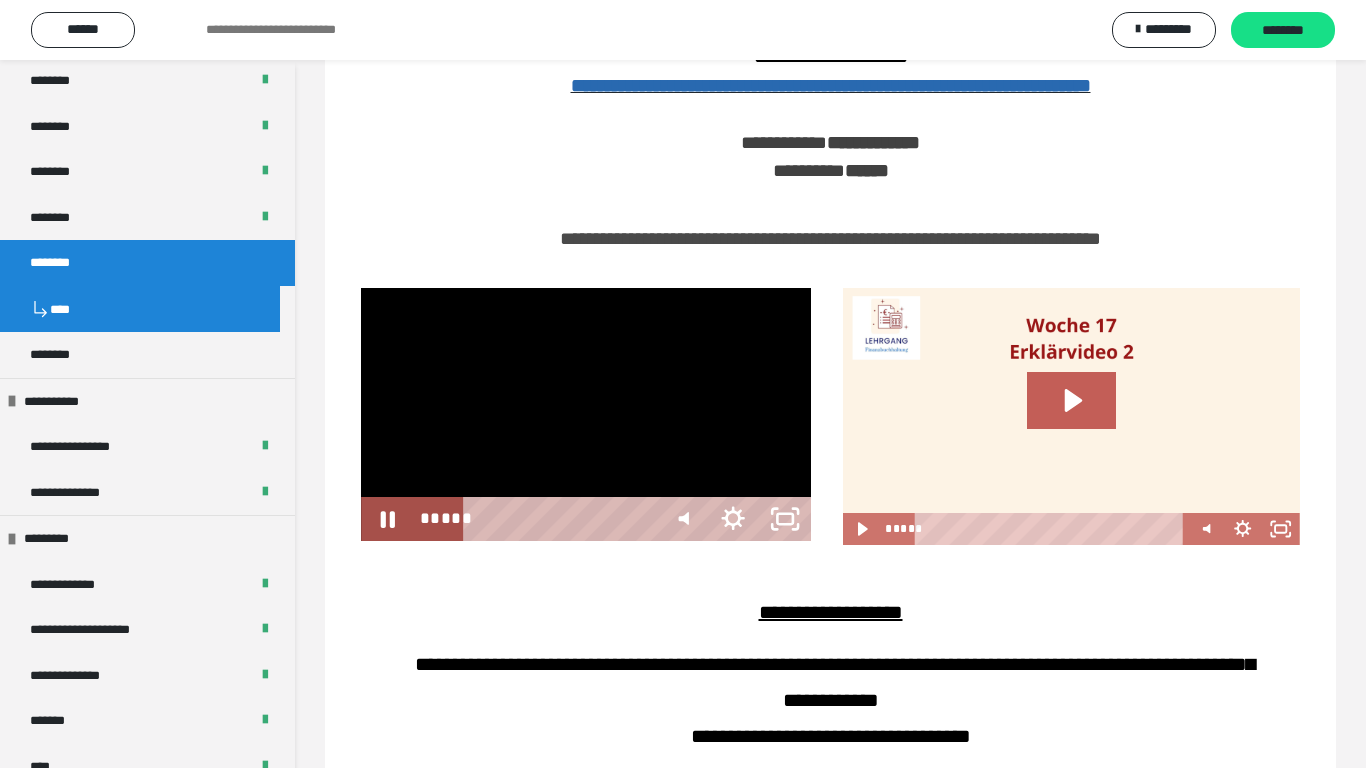 click on "*****" at bounding box center (563, 519) 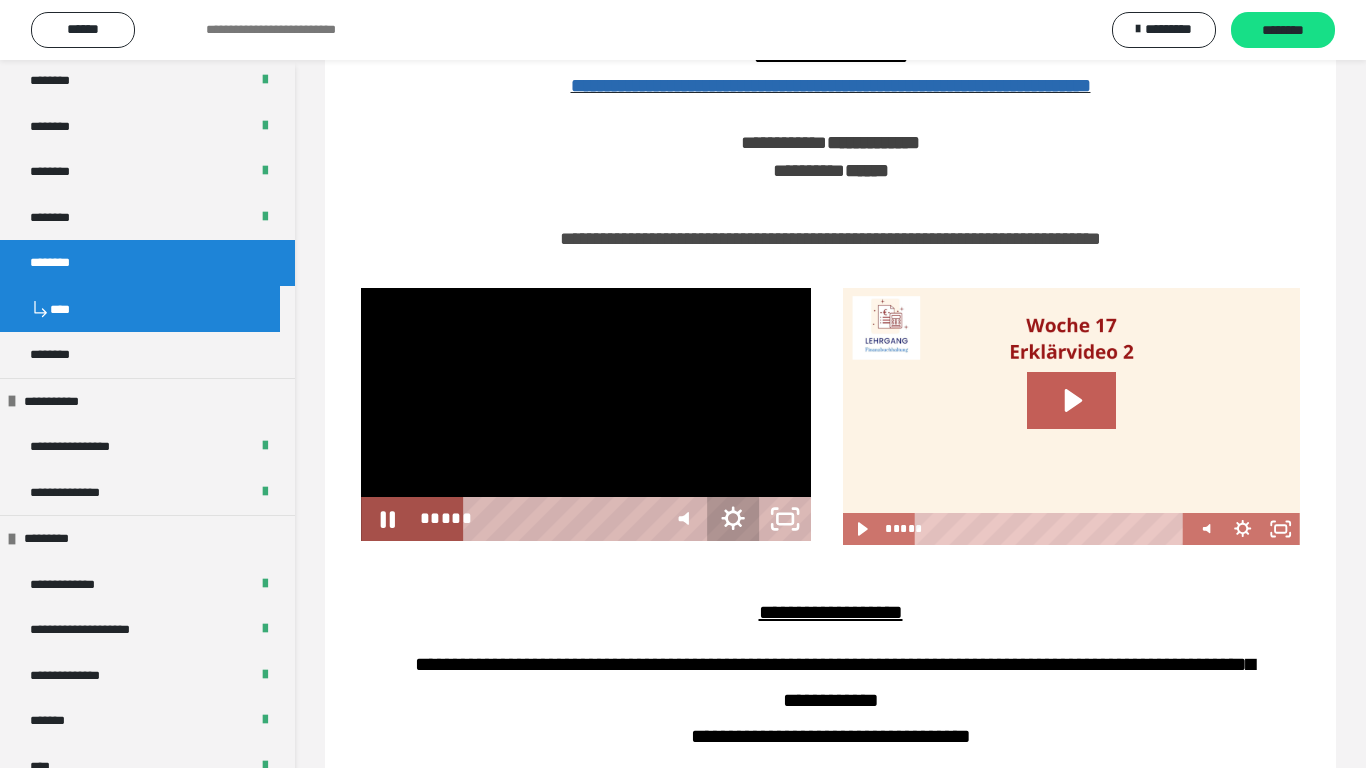 click 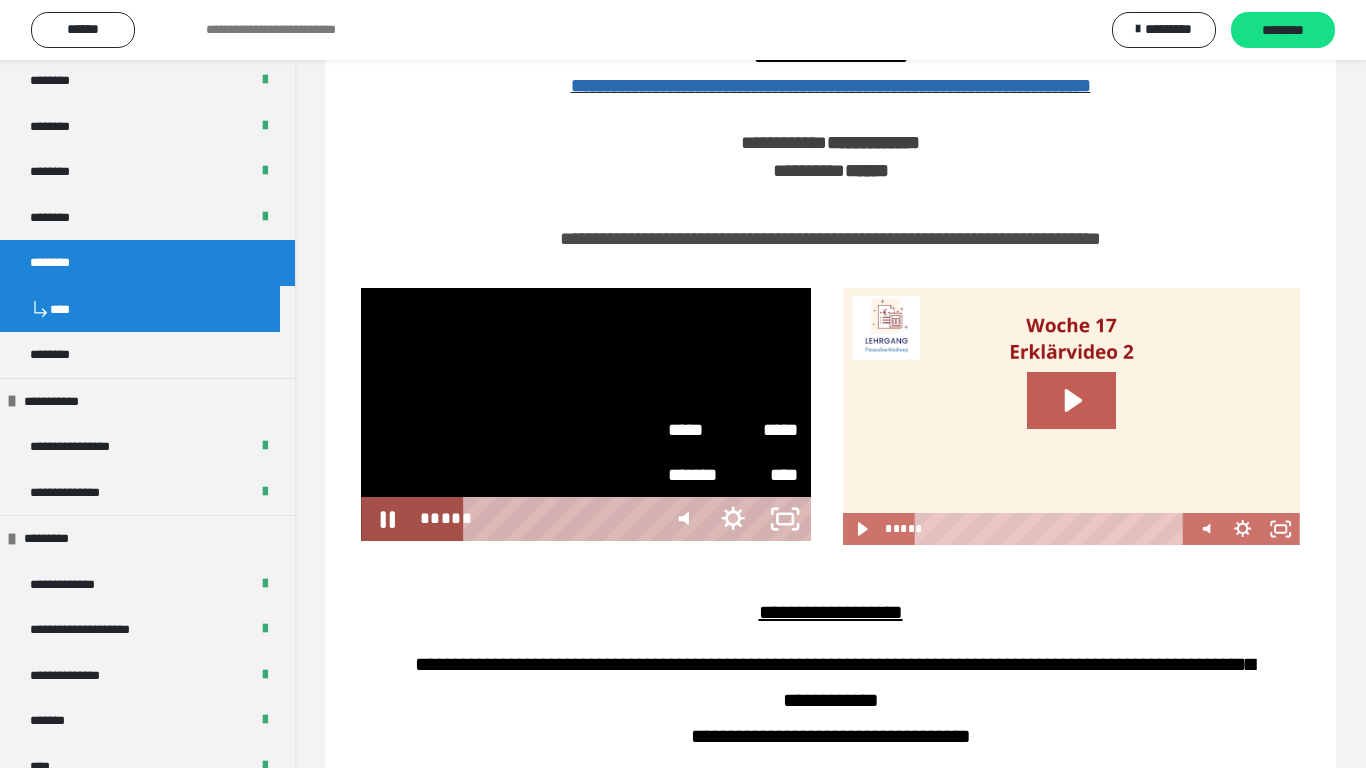 click on "*****" at bounding box center [700, 430] 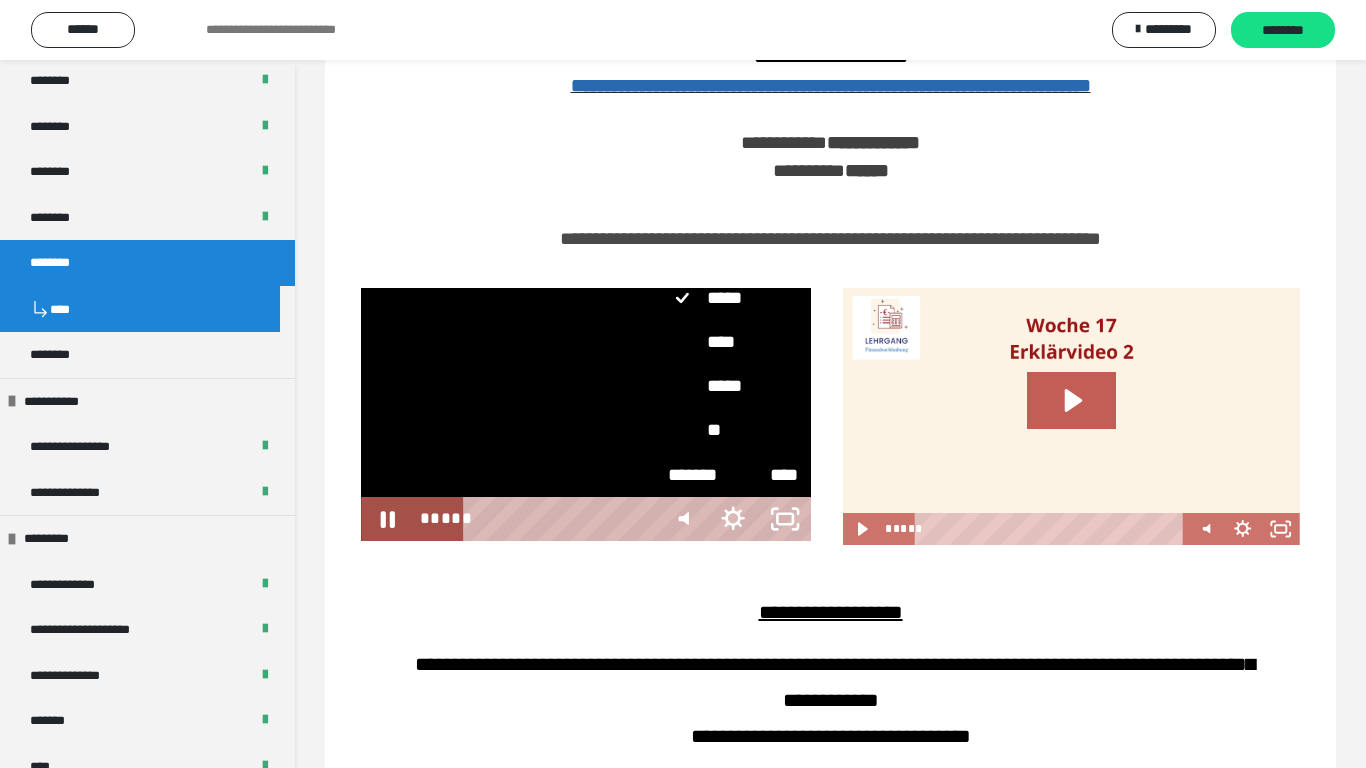 click on "**" at bounding box center [733, 255] 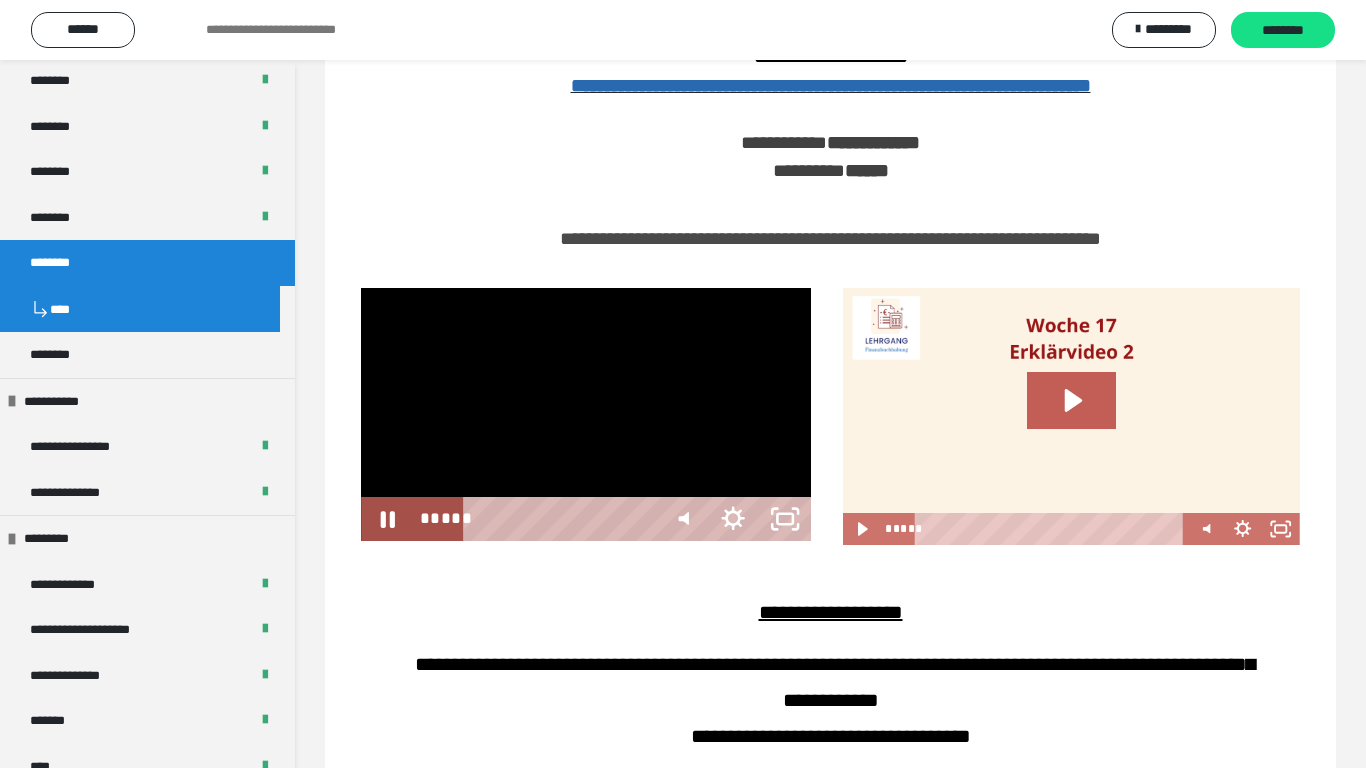 click at bounding box center (586, 414) 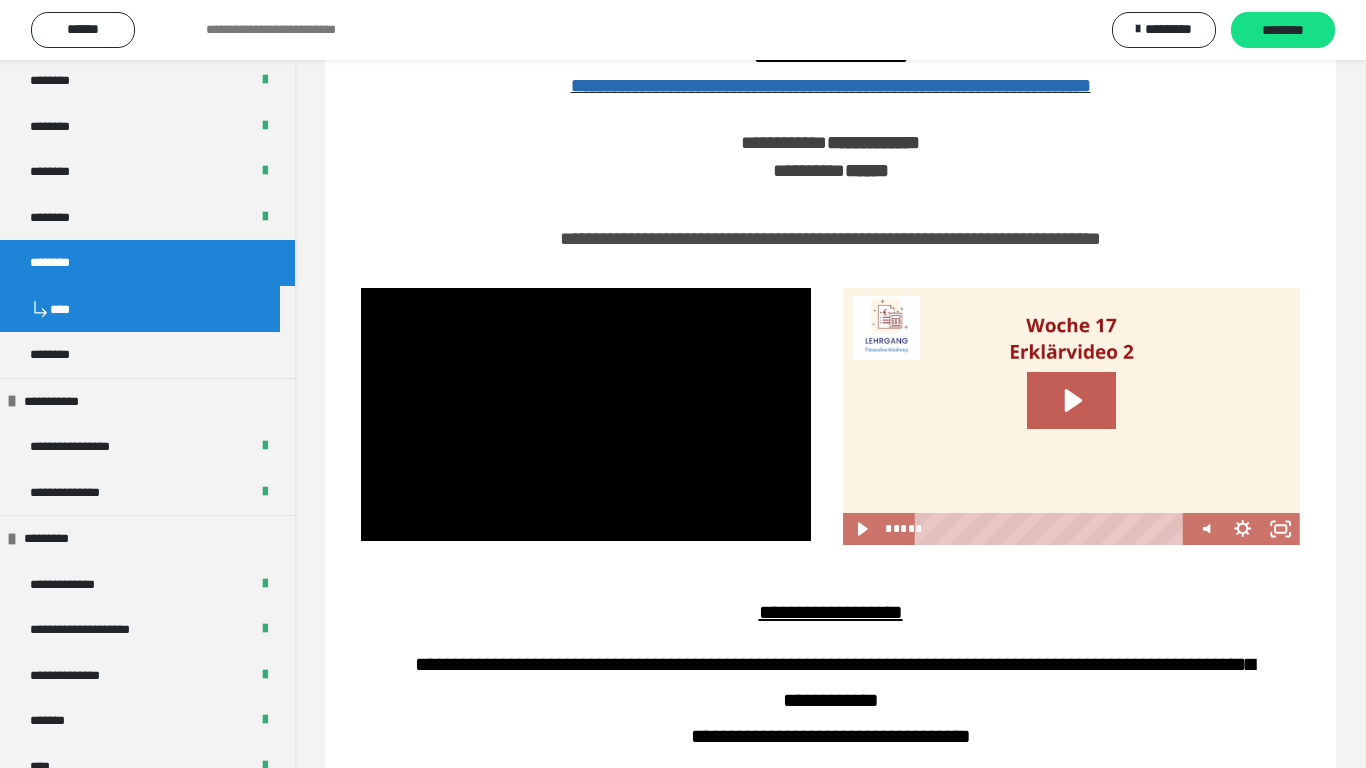 click at bounding box center [361, 288] 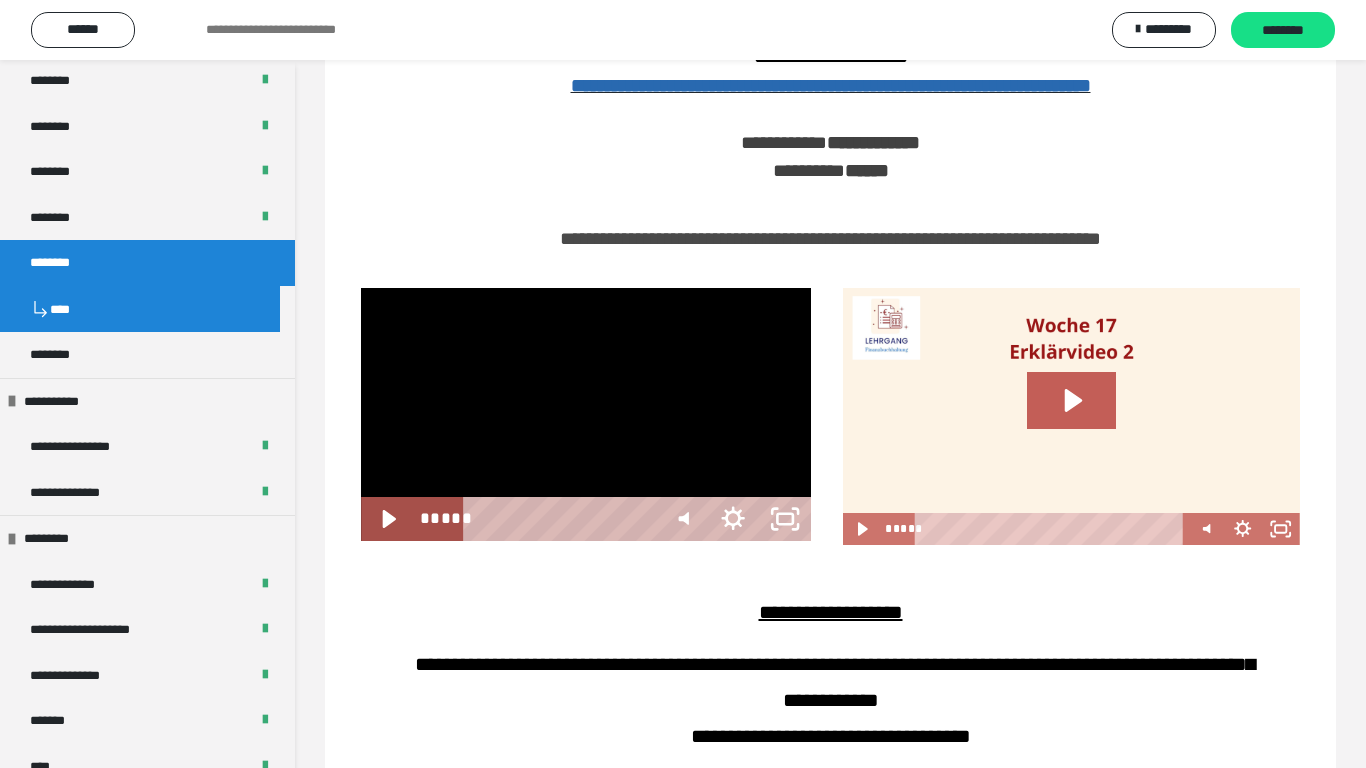 click at bounding box center (586, 414) 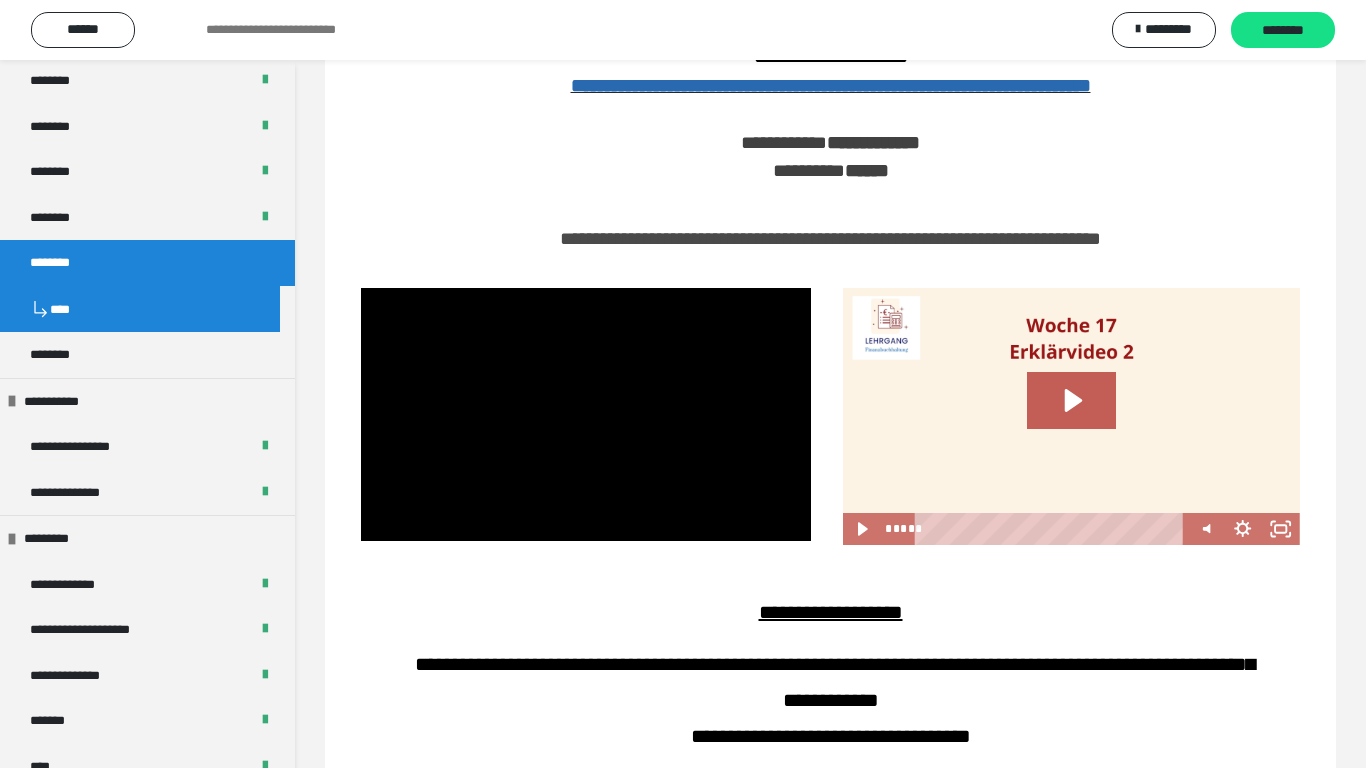 click at bounding box center [586, 414] 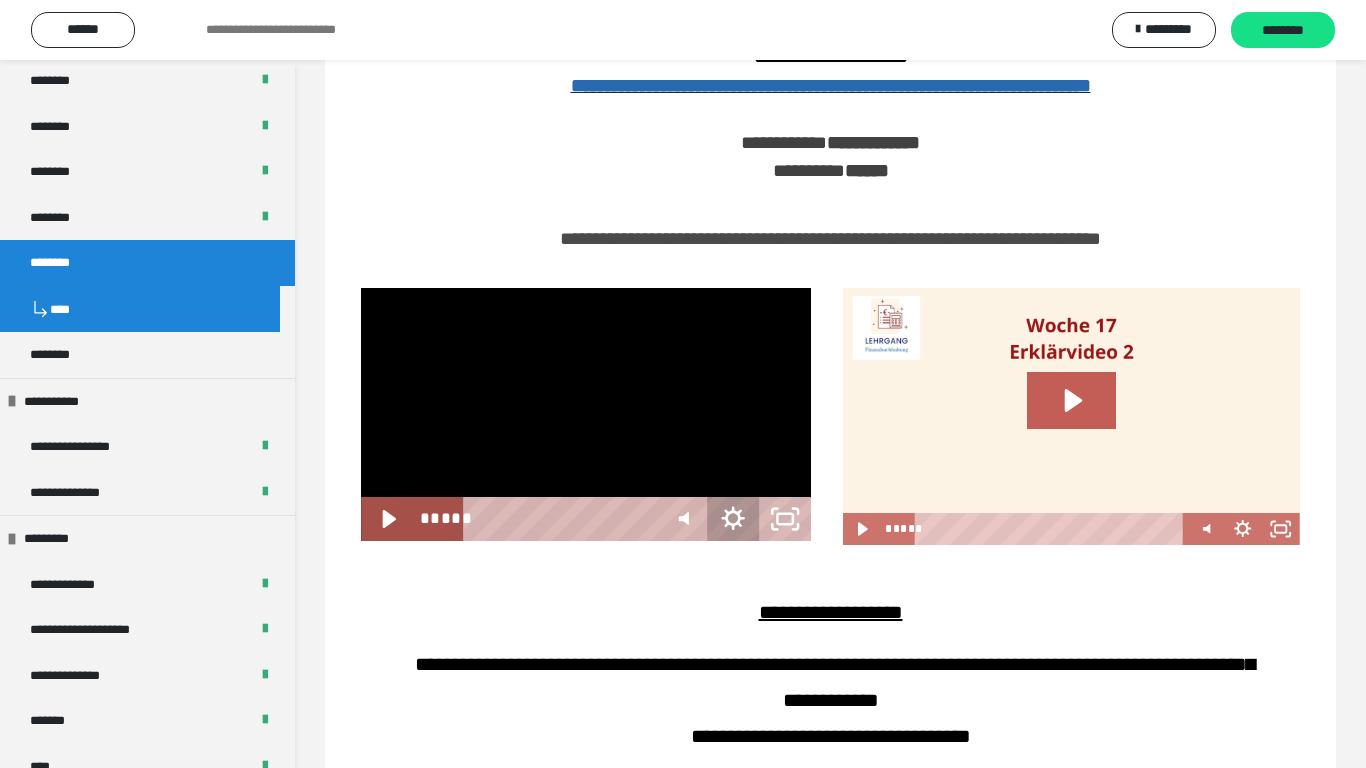 click 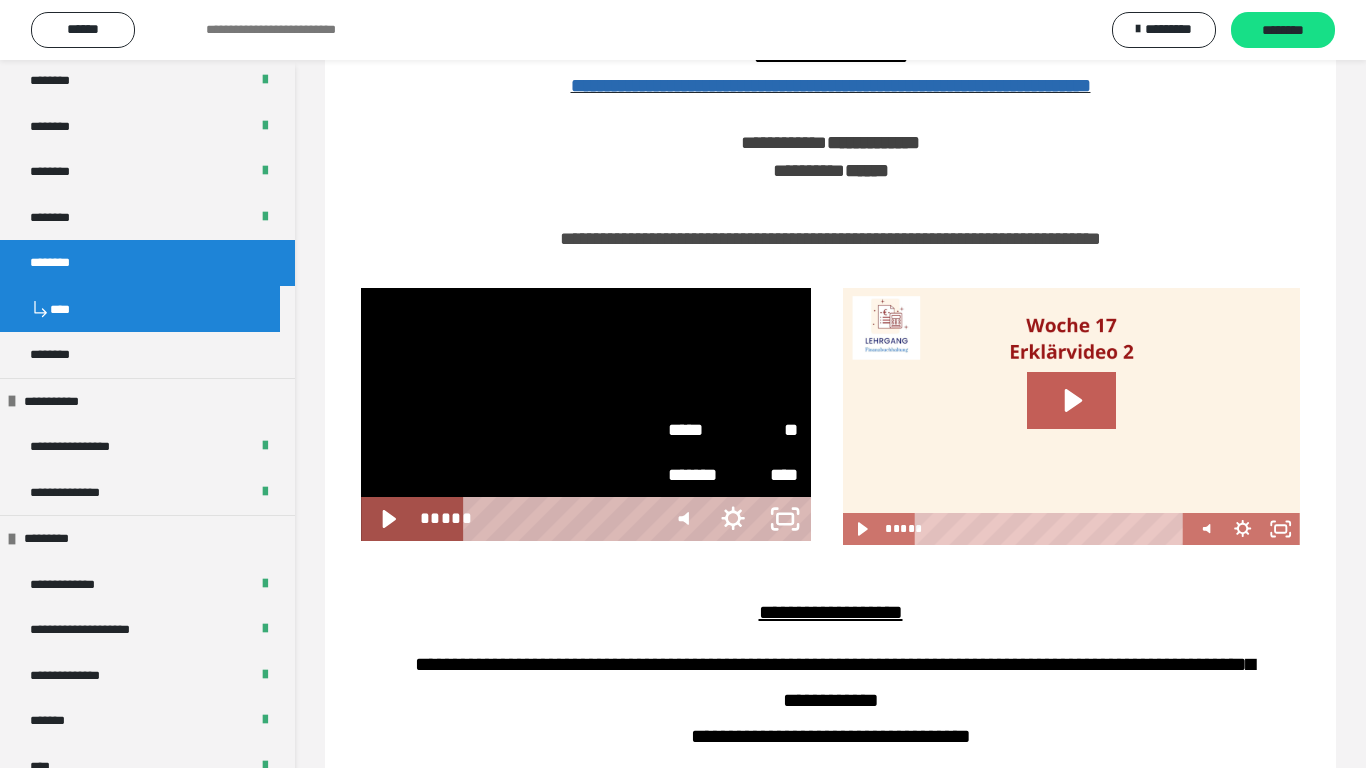 click on "*****" at bounding box center (700, 430) 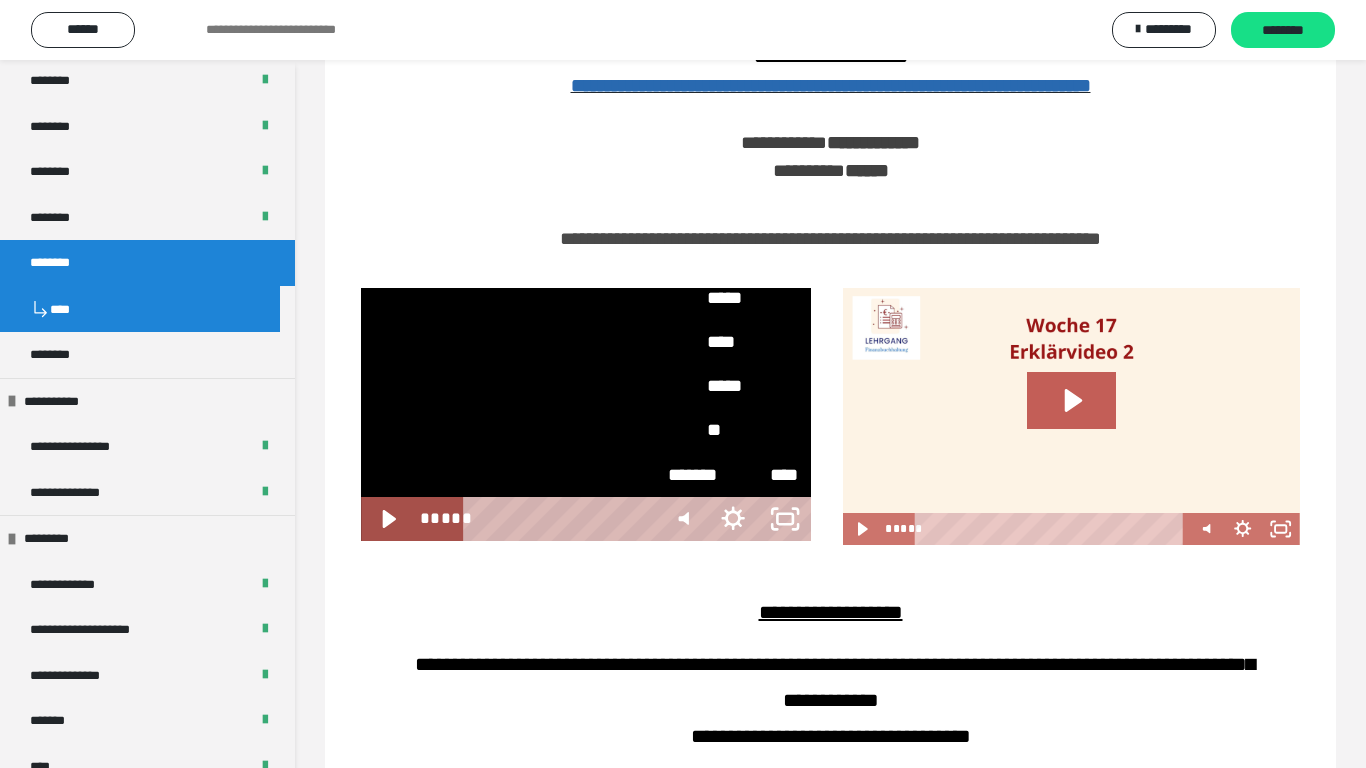 click on "*****" at bounding box center [733, 299] 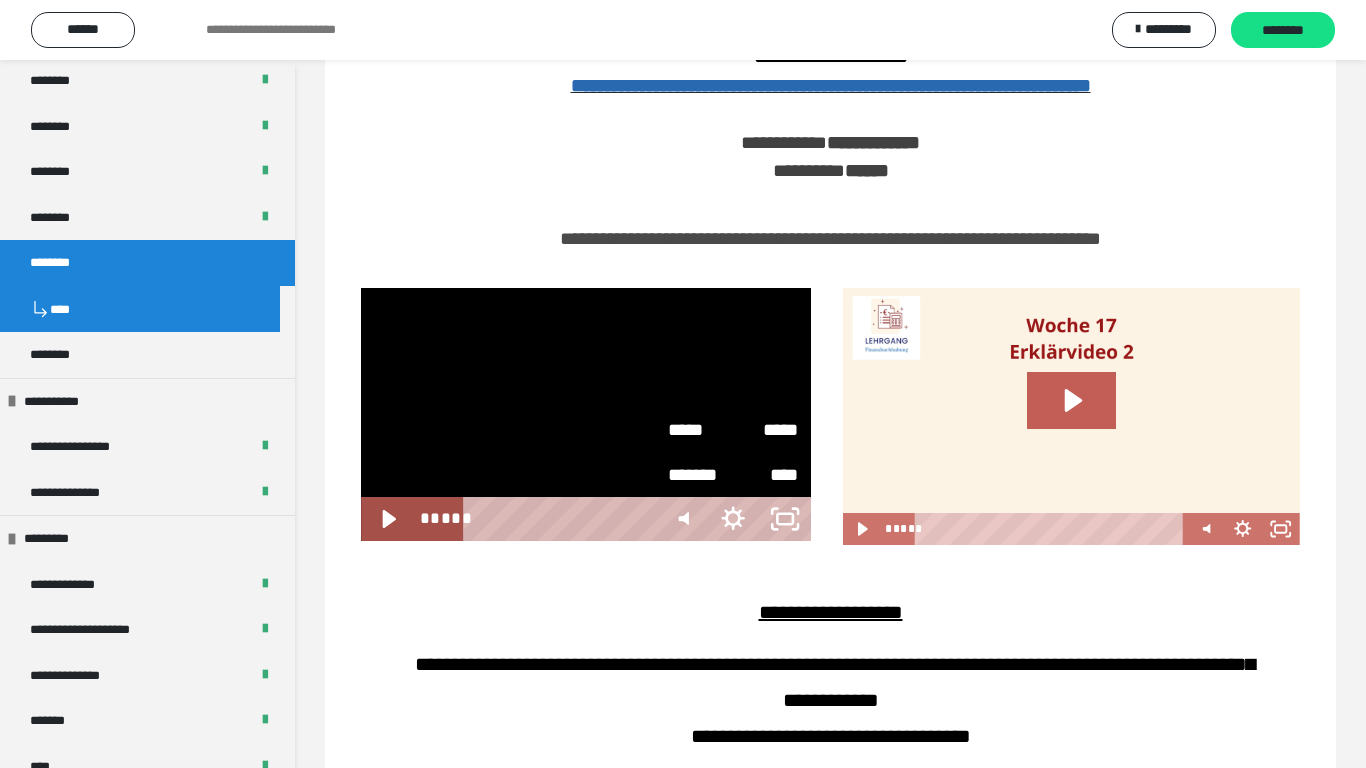 click at bounding box center (586, 414) 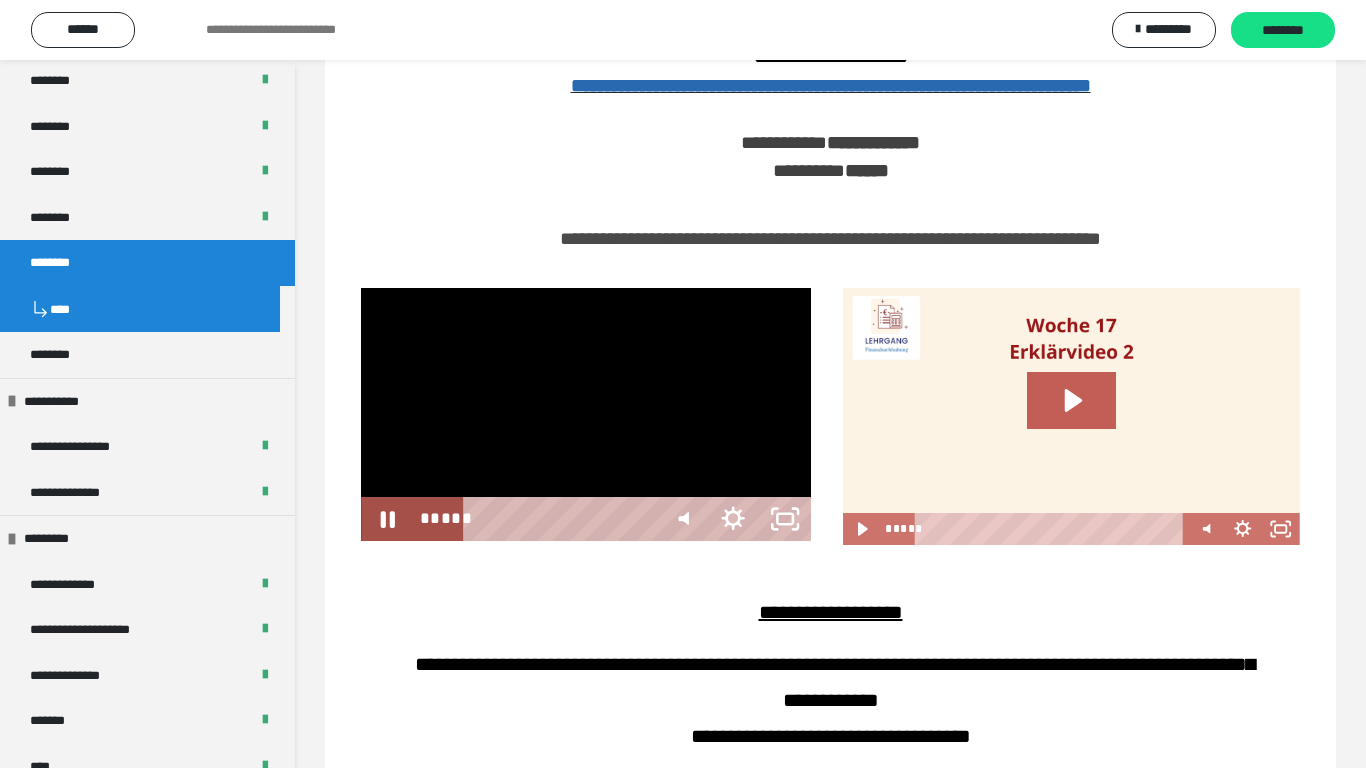 click at bounding box center (586, 414) 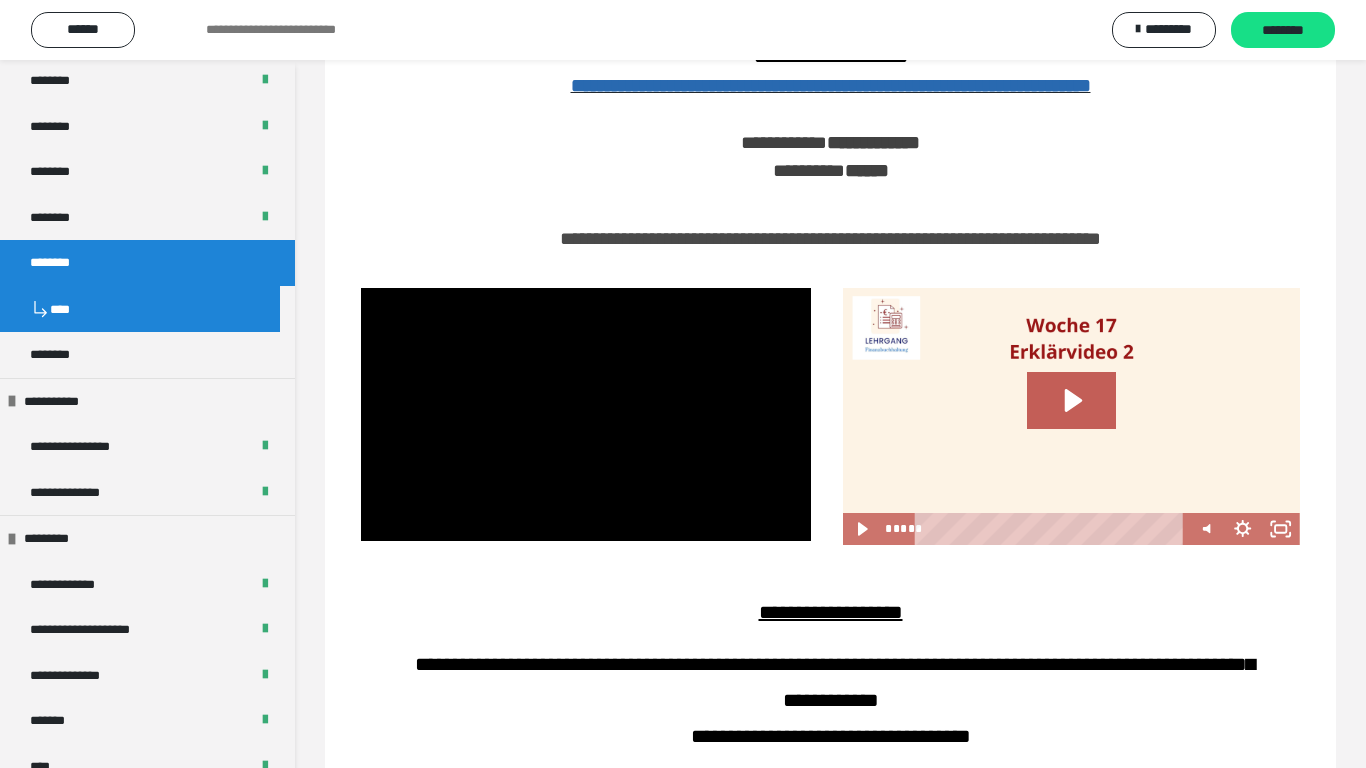 click at bounding box center (361, 288) 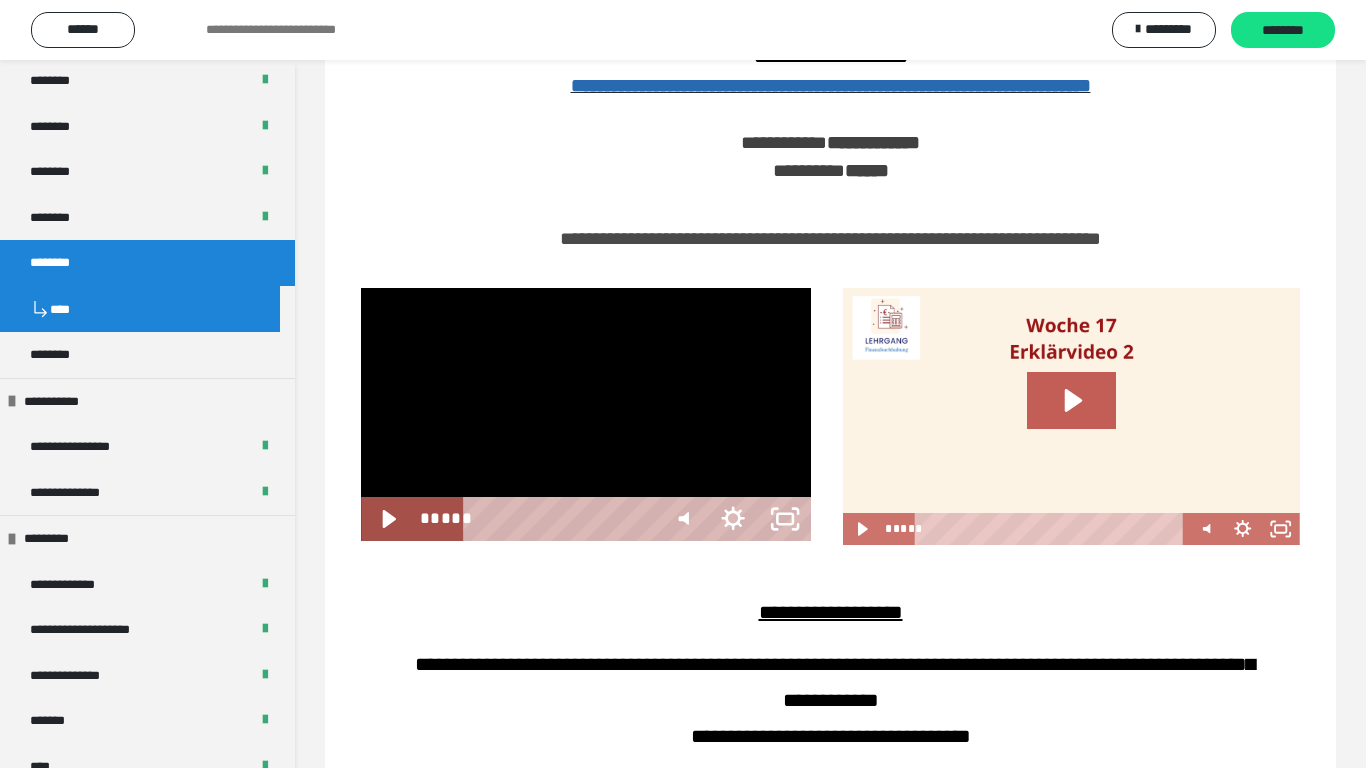 click at bounding box center (361, 288) 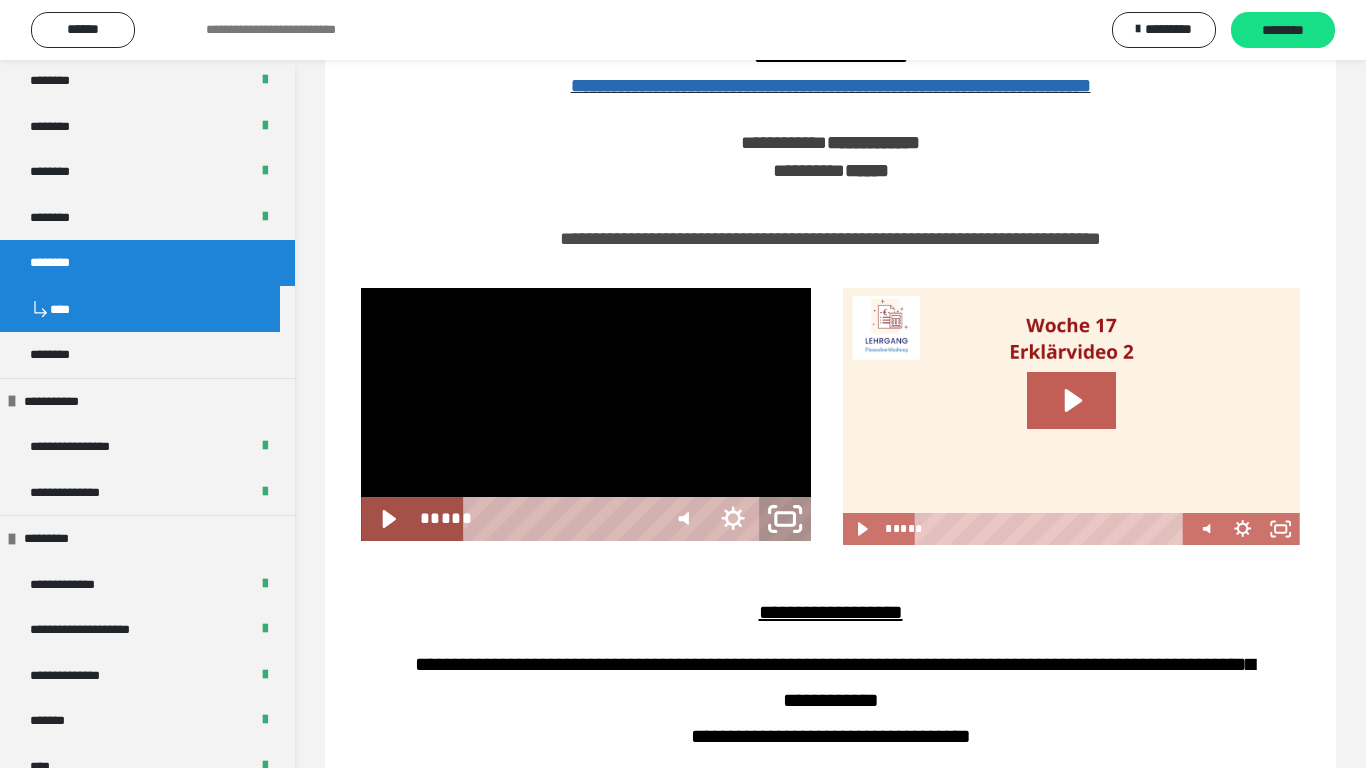 click 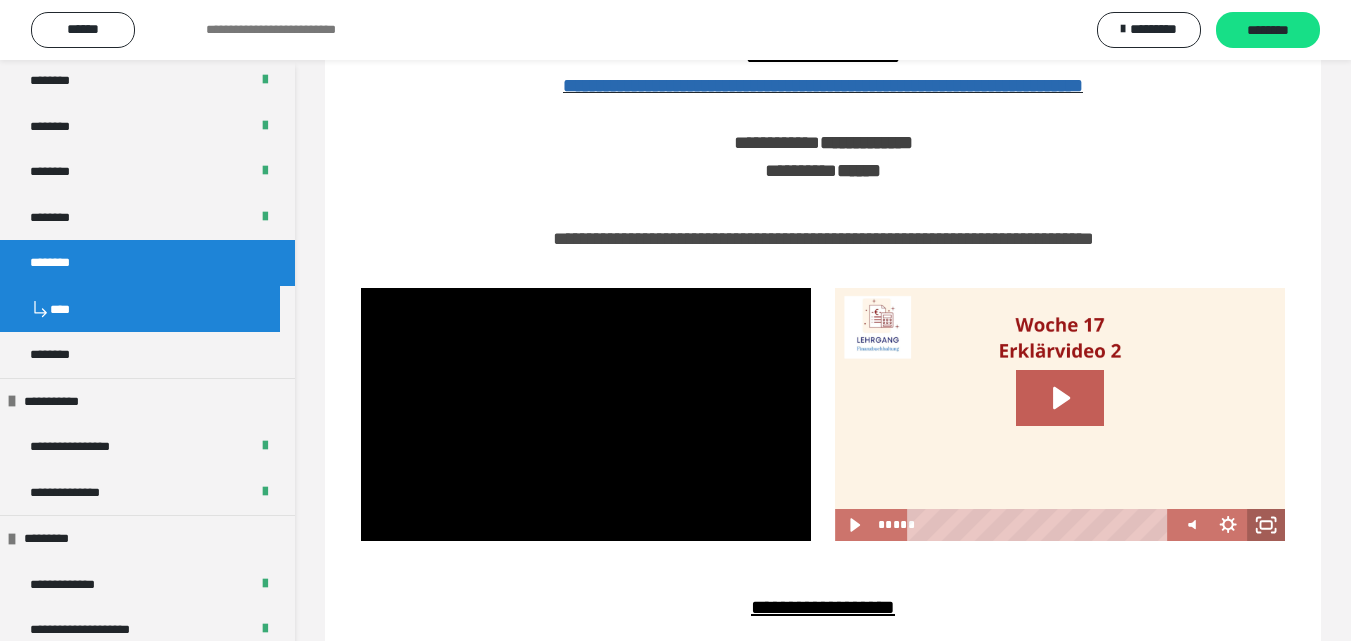 click 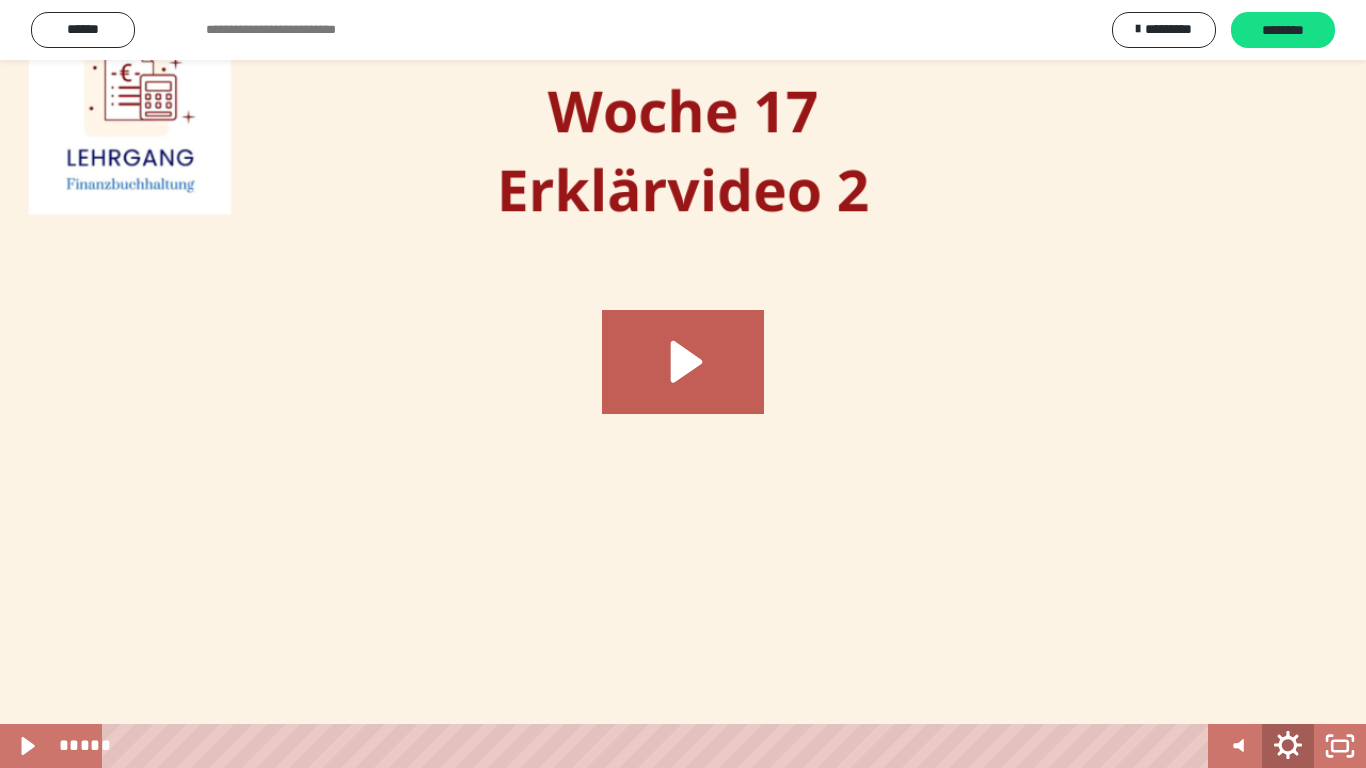 click 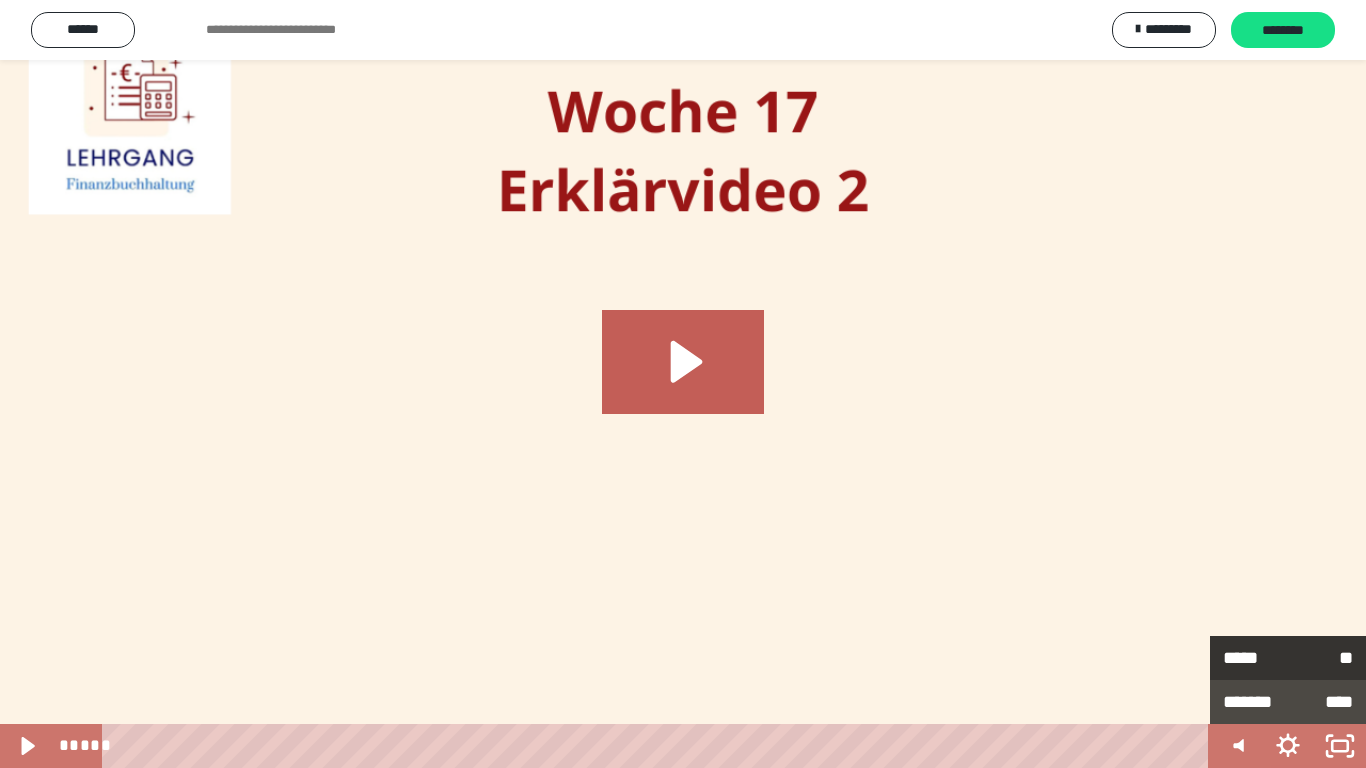 click on "*****" at bounding box center (1255, 658) 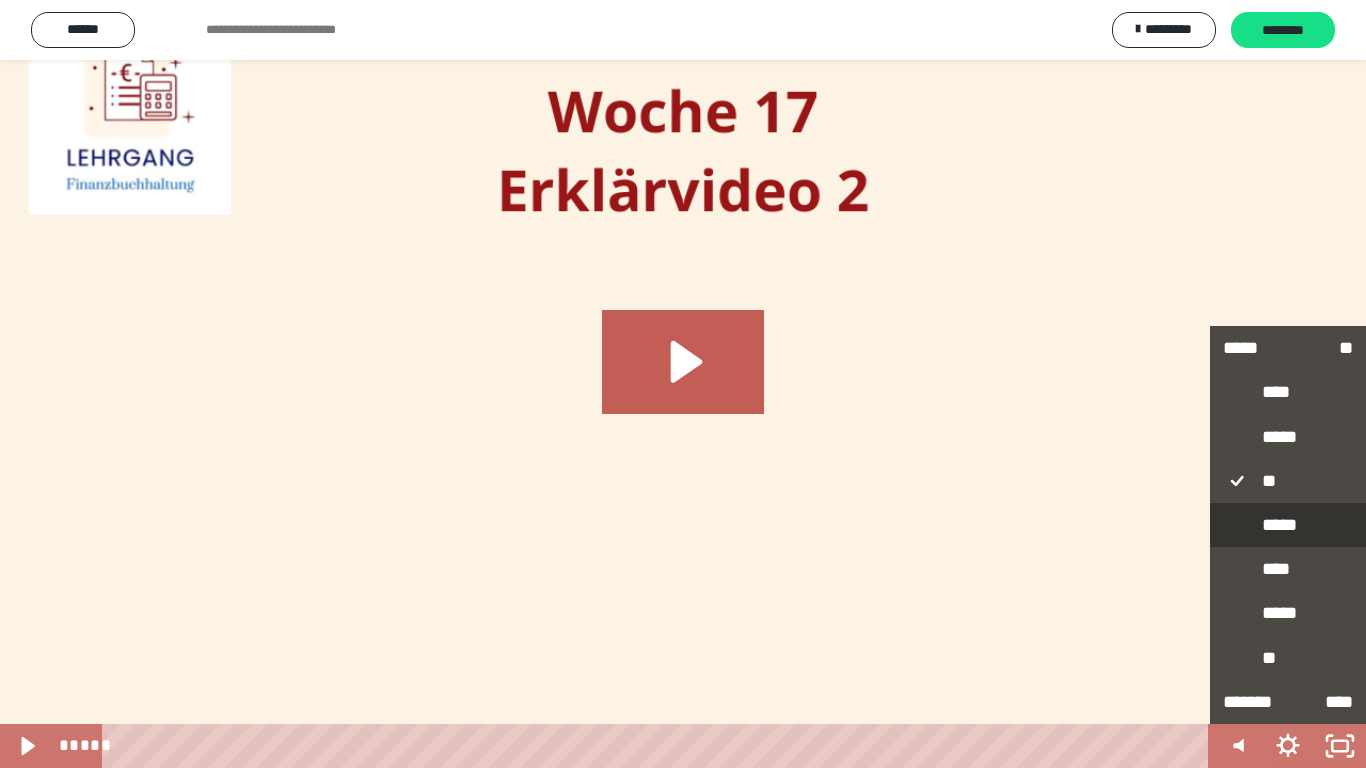 click on "*****" at bounding box center (1288, 526) 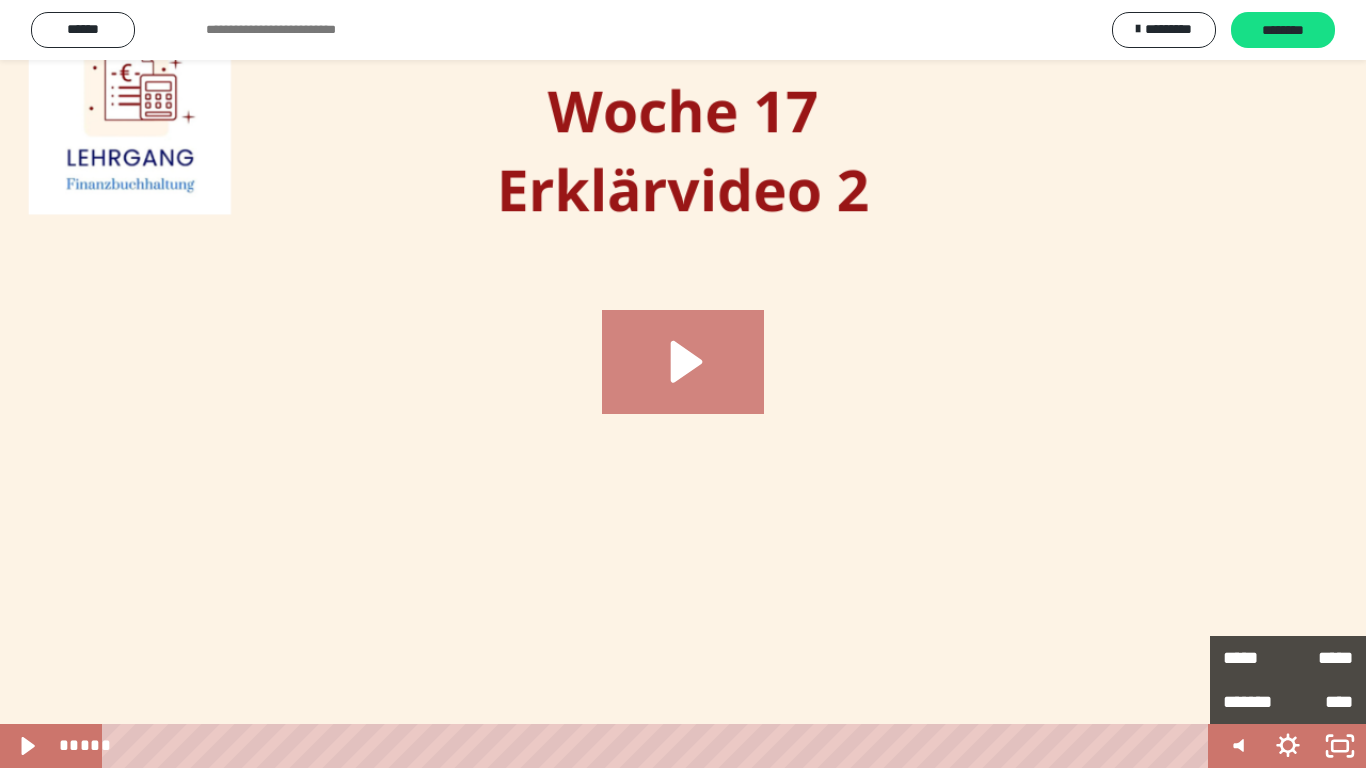 click 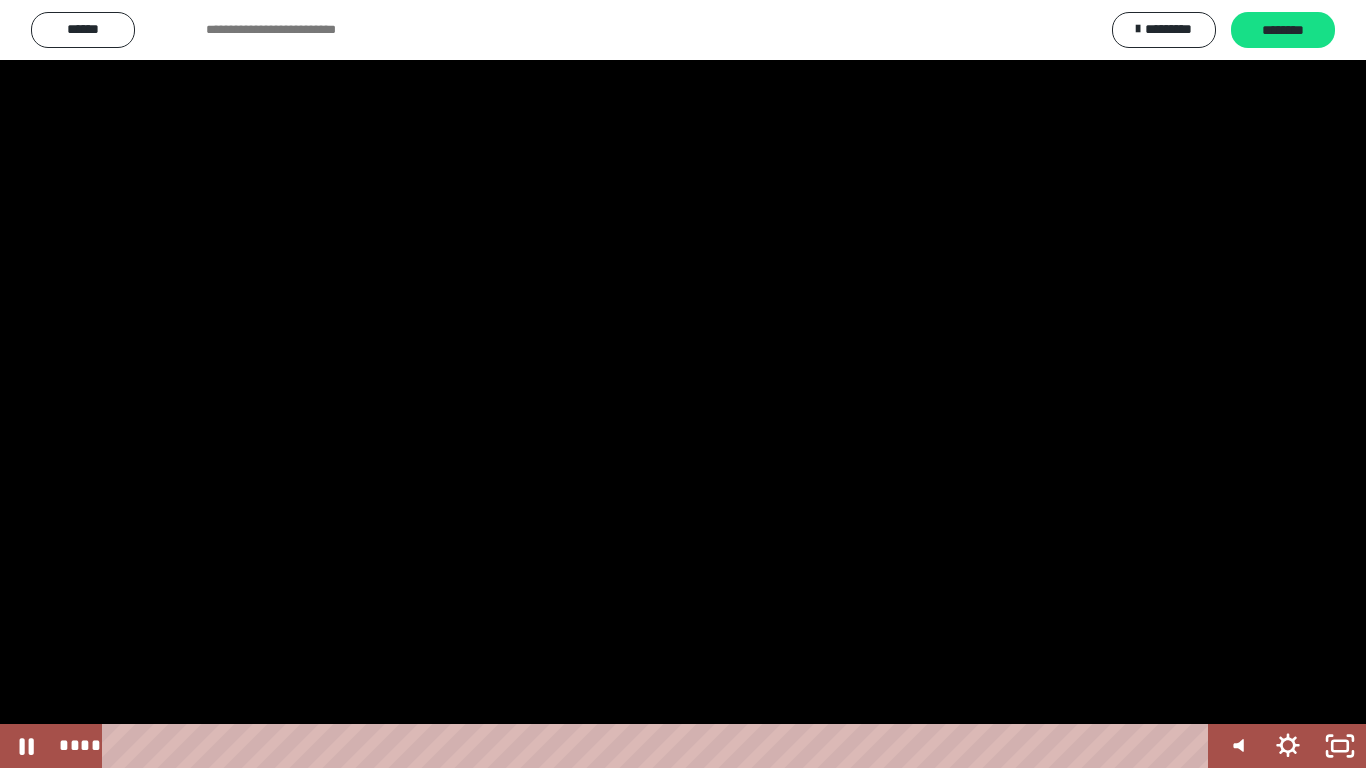 click at bounding box center [683, 384] 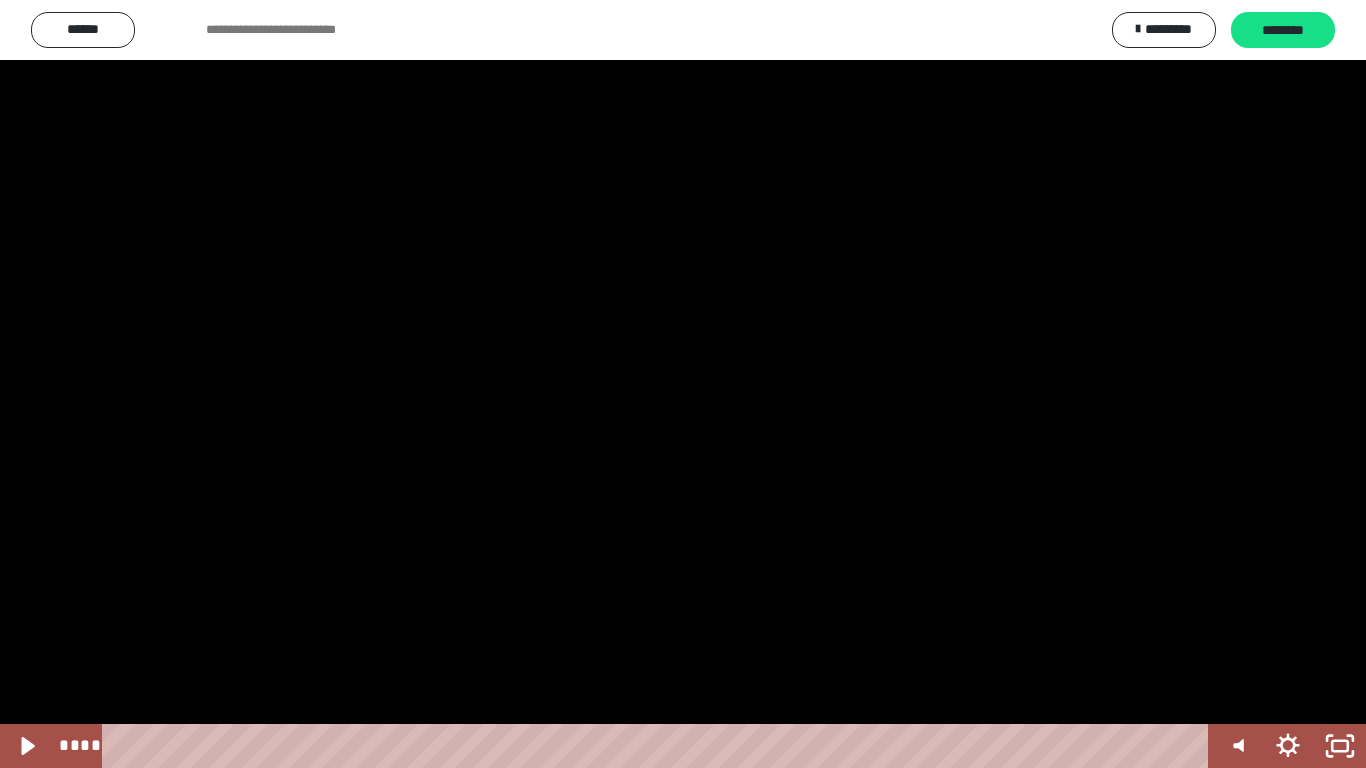 type 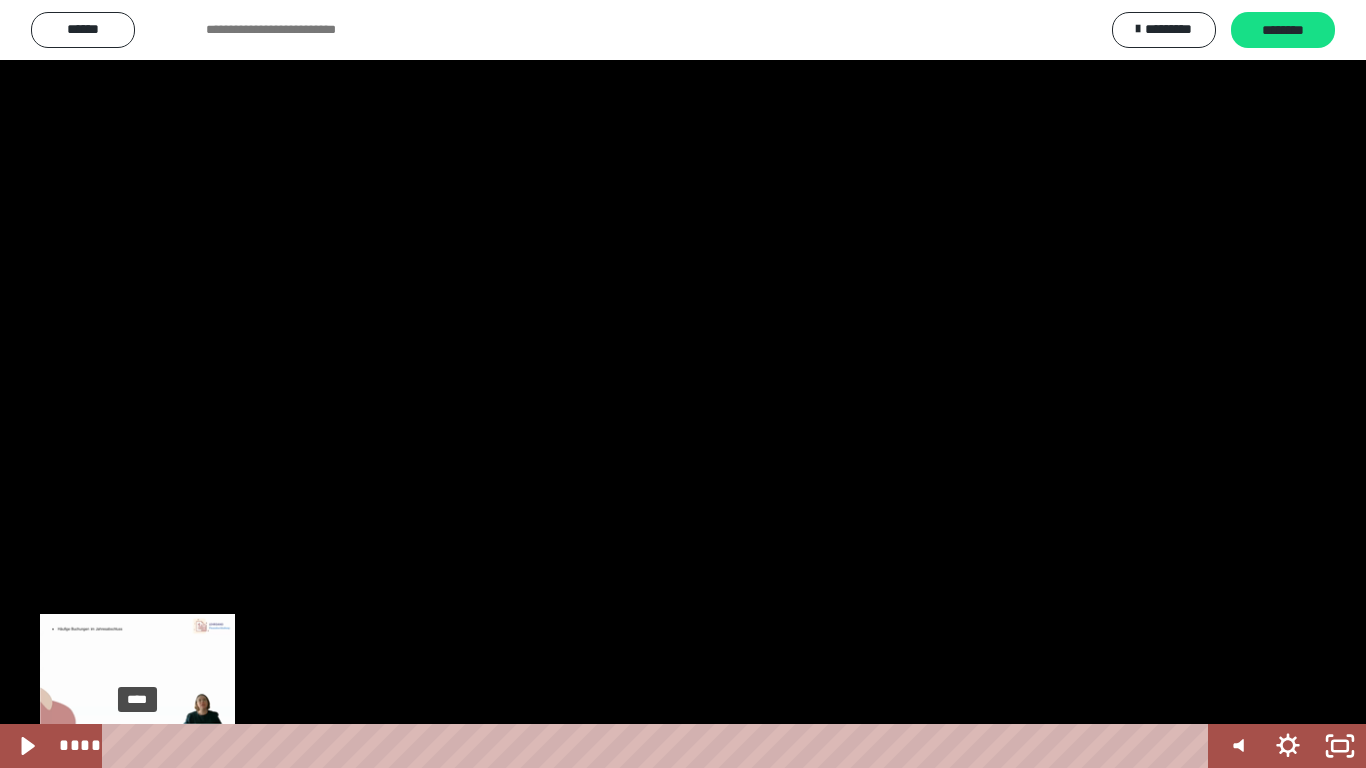 click at bounding box center [142, 746] 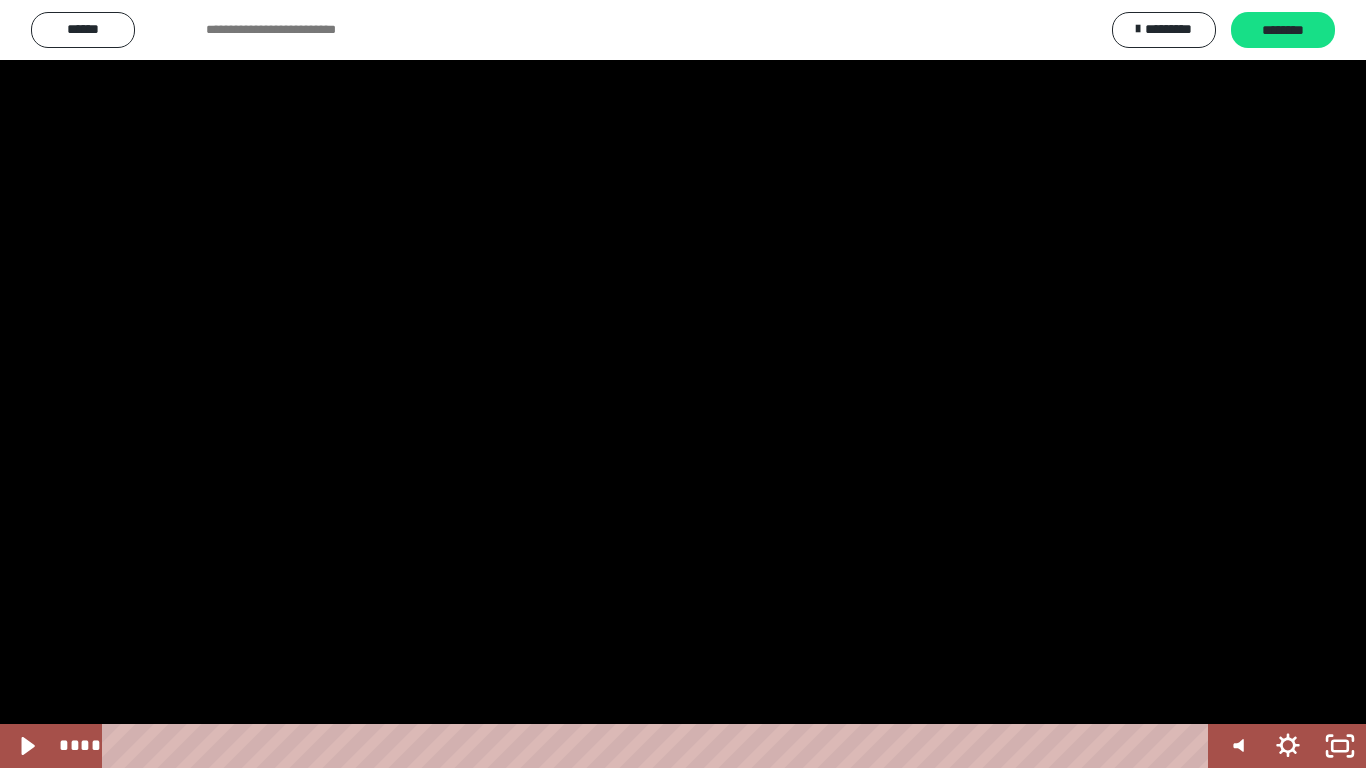 click at bounding box center (683, 384) 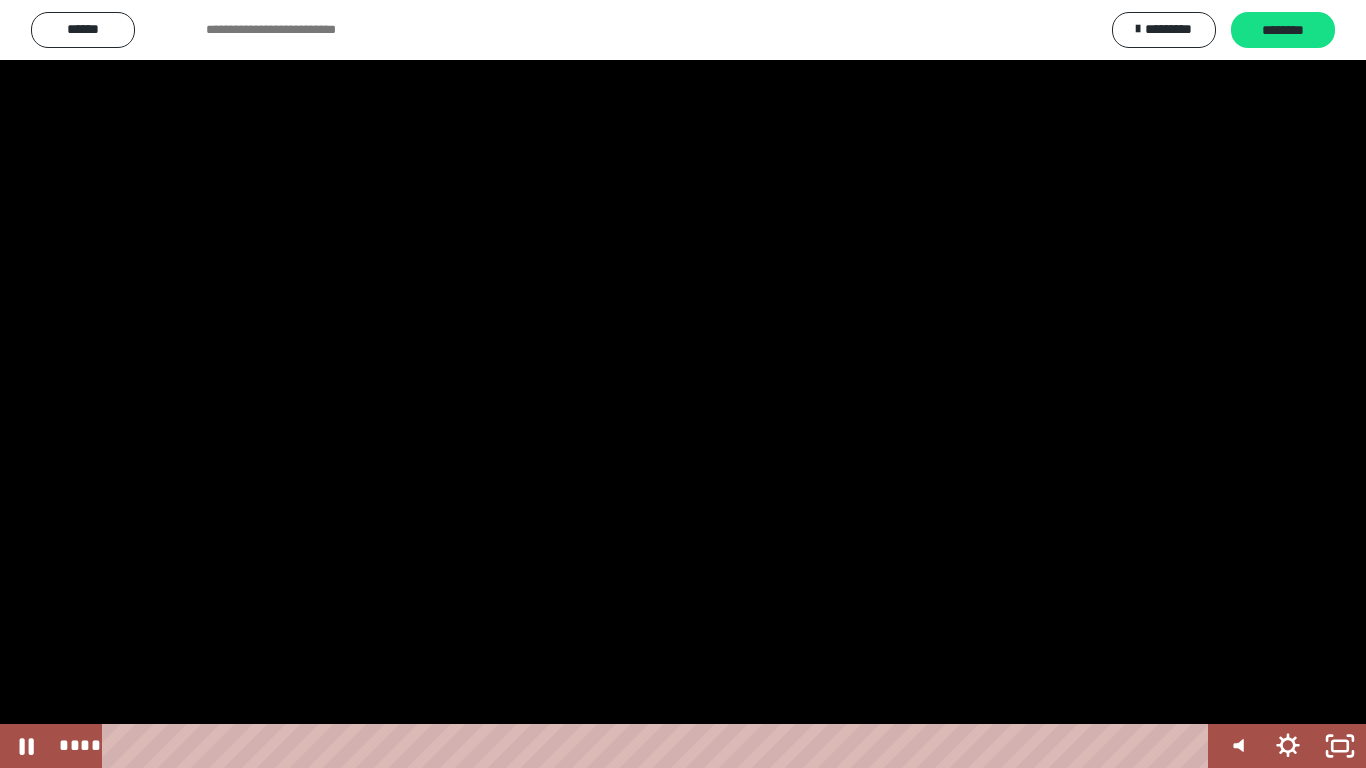 click at bounding box center (0, 0) 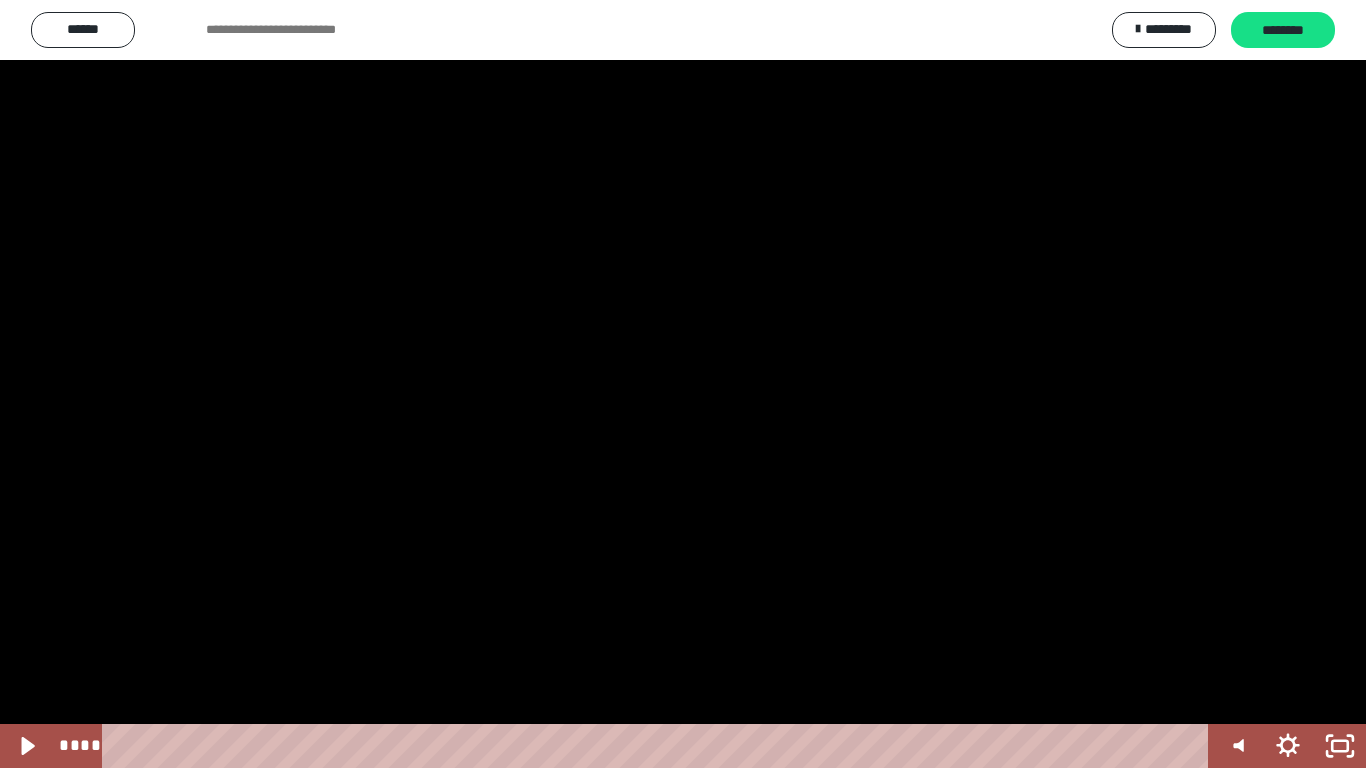 click at bounding box center (0, 0) 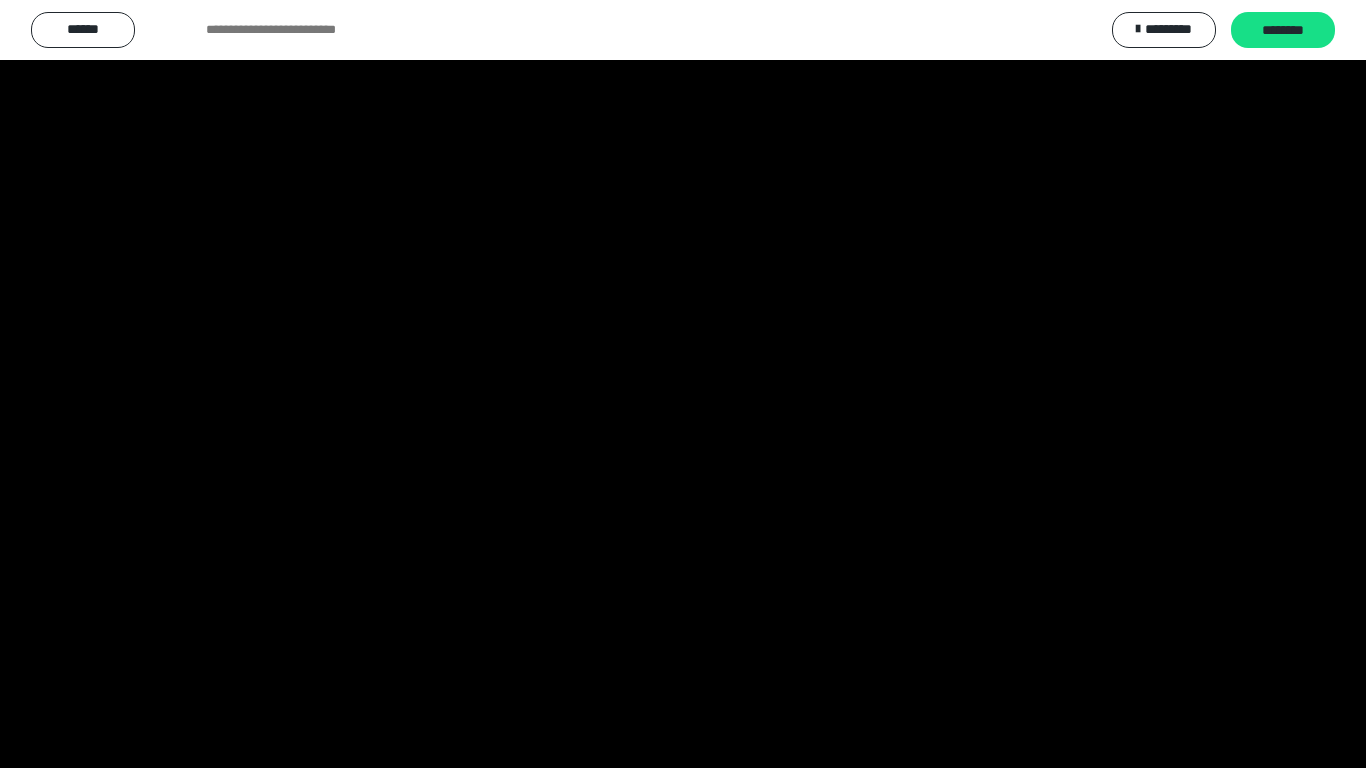 click at bounding box center (0, 0) 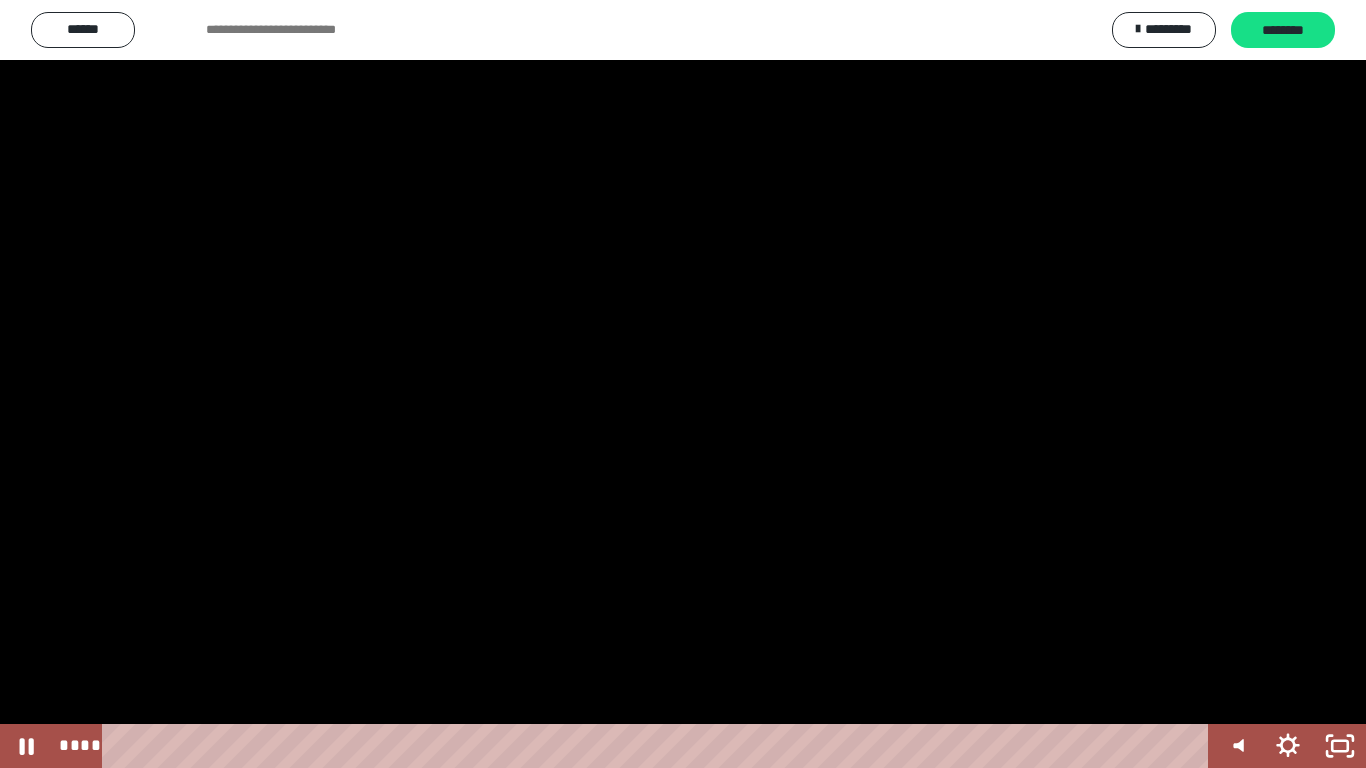 click at bounding box center (0, 0) 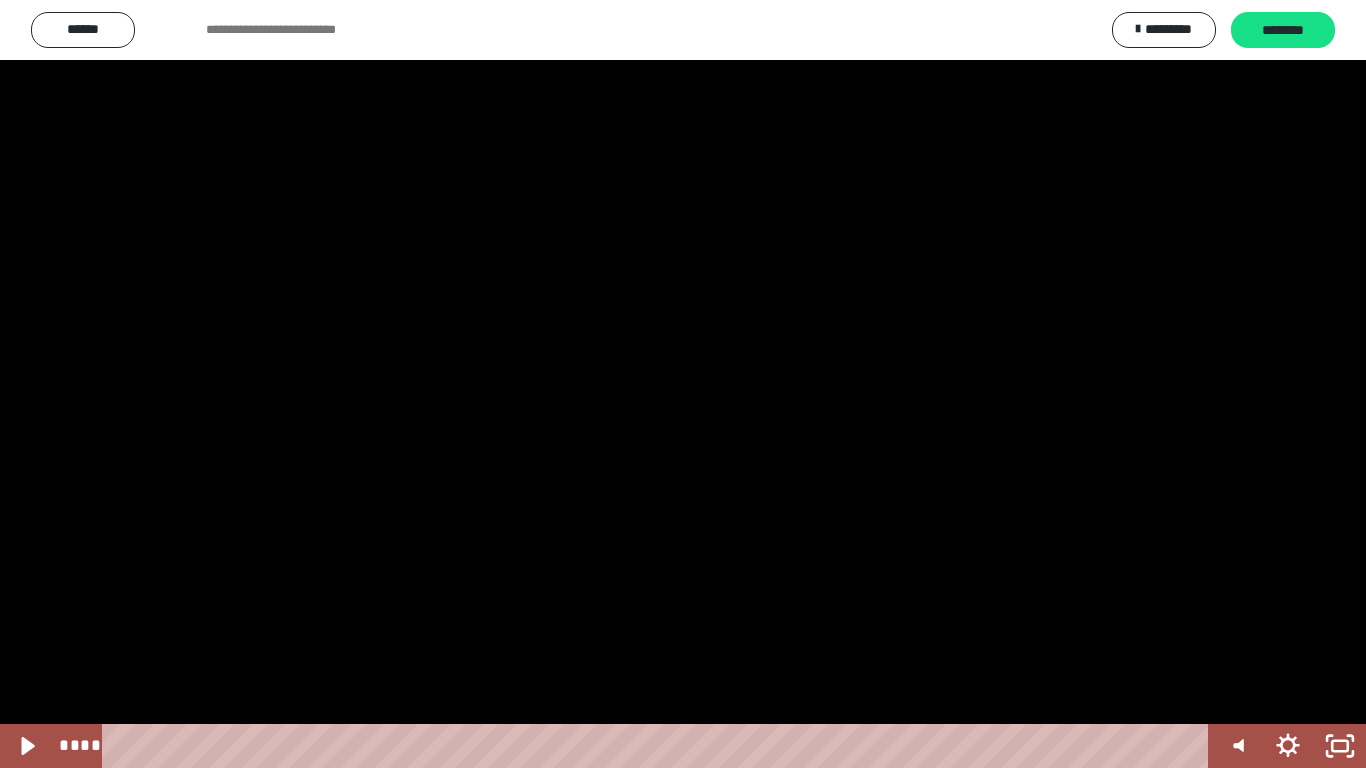 click at bounding box center (0, 0) 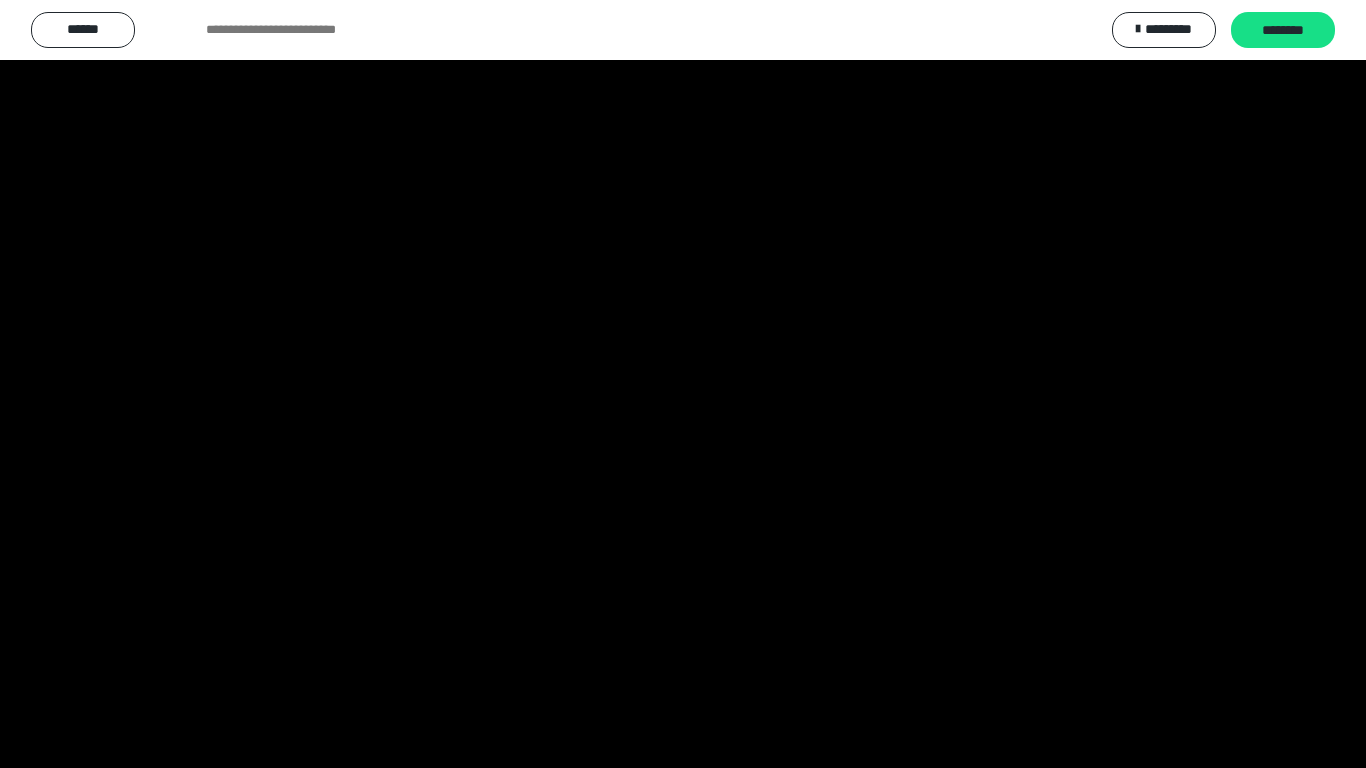 click at bounding box center [0, 0] 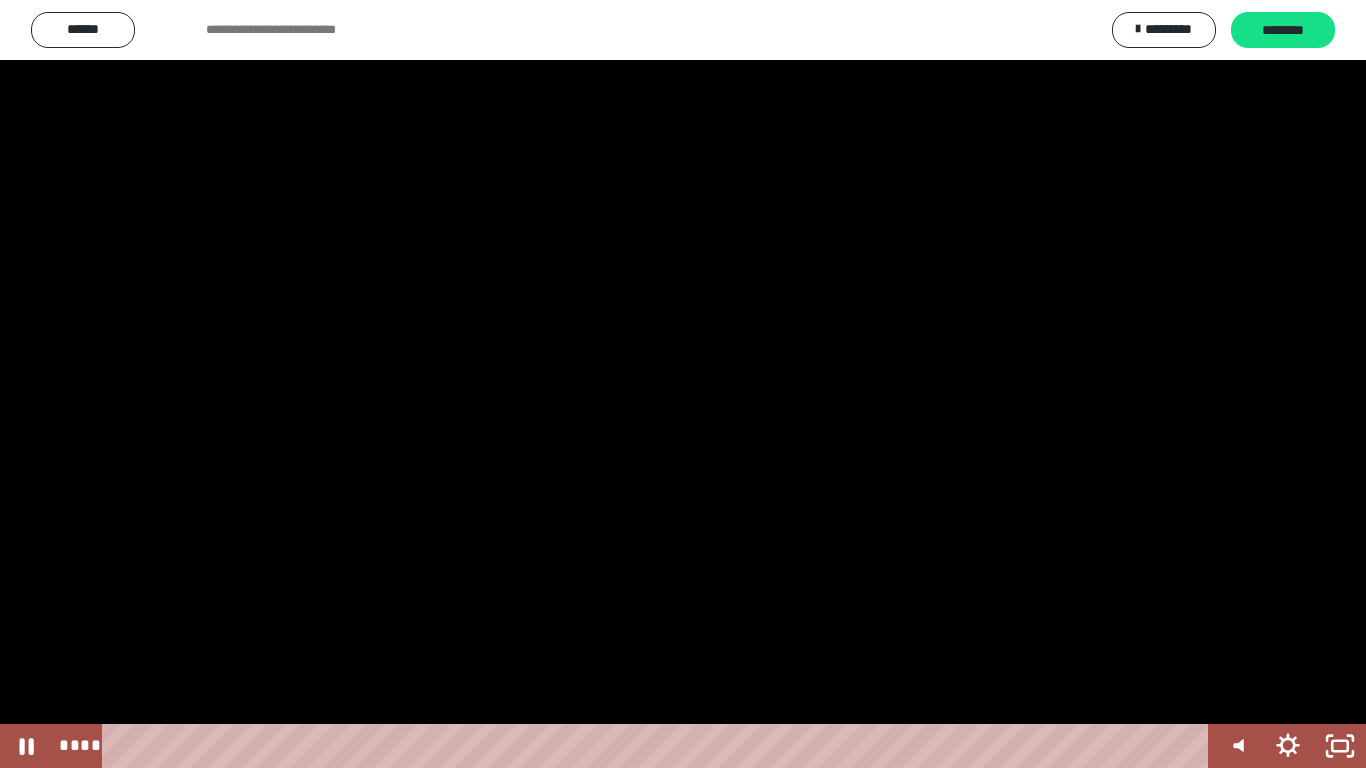 click at bounding box center [0, 0] 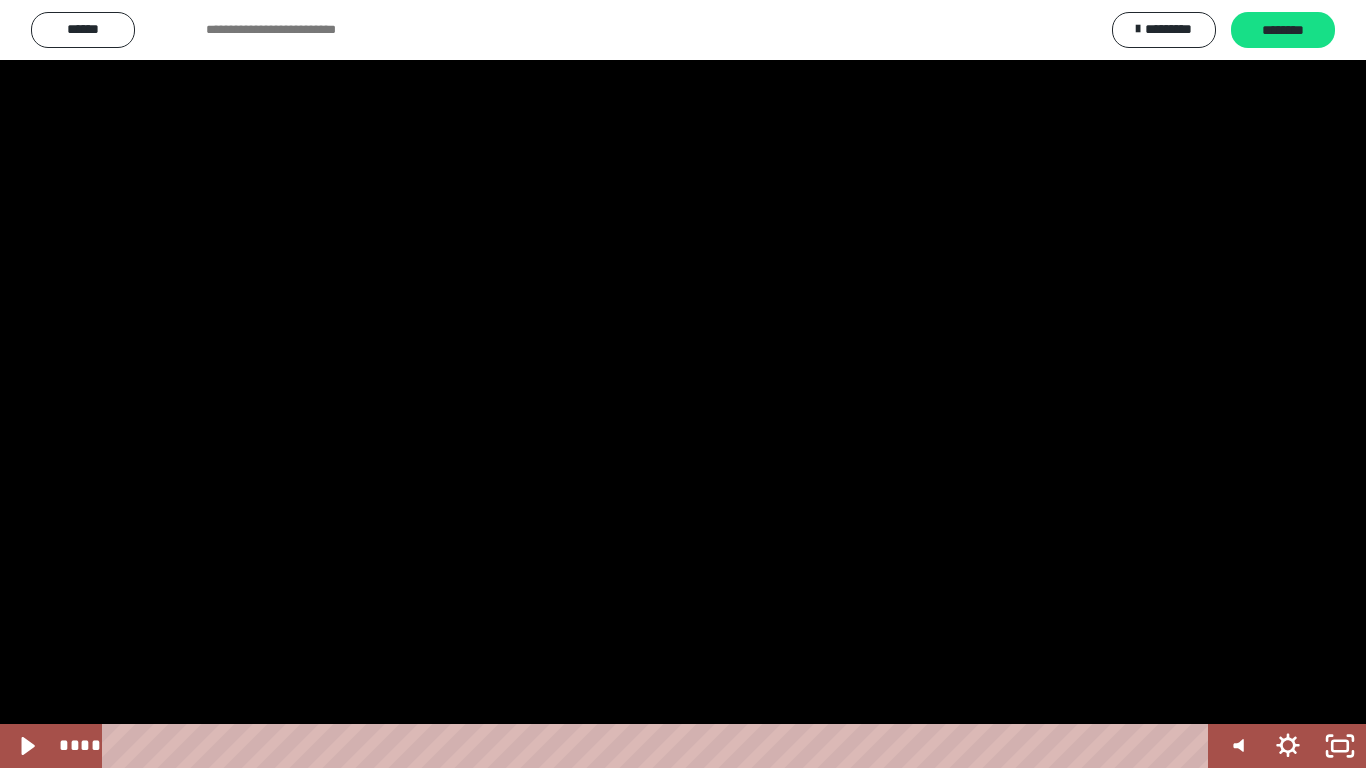 click at bounding box center (0, 0) 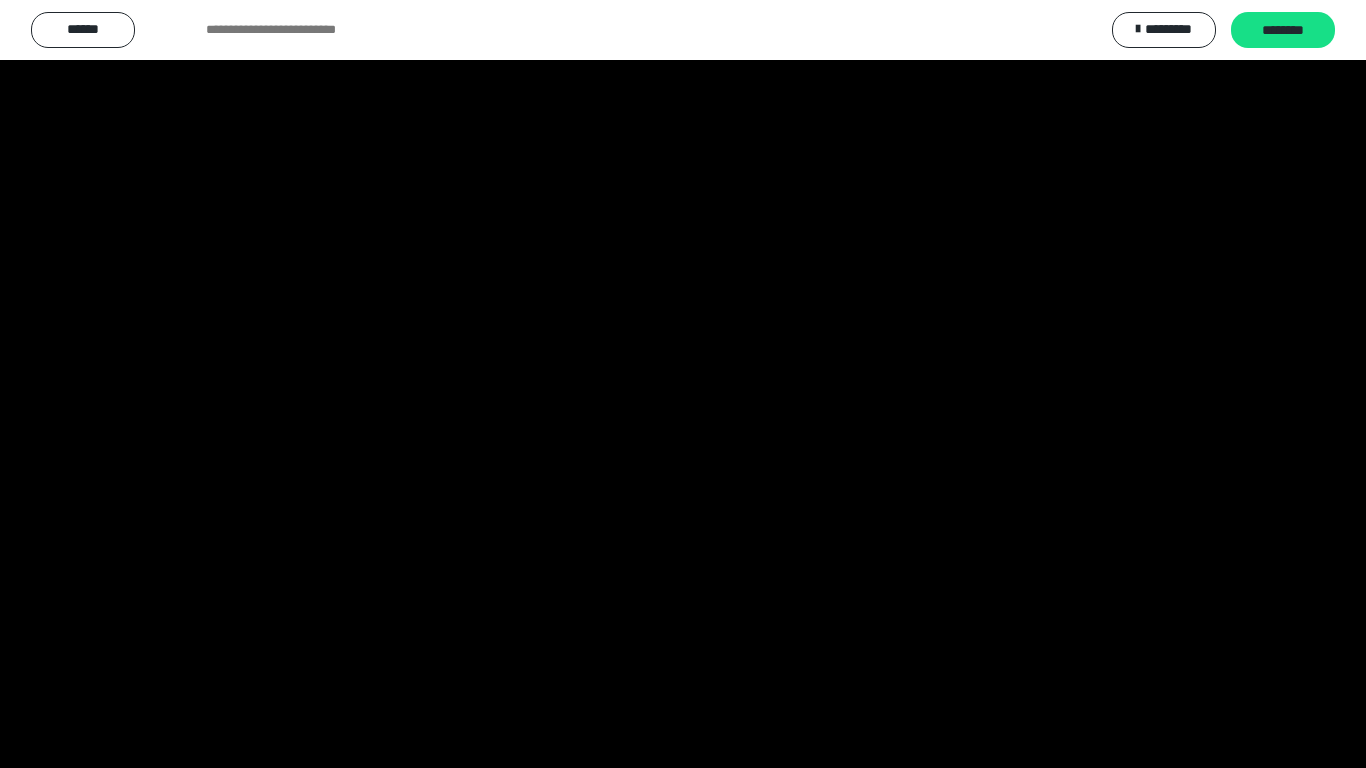 click at bounding box center (0, 0) 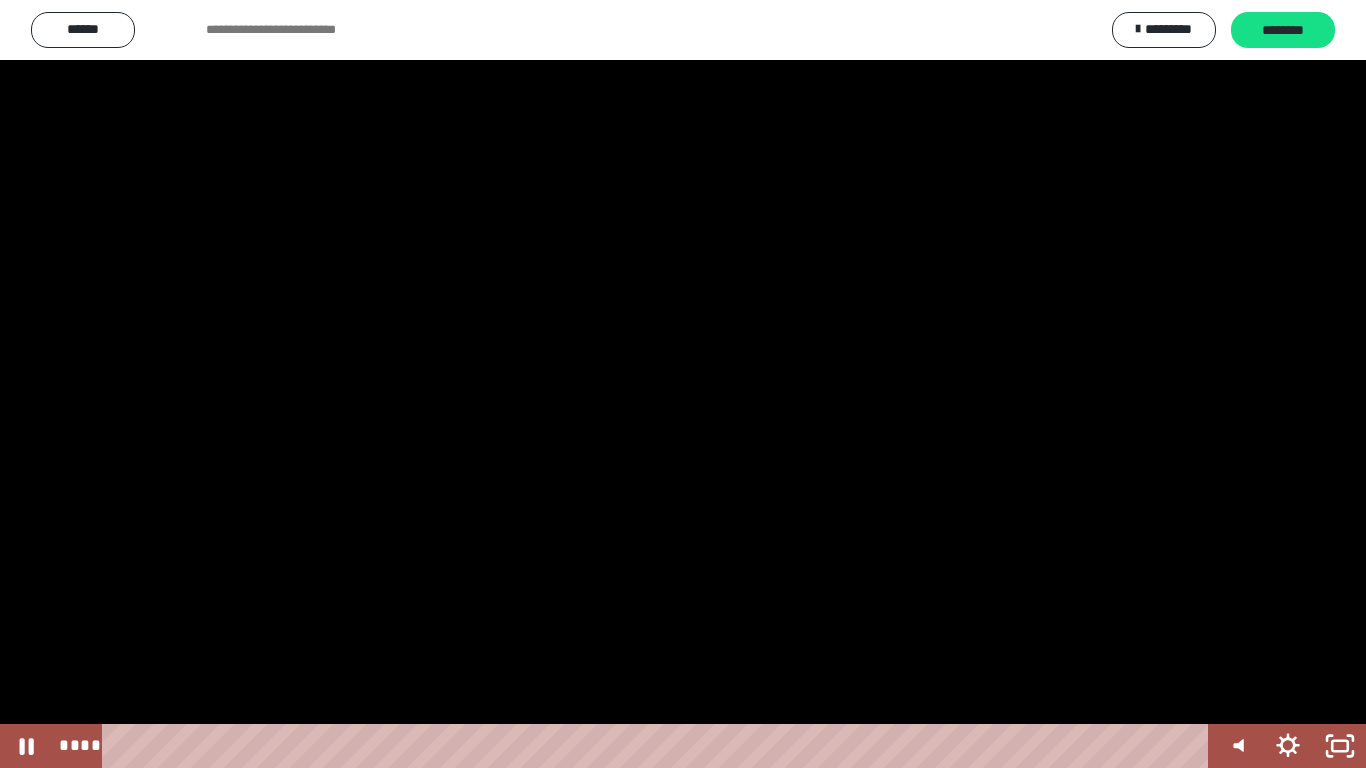 click at bounding box center (0, 0) 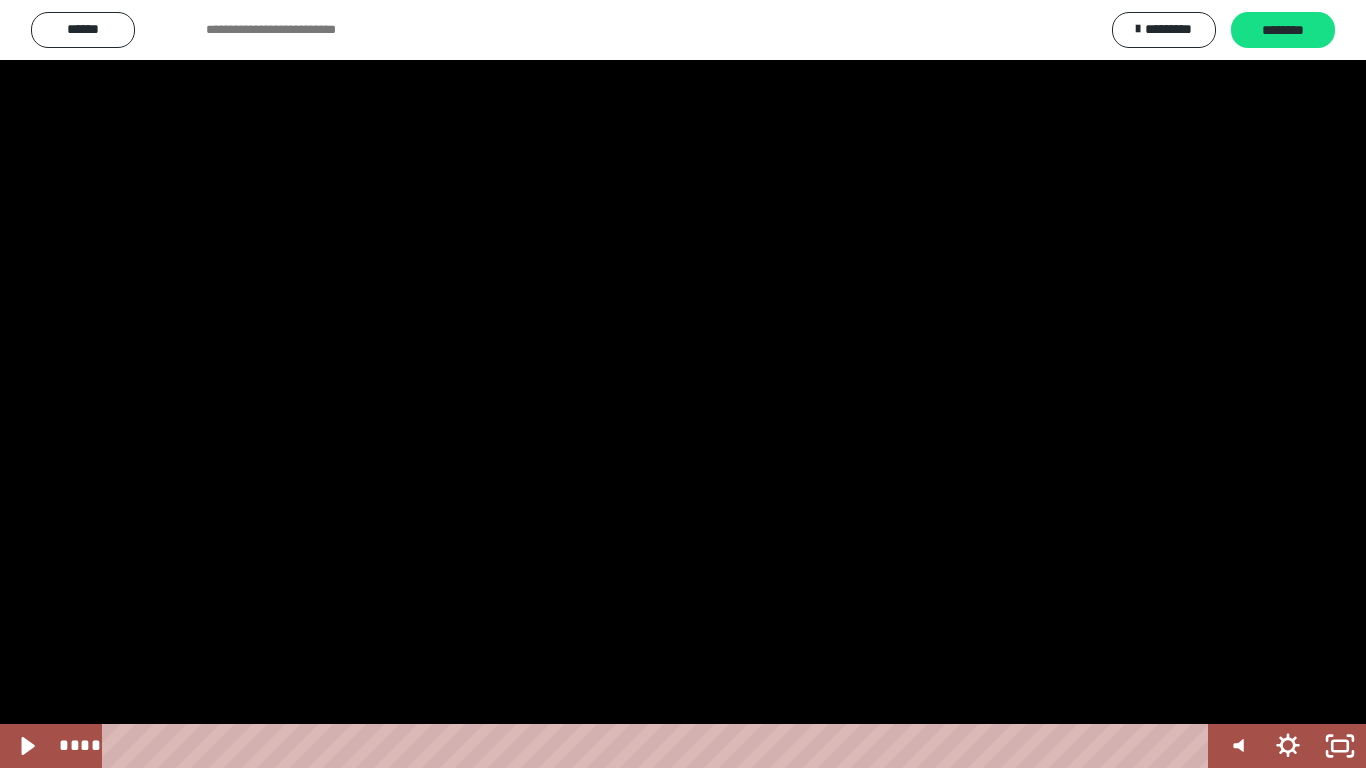 click at bounding box center [0, 0] 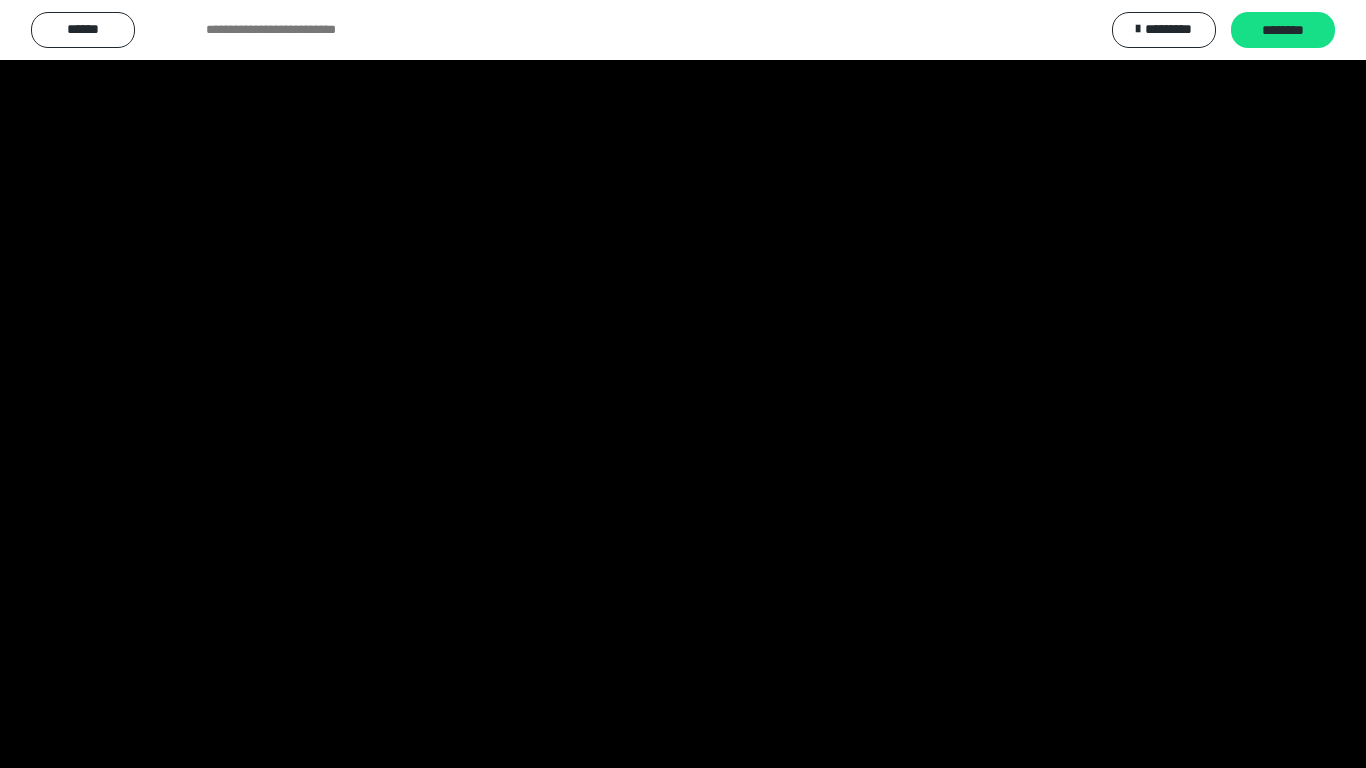 click at bounding box center (0, 0) 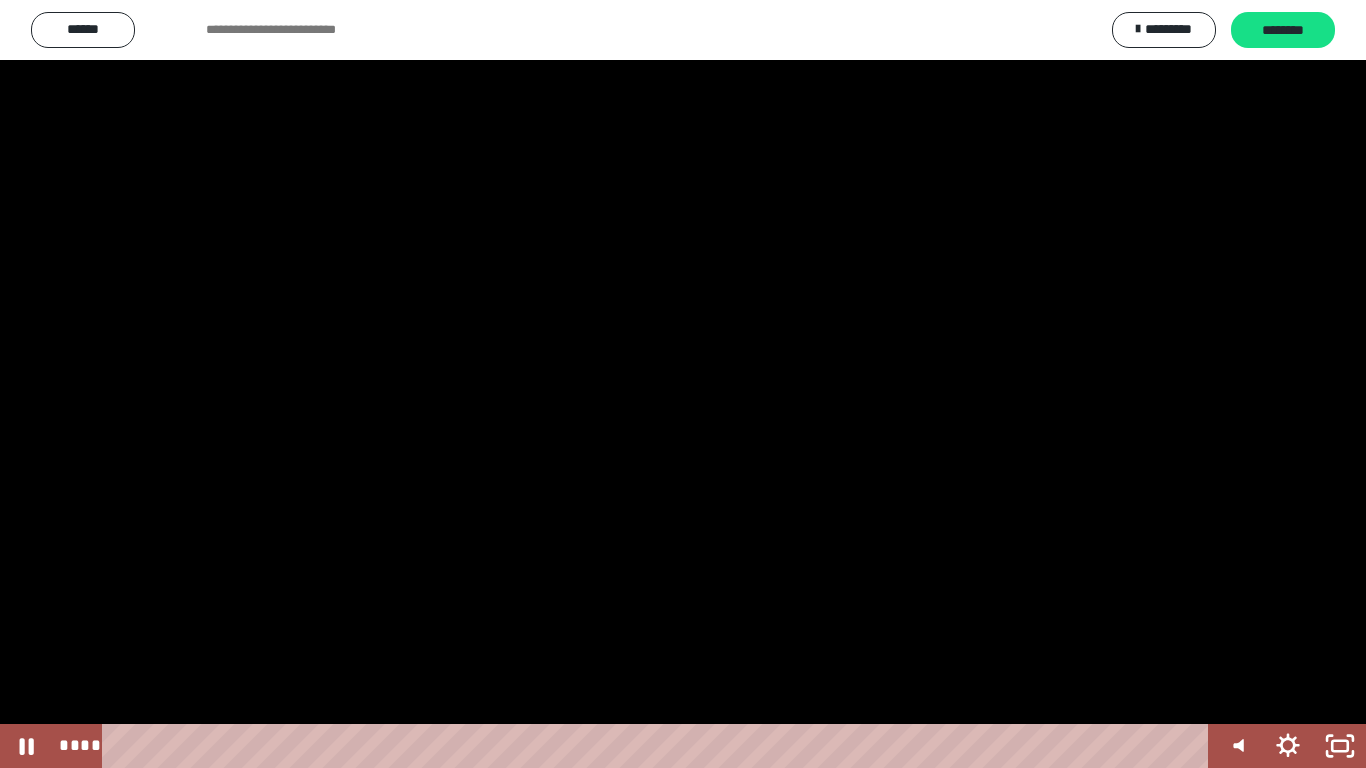 click at bounding box center [0, 0] 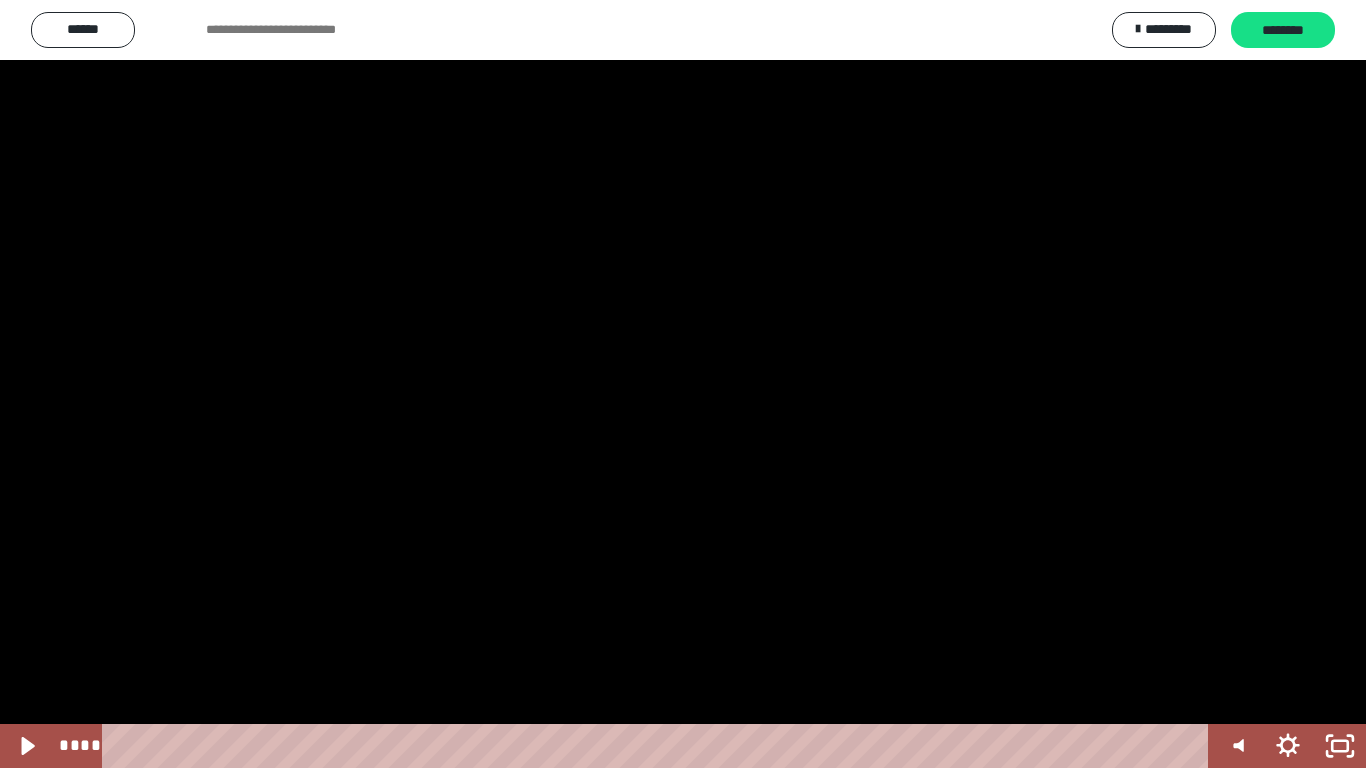 click at bounding box center [0, 0] 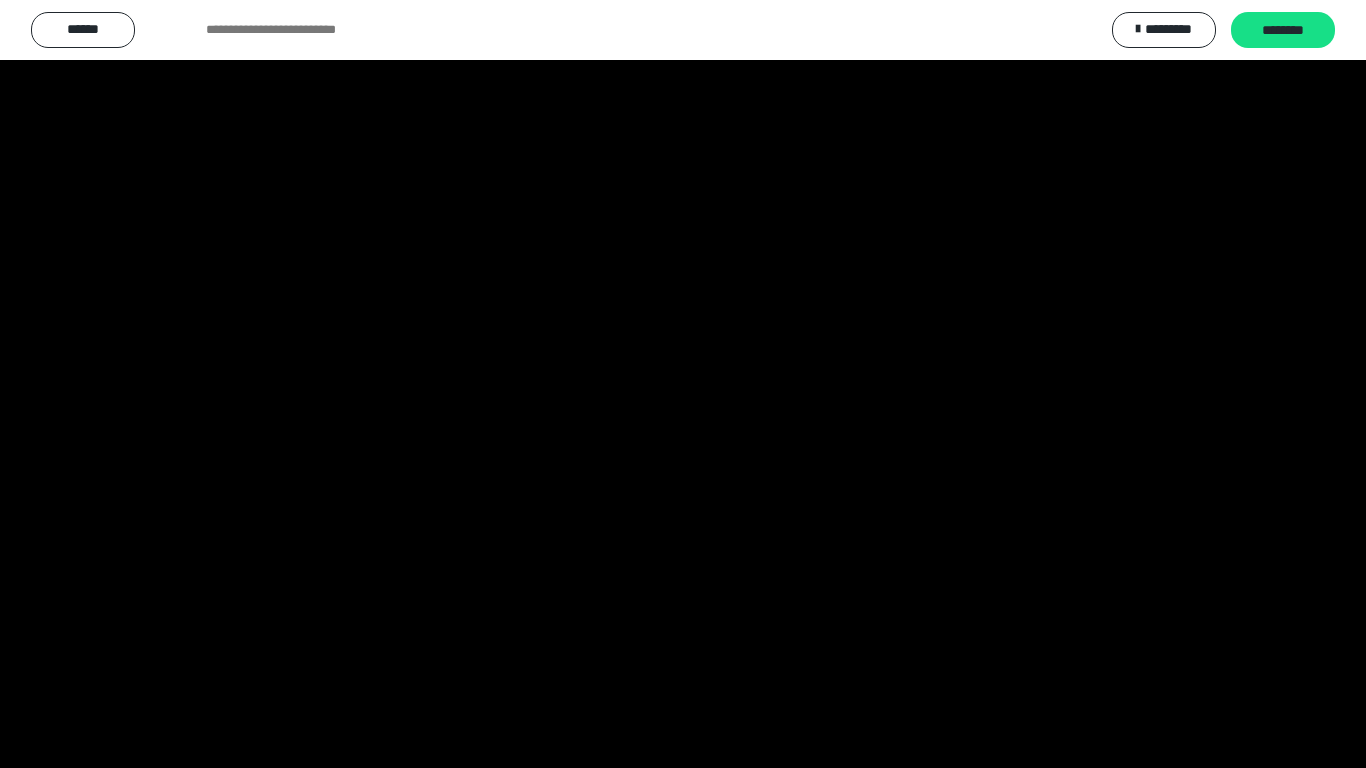 click at bounding box center (0, 0) 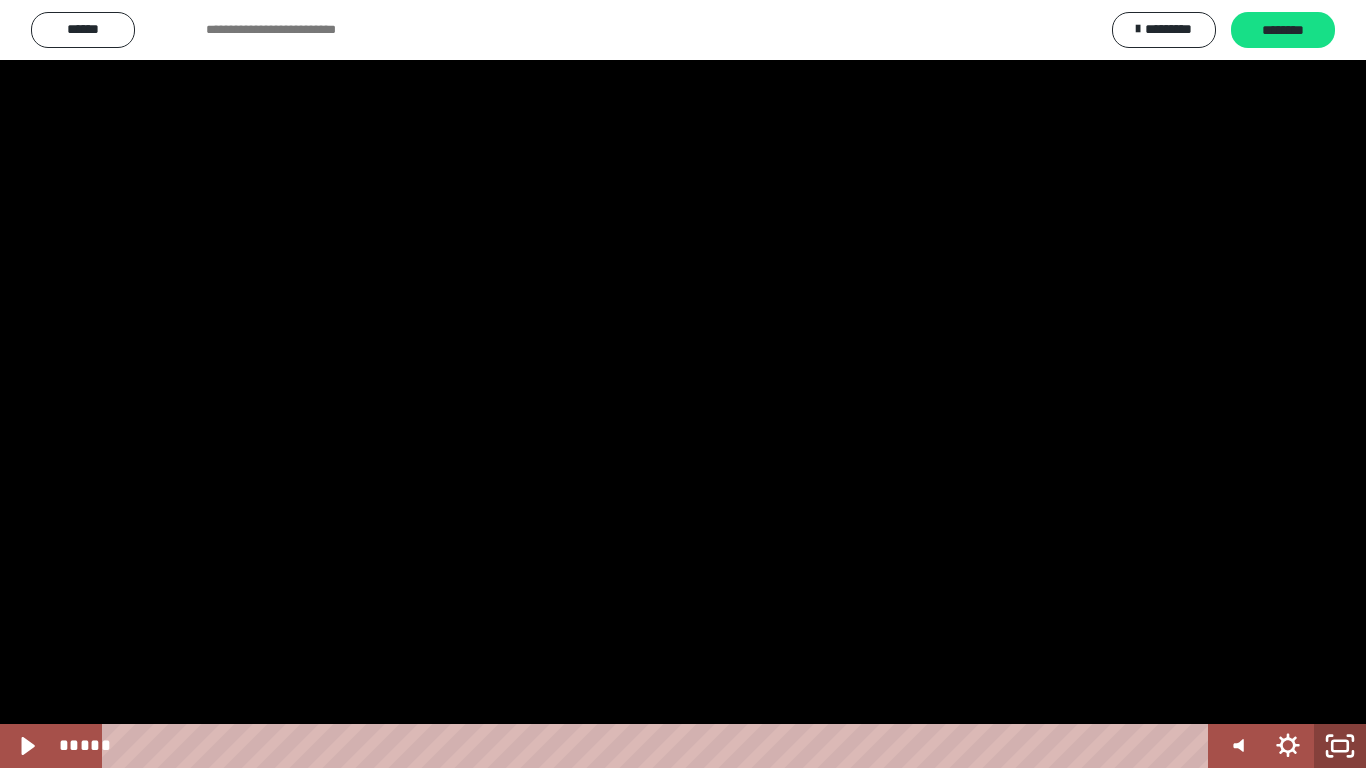 click 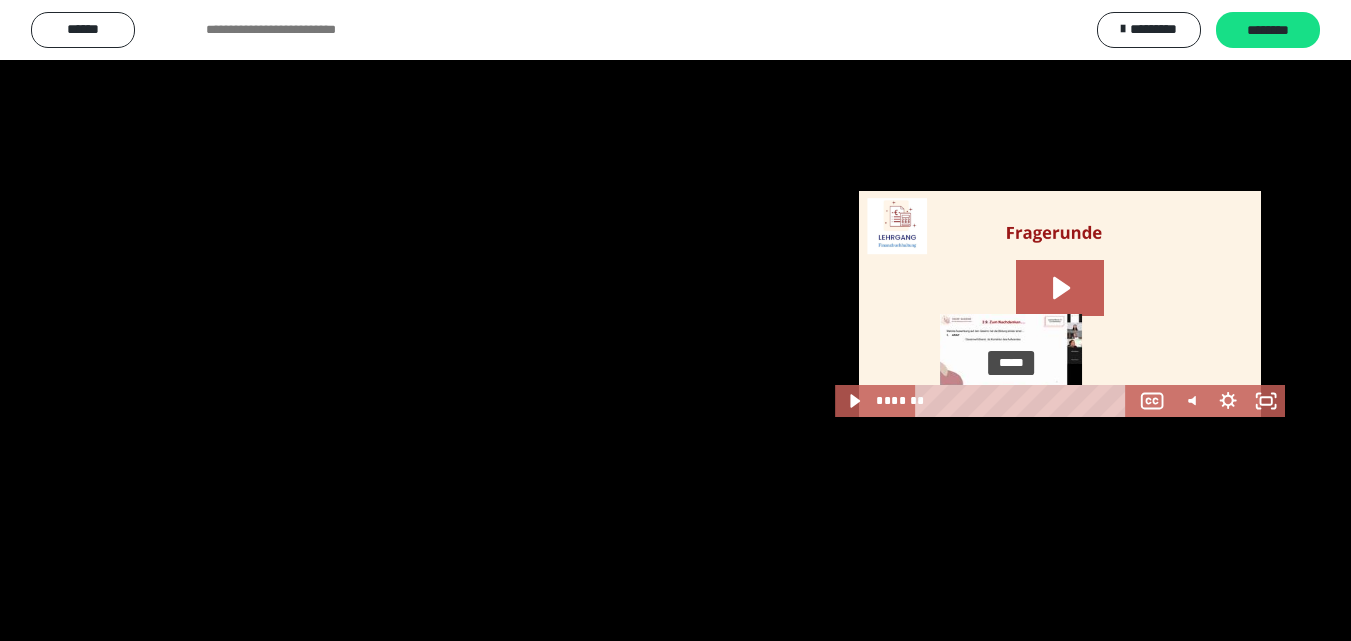 scroll, scrollTop: 3401, scrollLeft: 0, axis: vertical 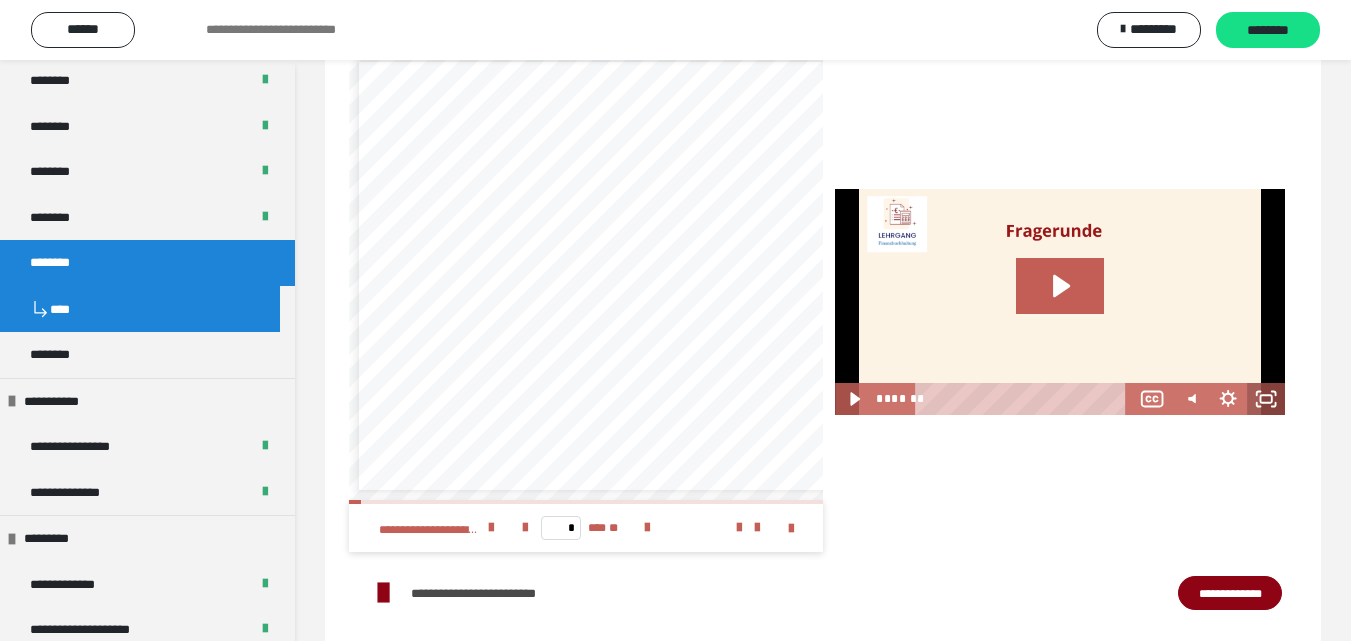 click 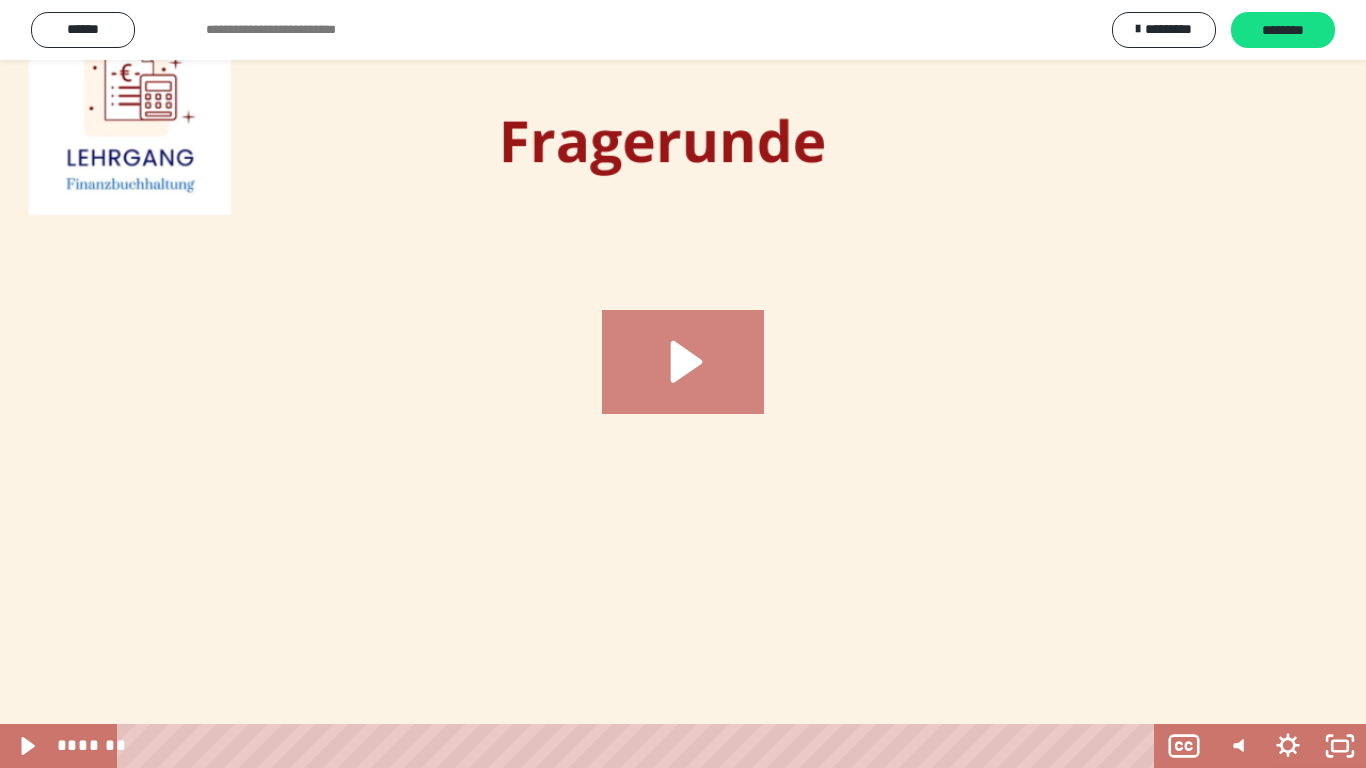 click 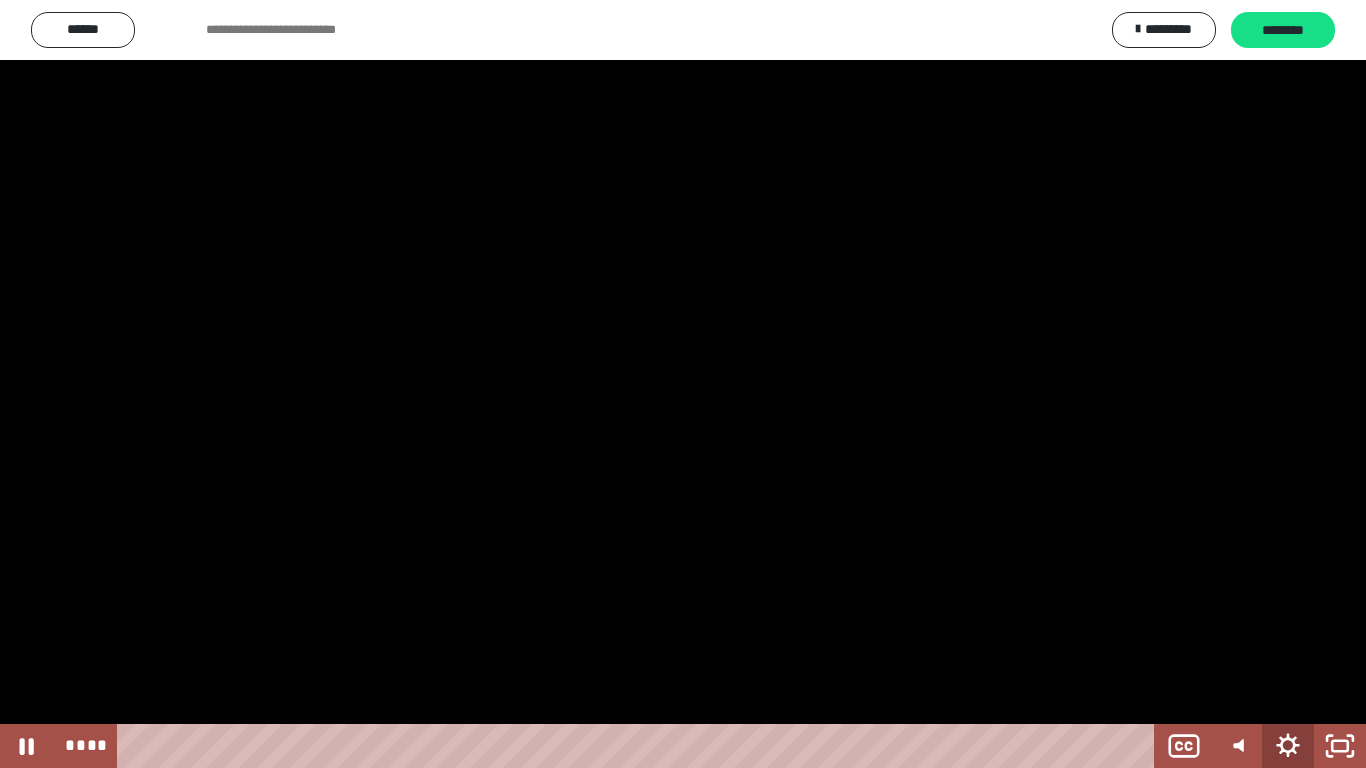 click 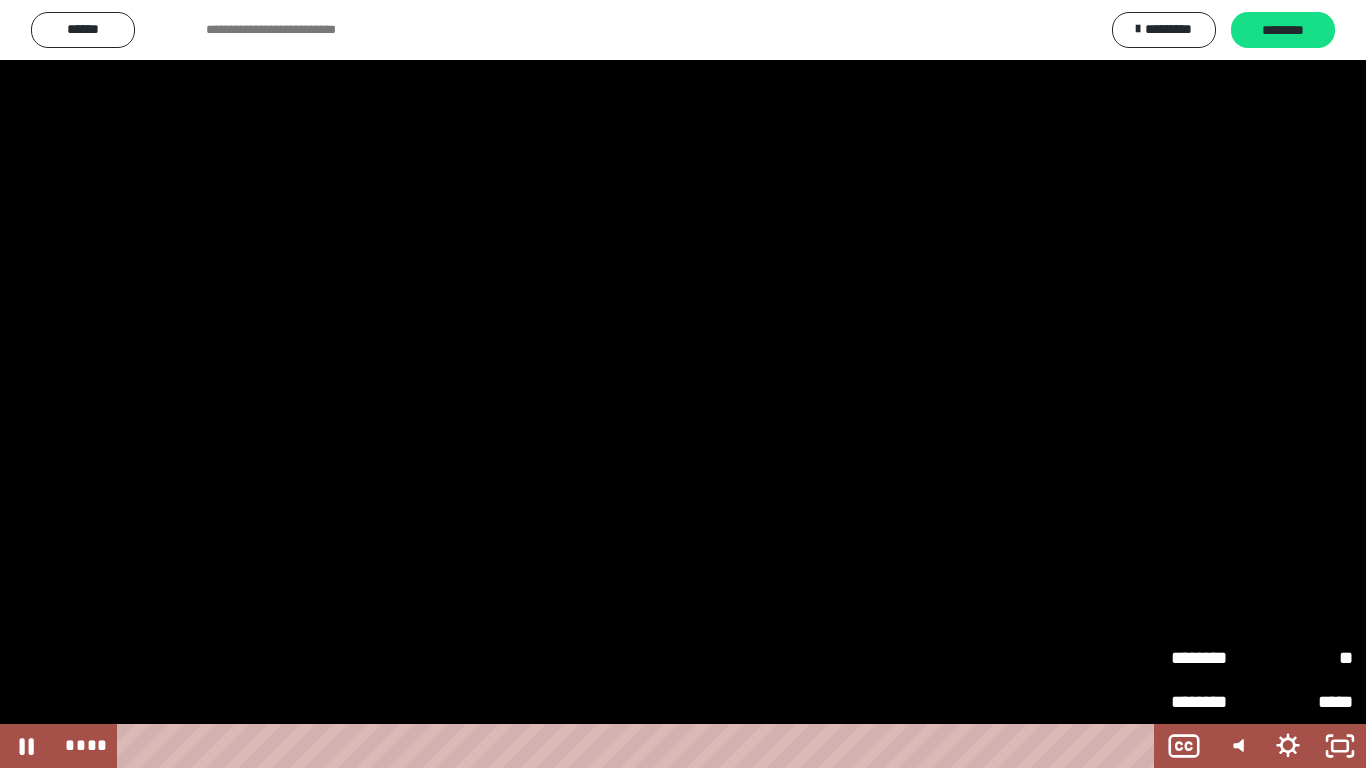 click on "********" at bounding box center (1216, 658) 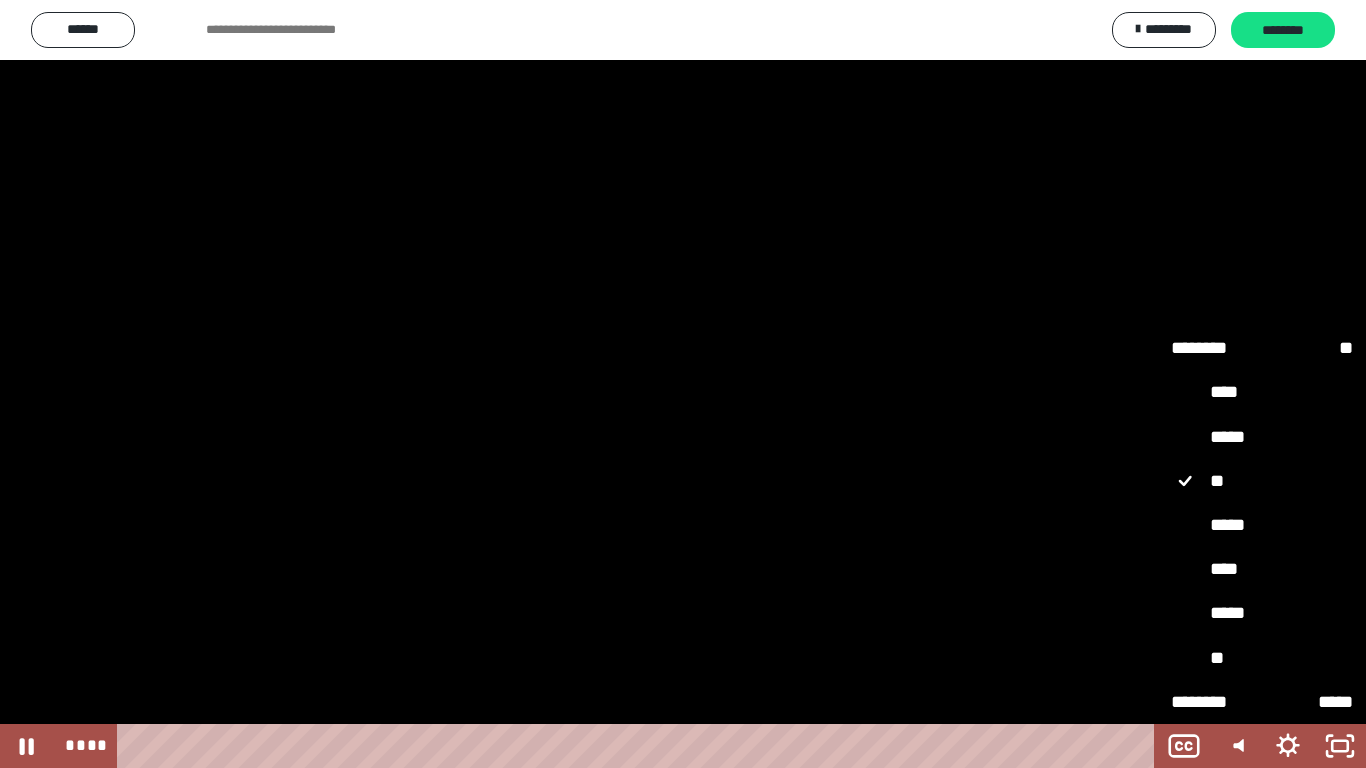 click on "****" at bounding box center (1262, 570) 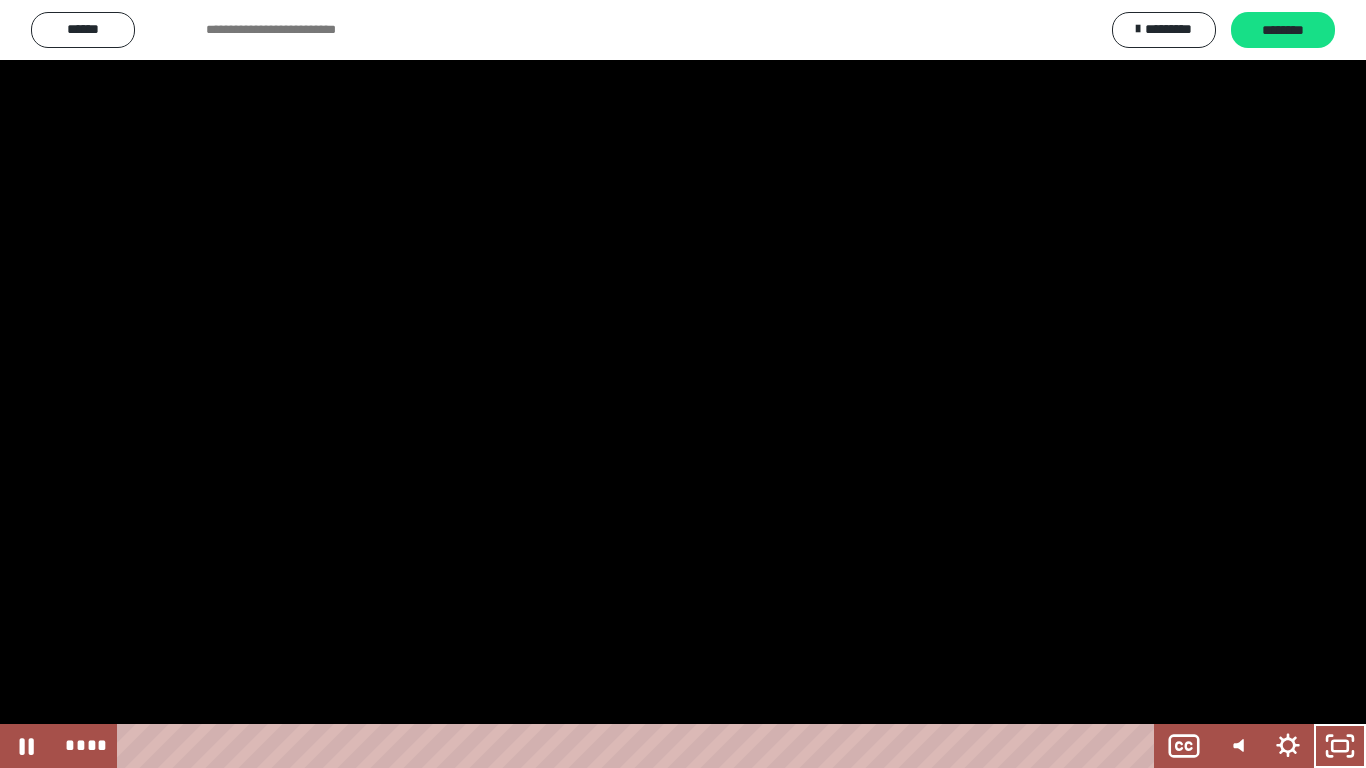 type 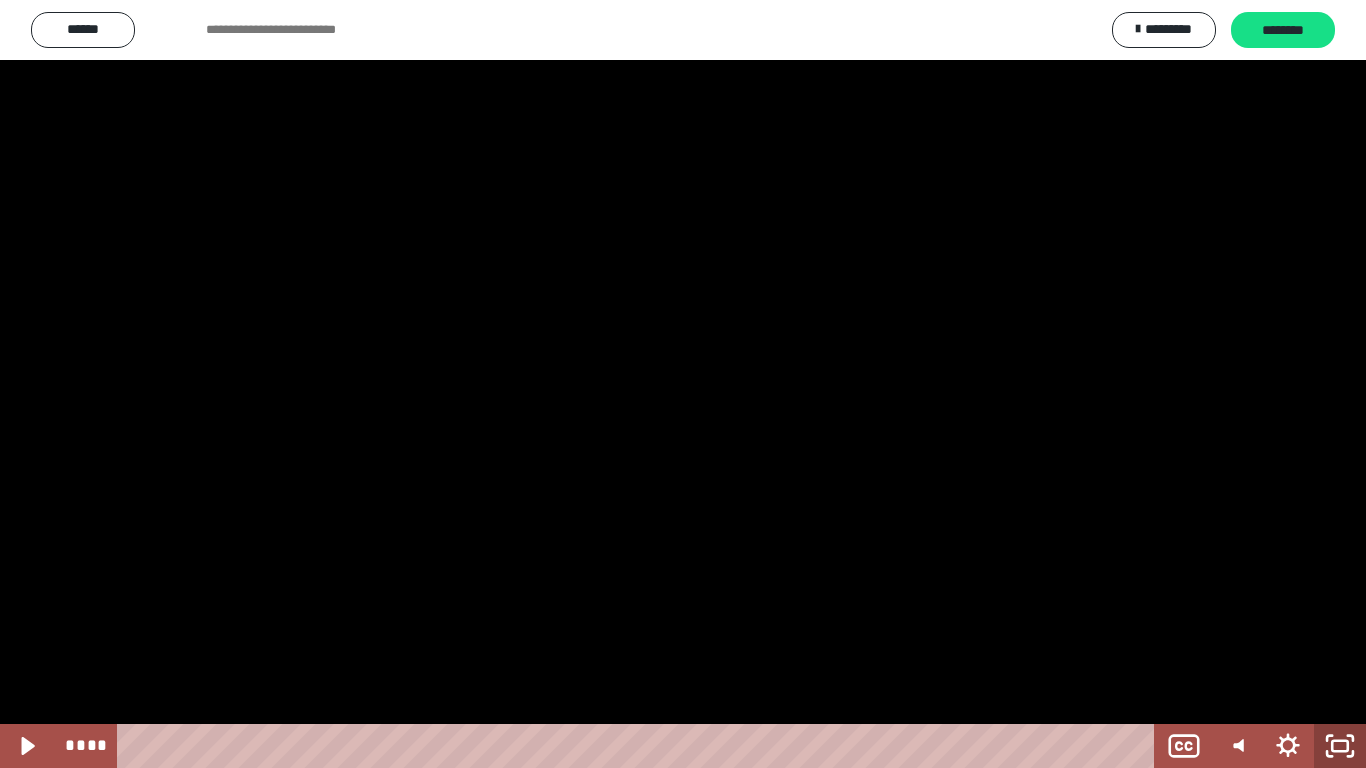 click 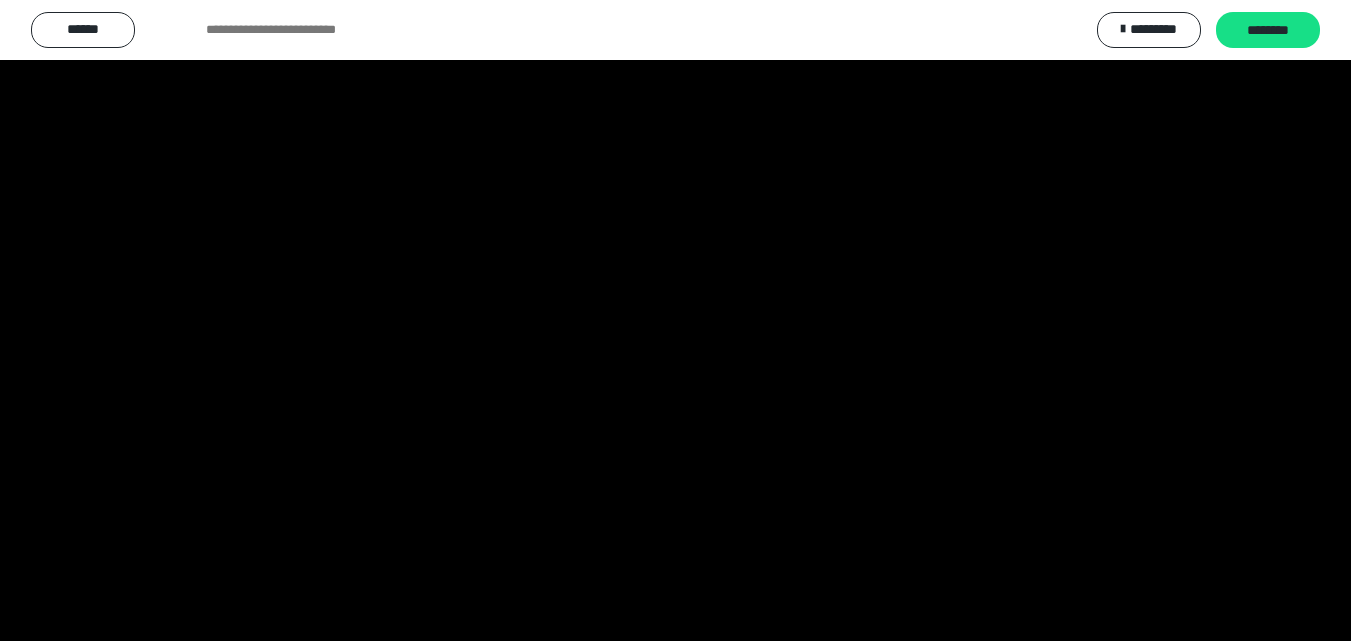 scroll, scrollTop: 1101, scrollLeft: 0, axis: vertical 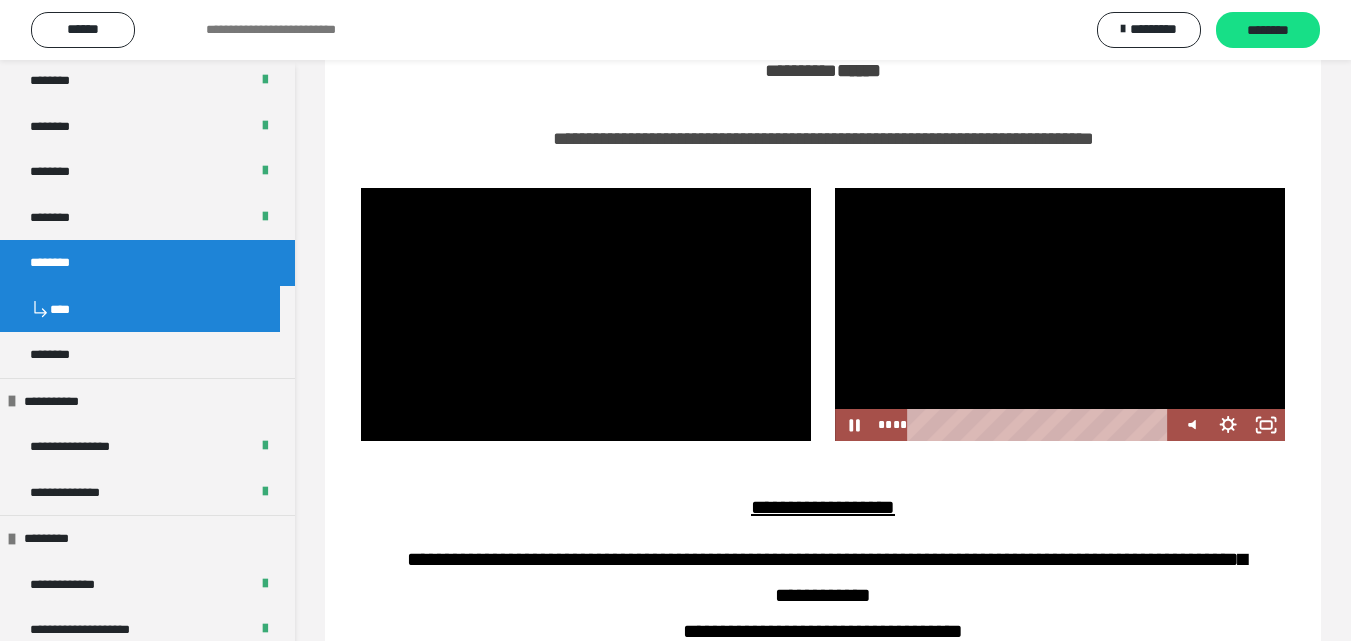 click at bounding box center [1060, 314] 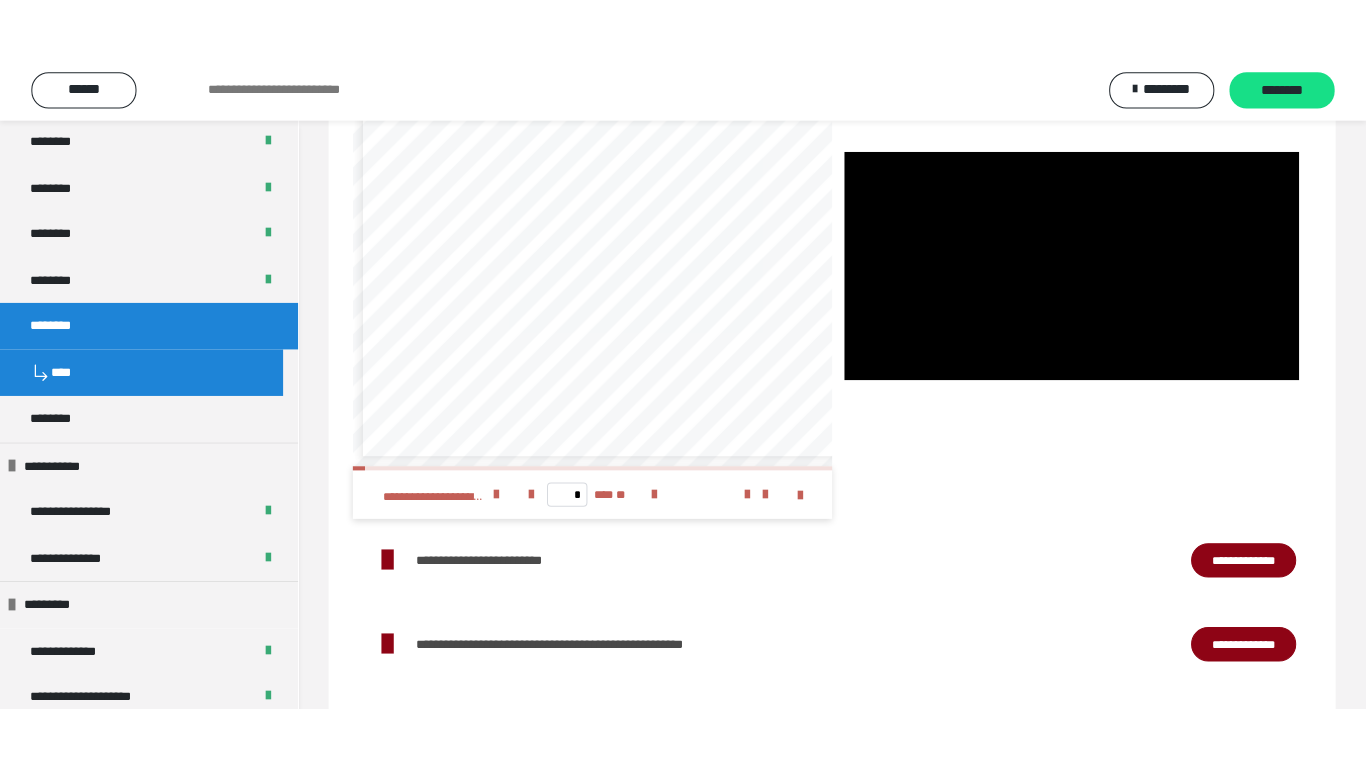 scroll, scrollTop: 3501, scrollLeft: 0, axis: vertical 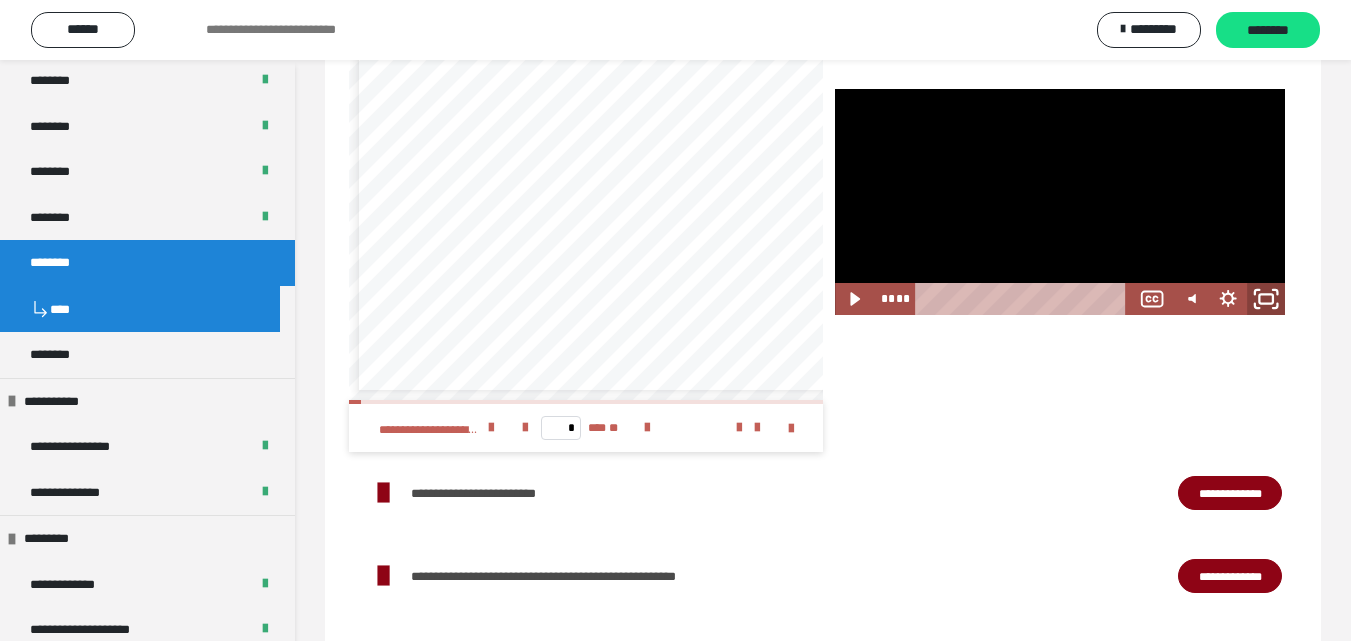 click 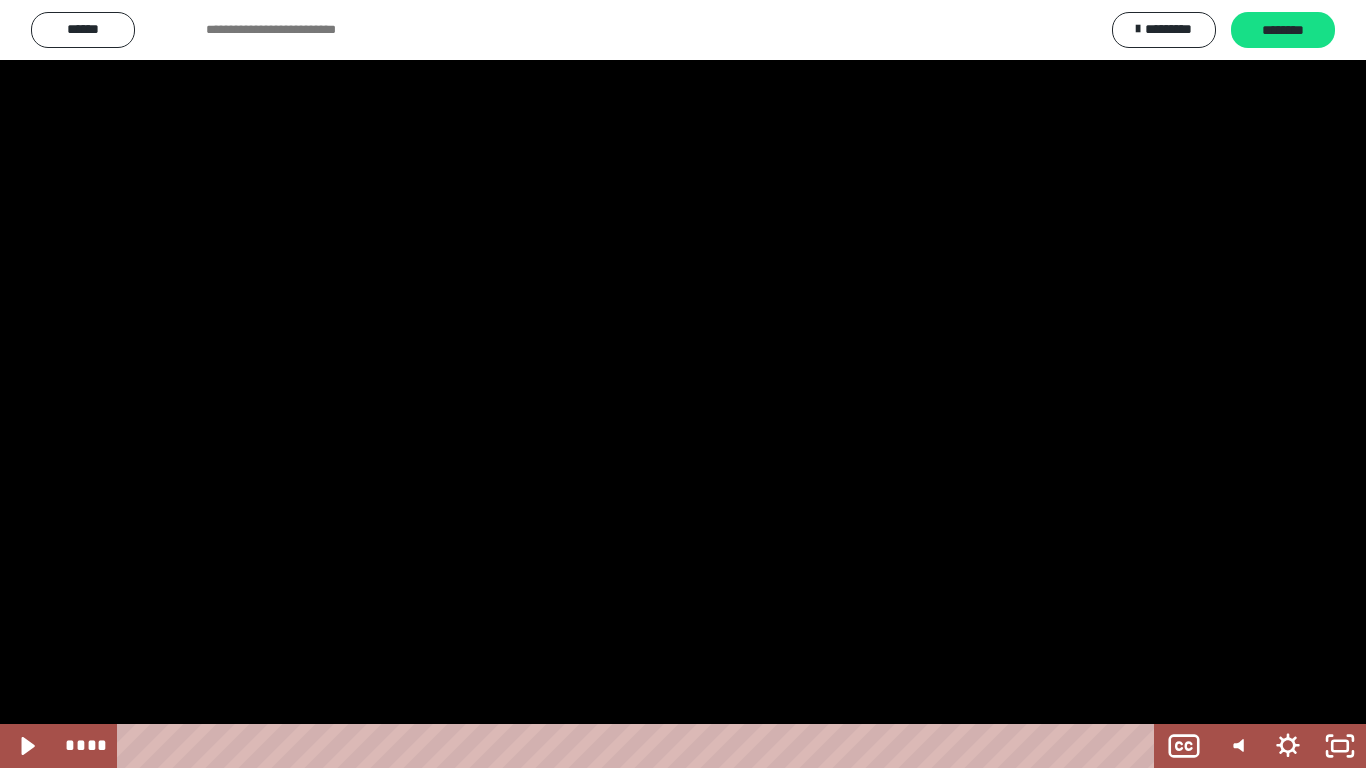 click at bounding box center [683, 384] 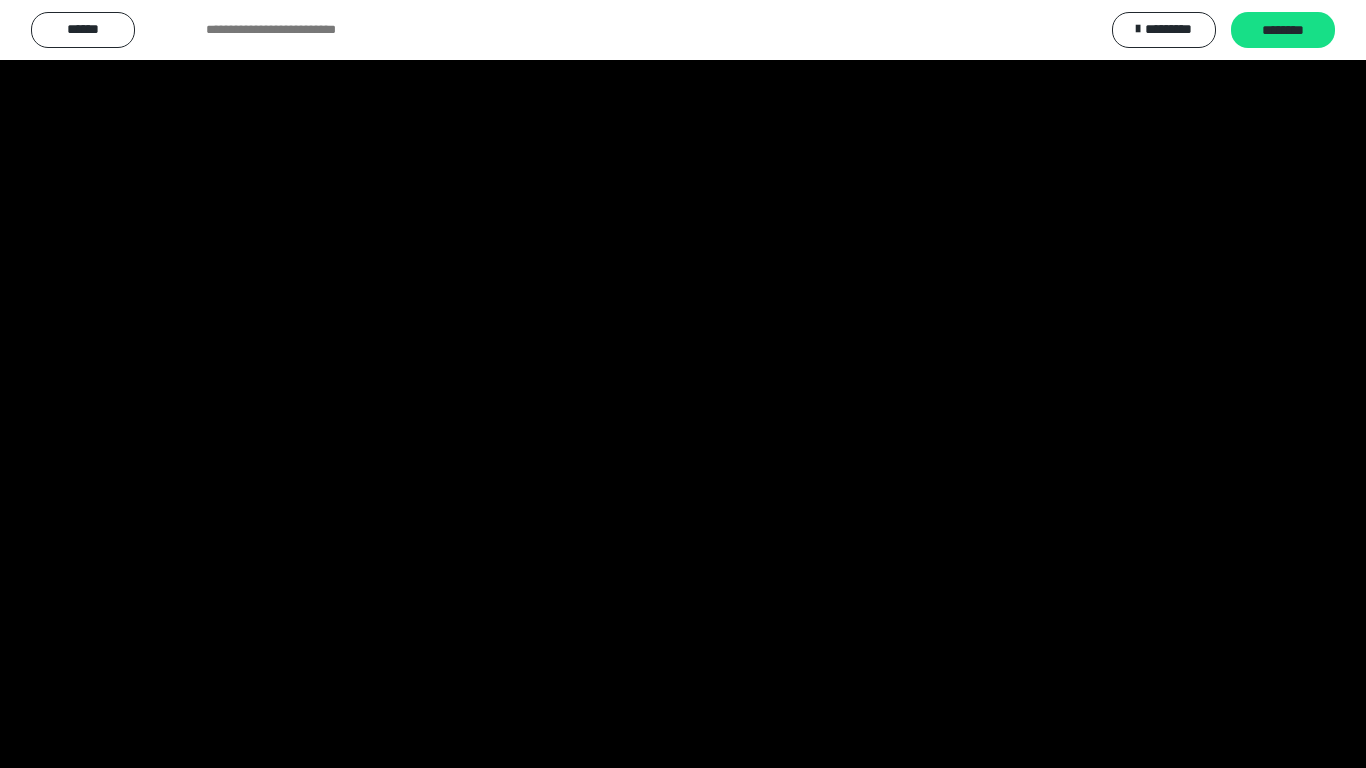 type 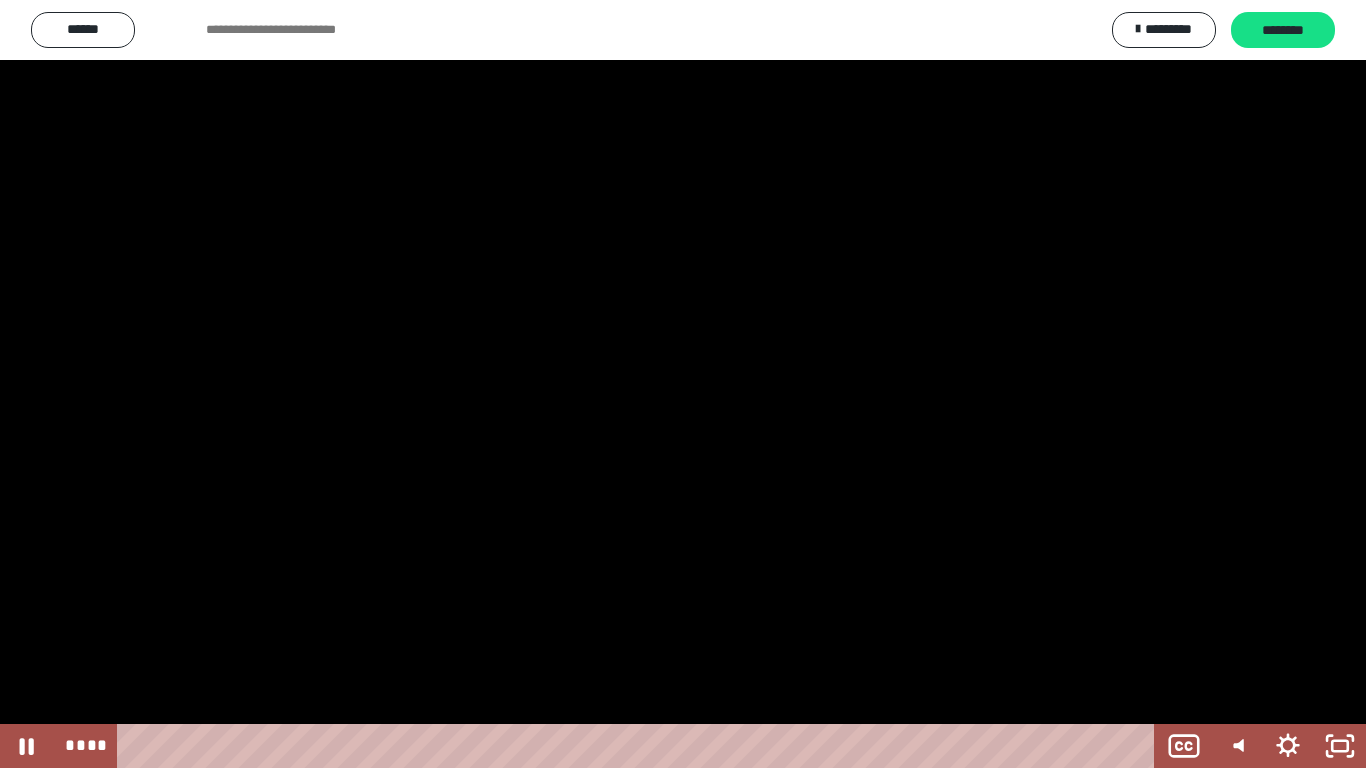 click at bounding box center [683, 384] 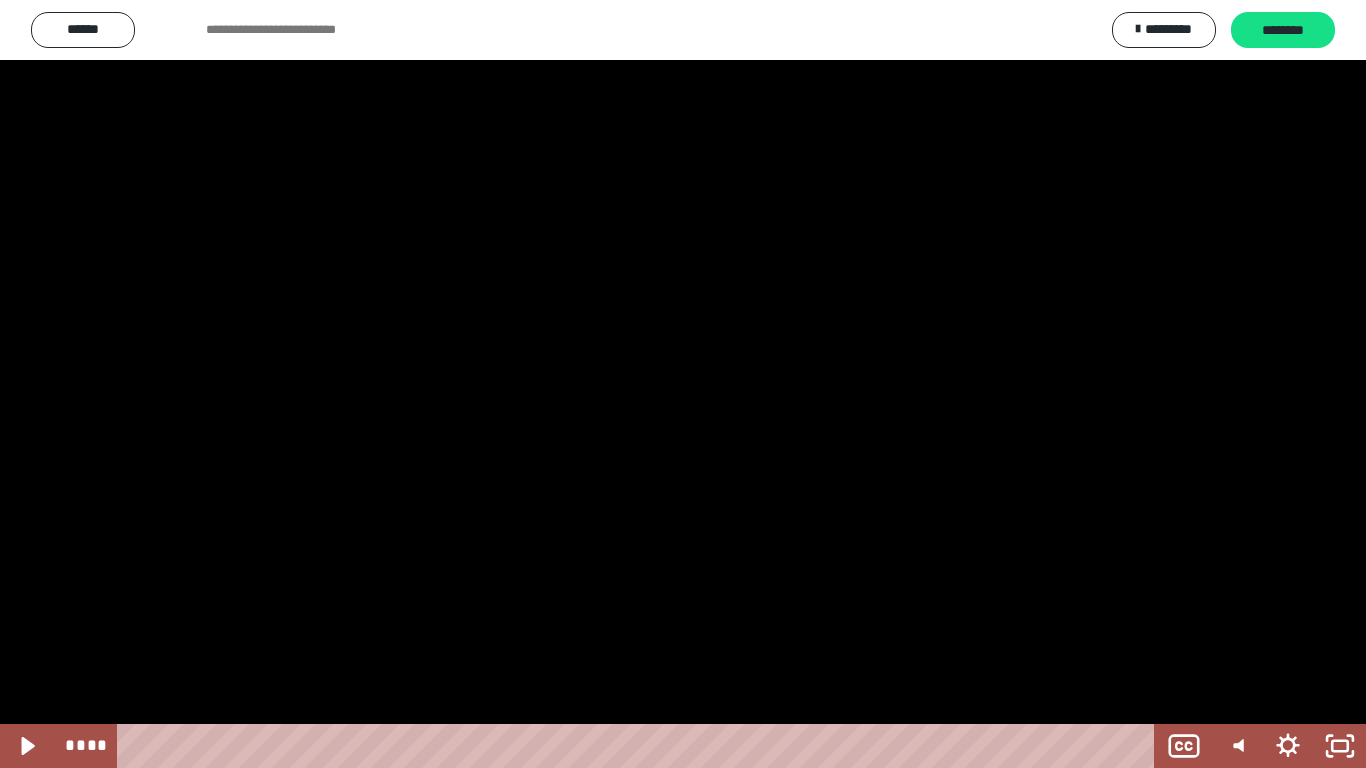 click at bounding box center [683, 384] 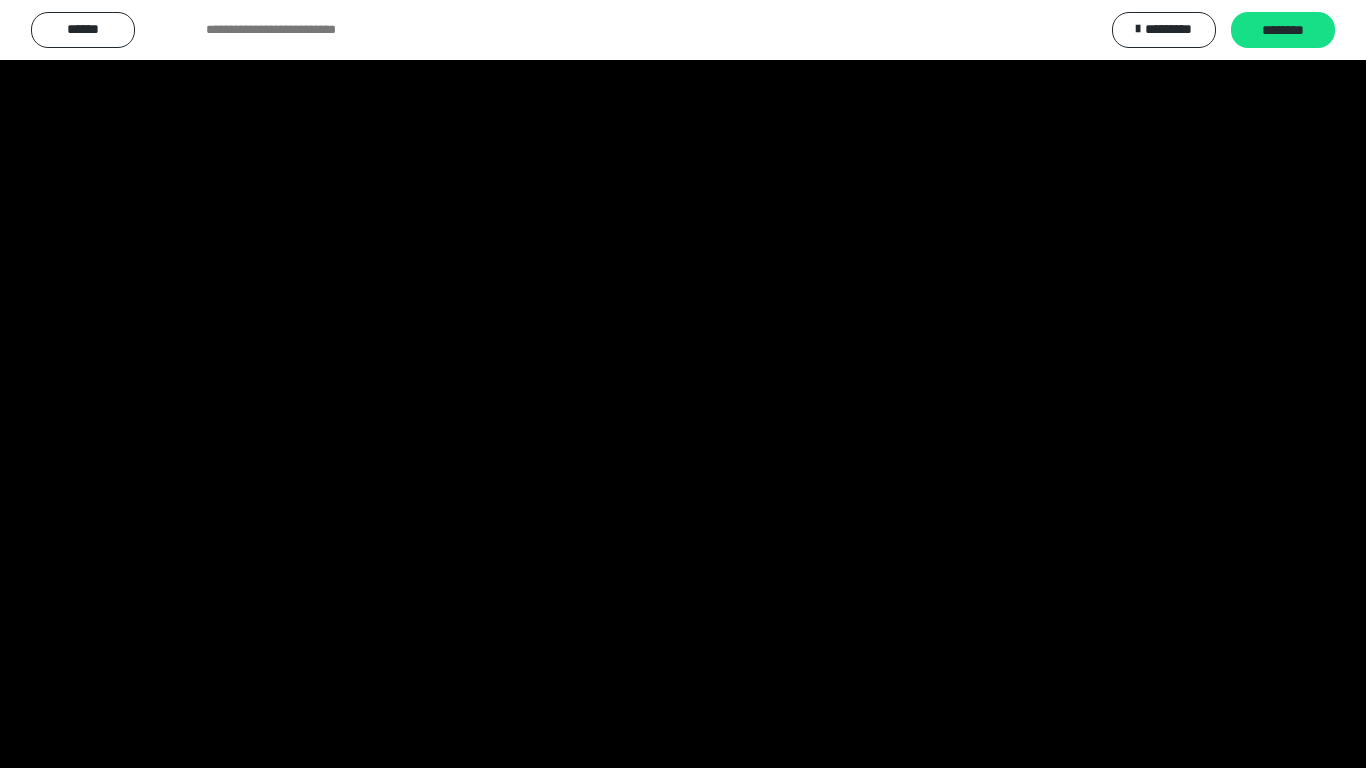 drag, startPoint x: 1075, startPoint y: 280, endPoint x: 1109, endPoint y: 307, distance: 43.416588 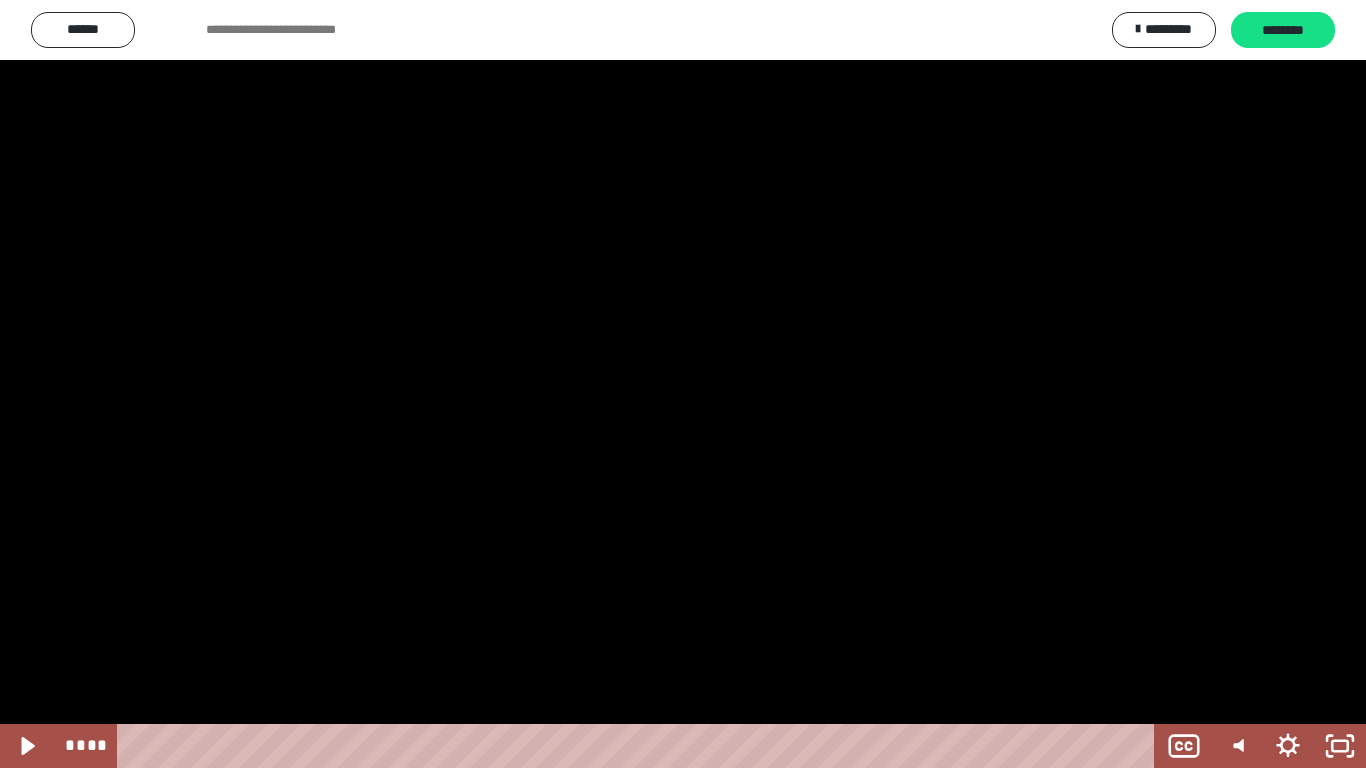 click at bounding box center [683, 384] 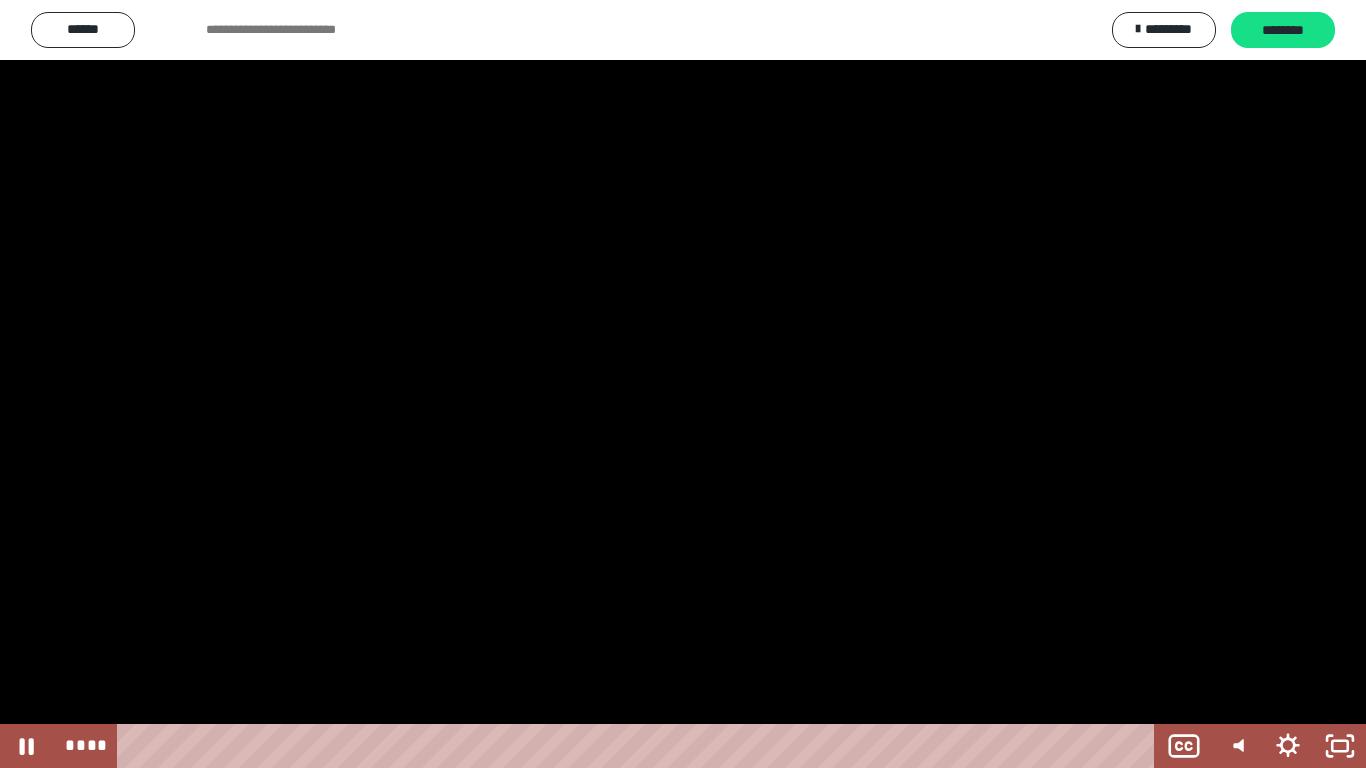 click at bounding box center [683, 384] 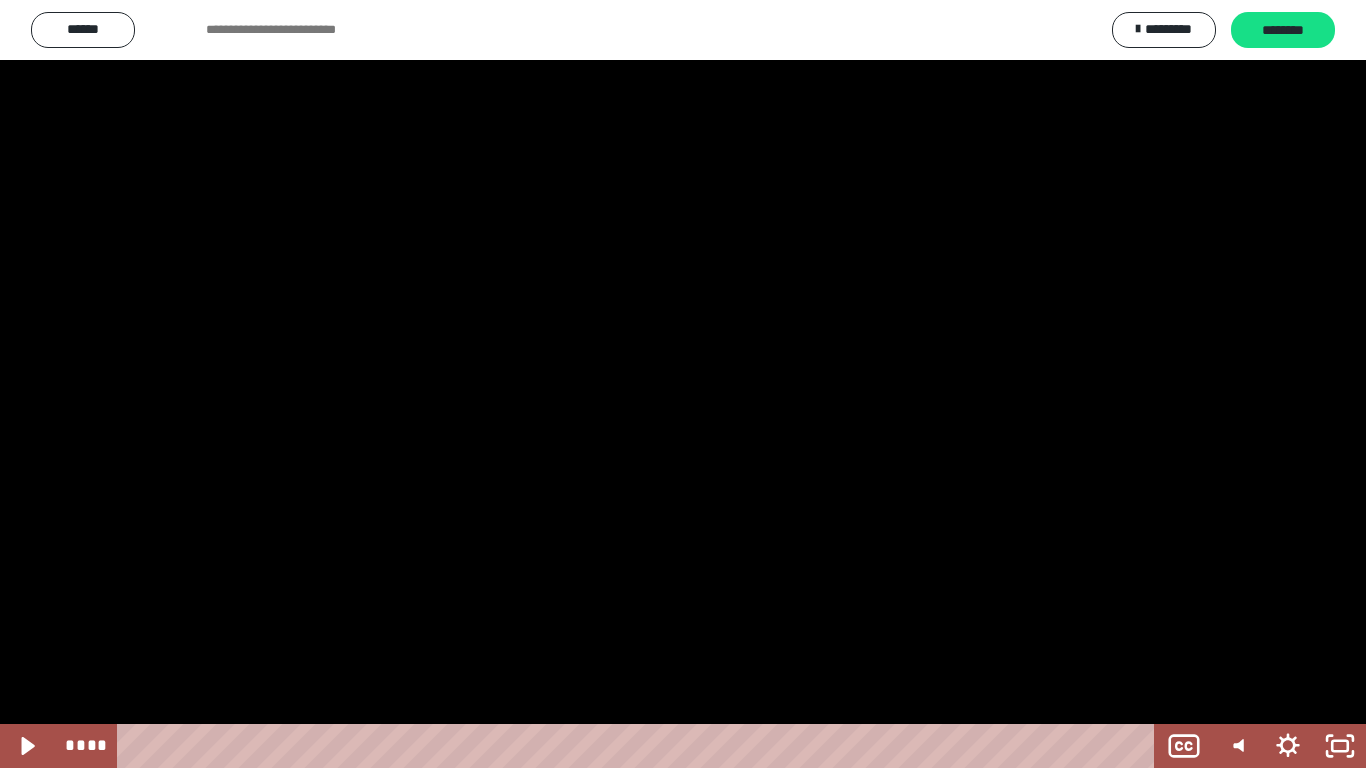 click at bounding box center [683, 384] 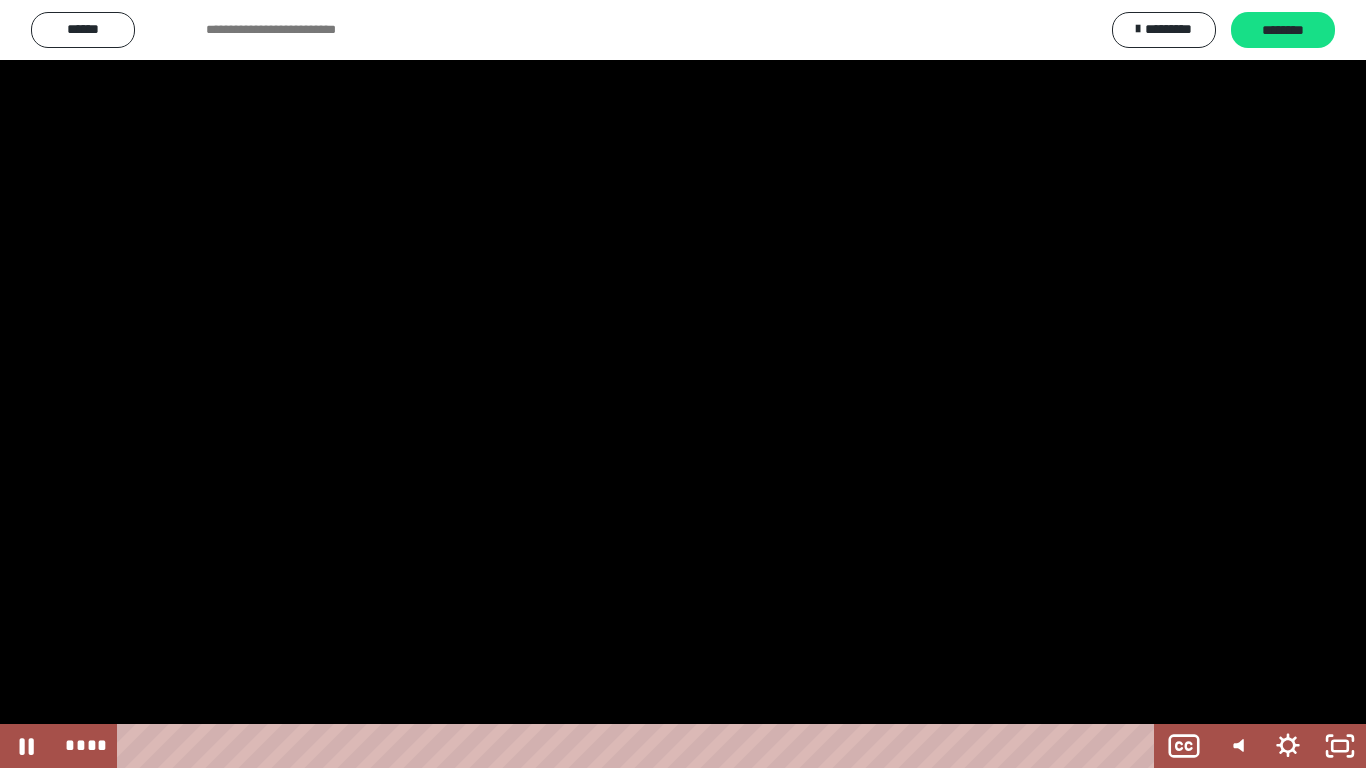 click at bounding box center [683, 384] 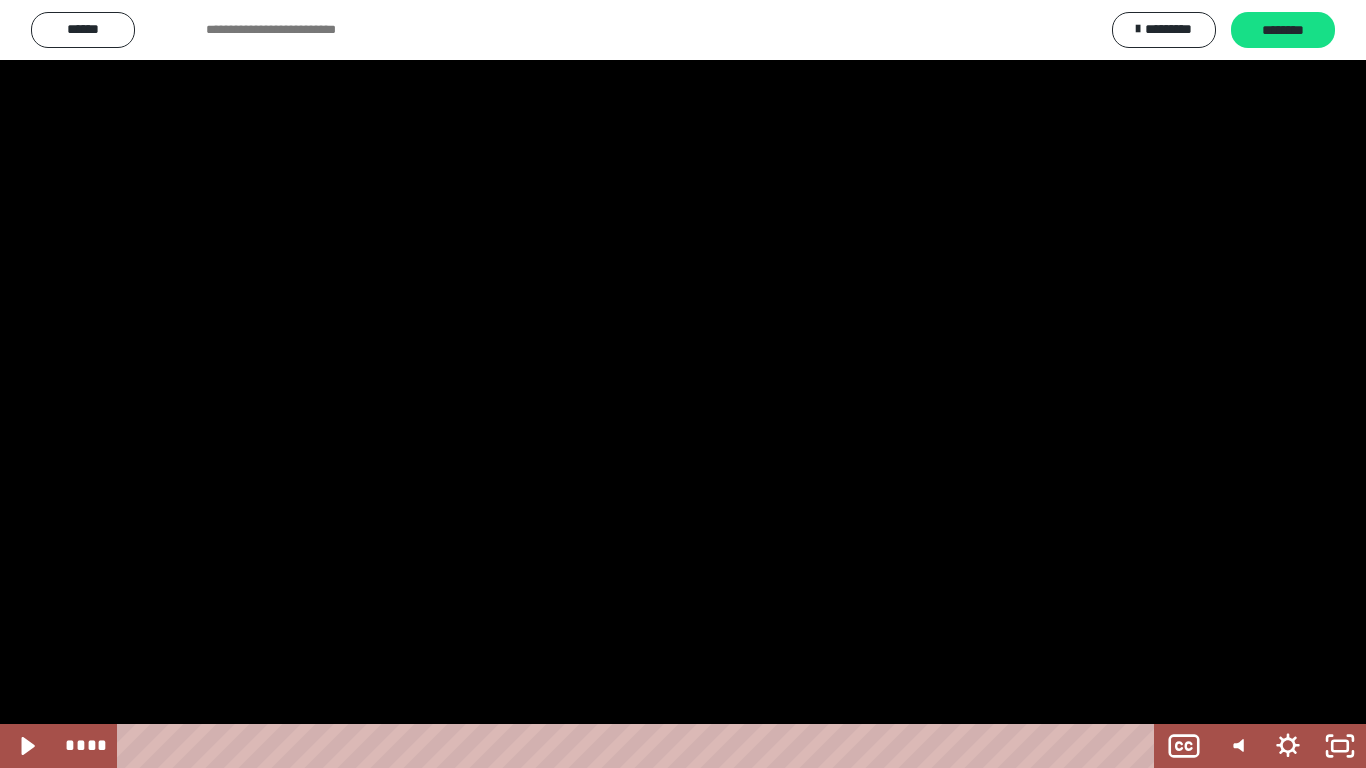 click at bounding box center (683, 384) 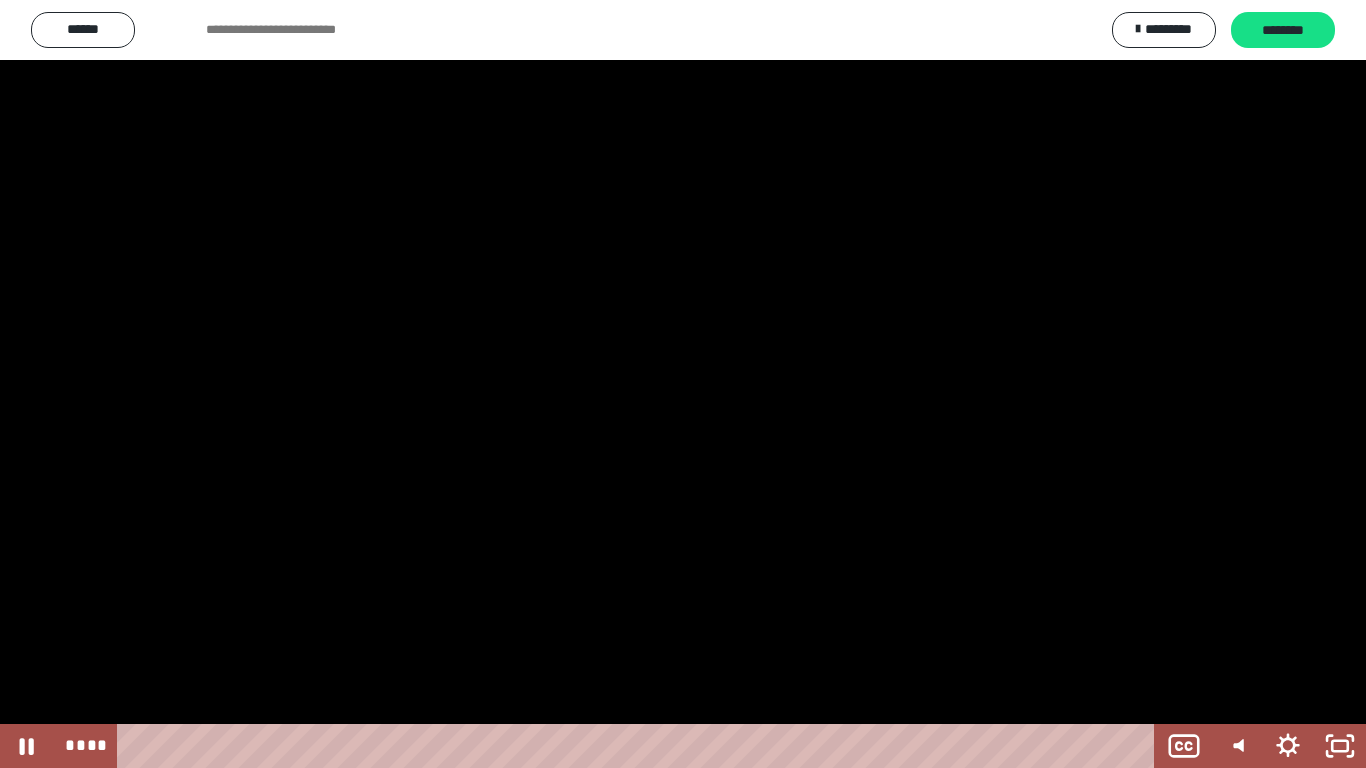 click at bounding box center [683, 384] 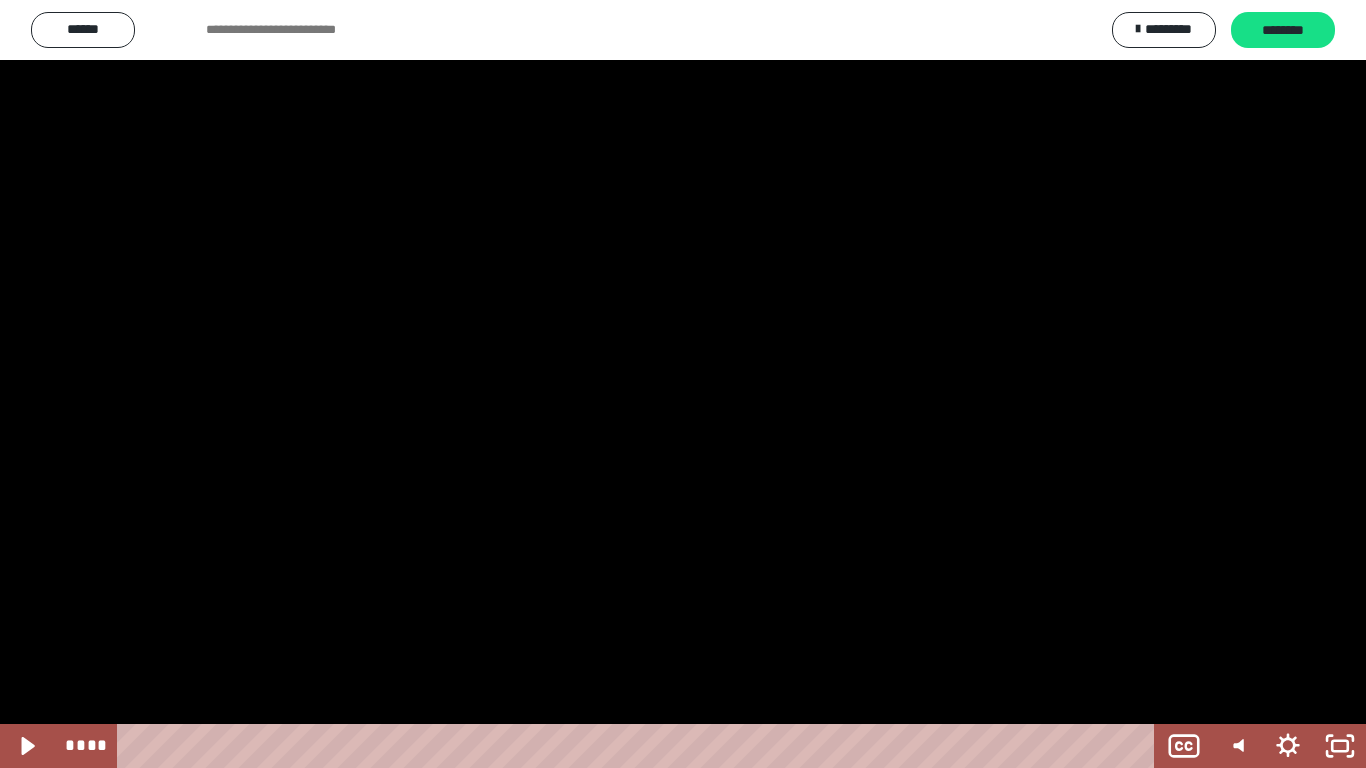 click at bounding box center [683, 384] 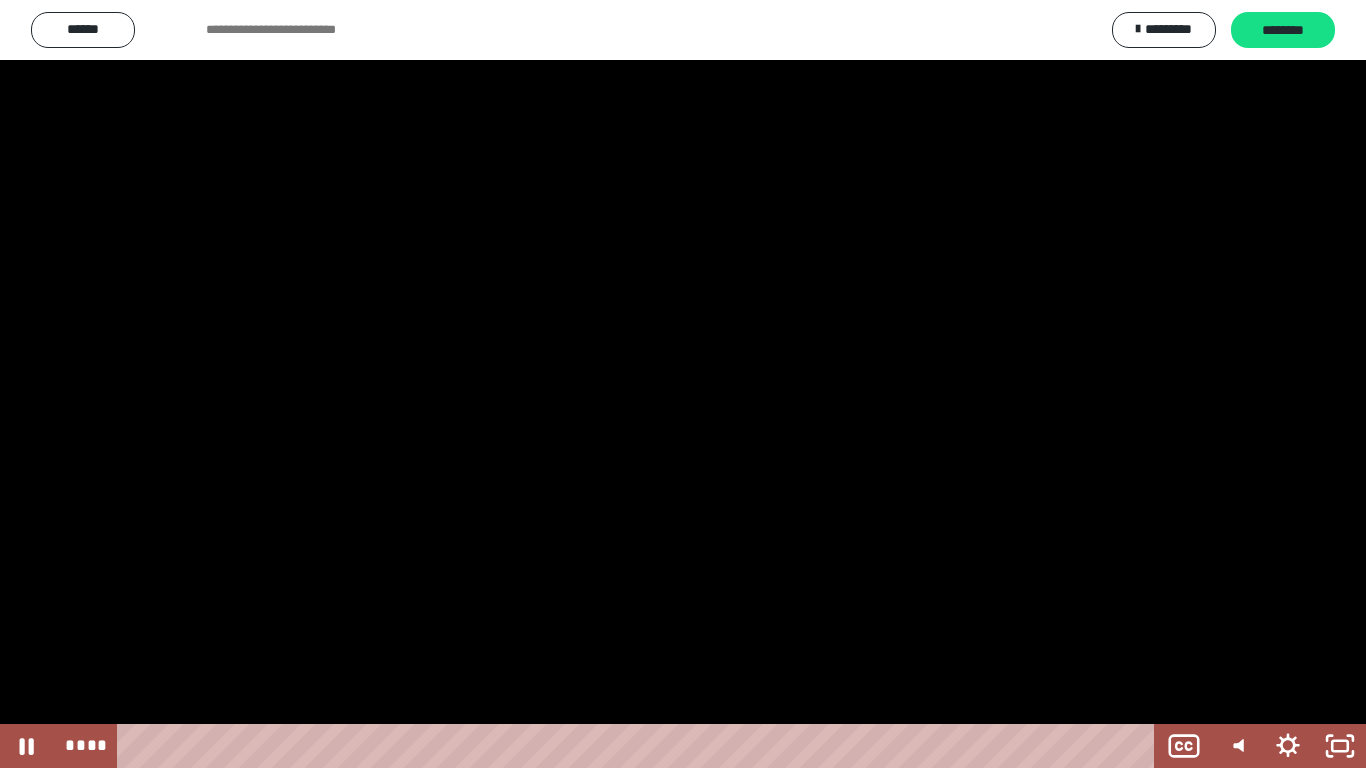 drag, startPoint x: 1330, startPoint y: 397, endPoint x: 1334, endPoint y: 408, distance: 11.7046995 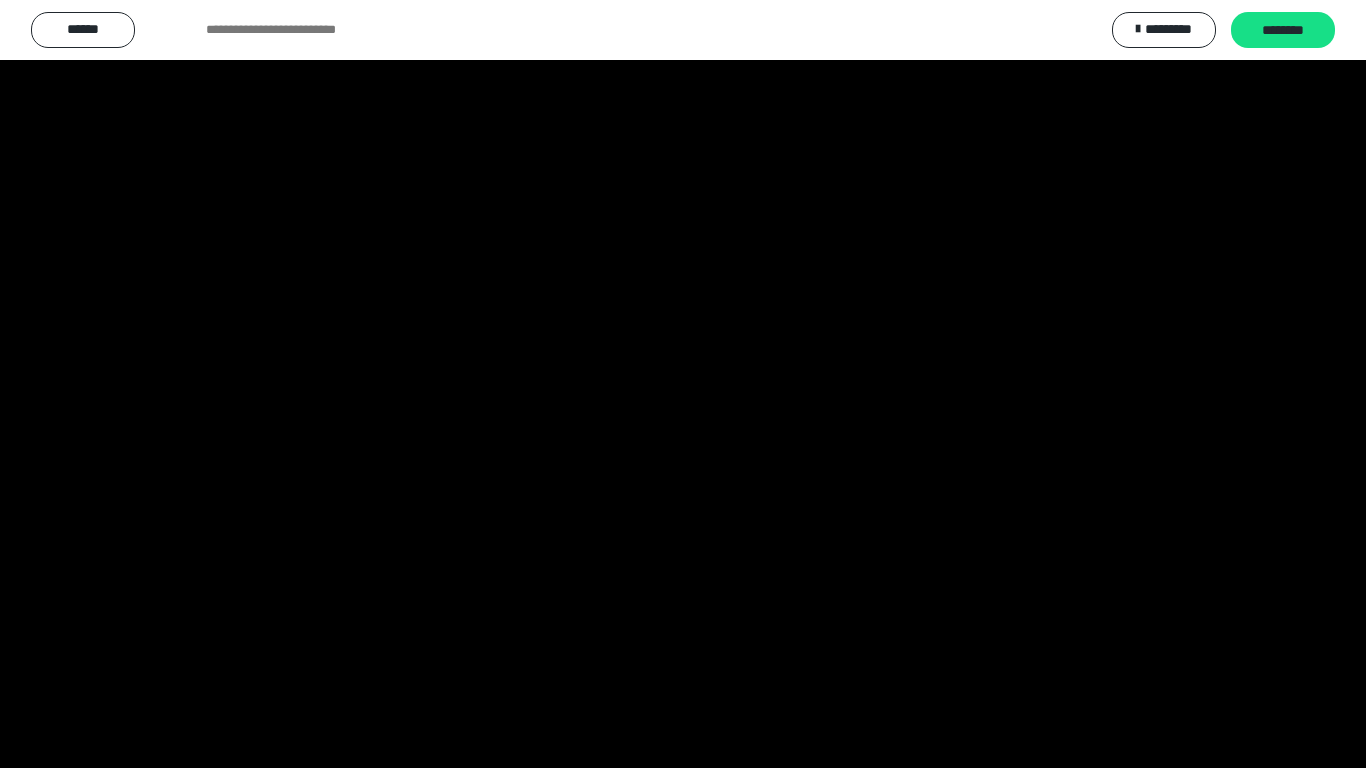 click at bounding box center (683, 384) 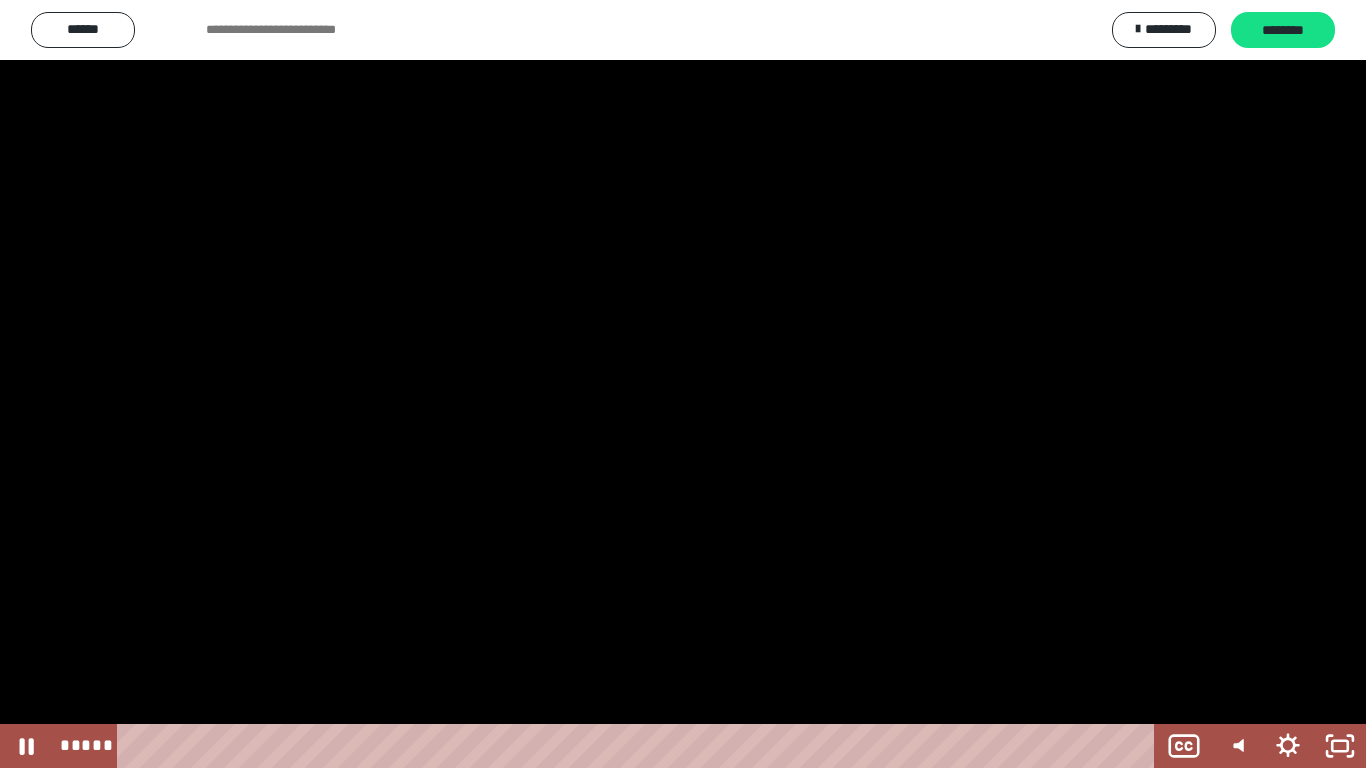 click at bounding box center [683, 384] 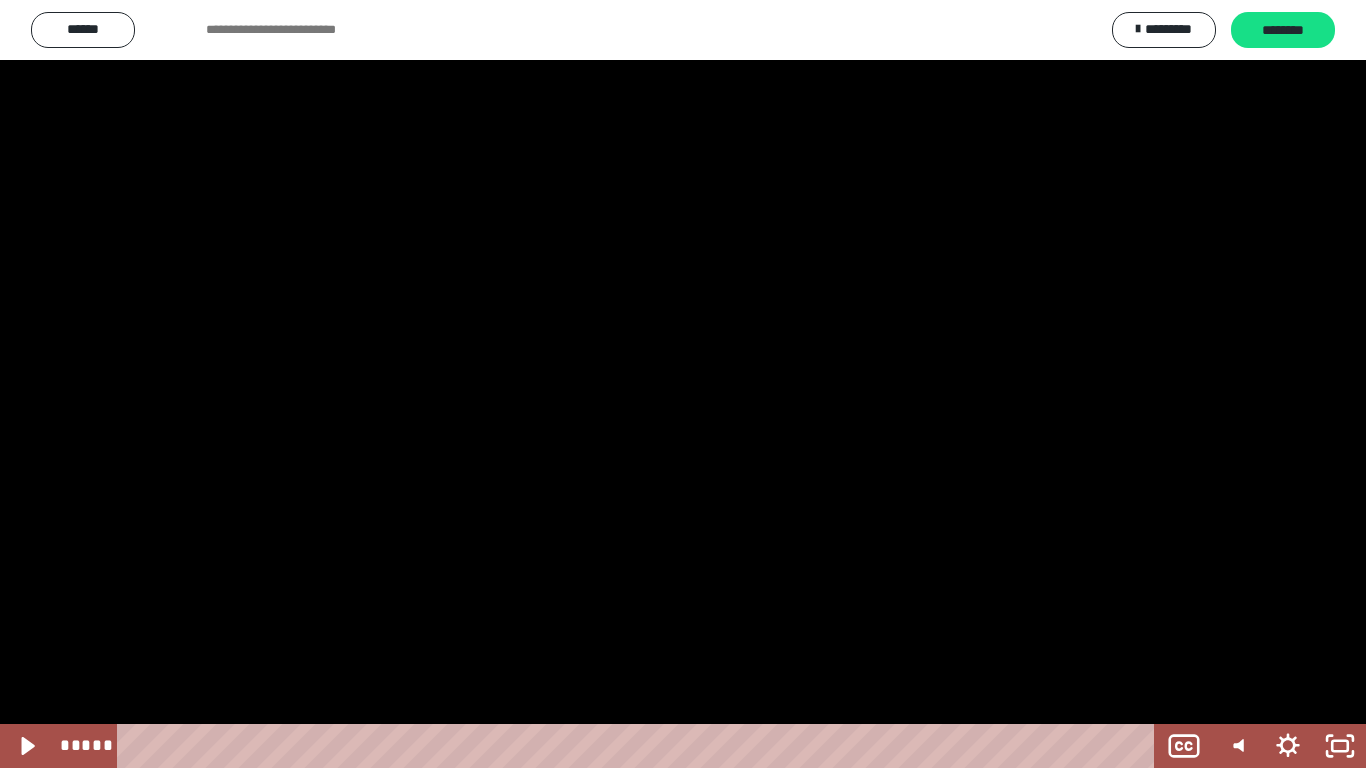 click at bounding box center (683, 384) 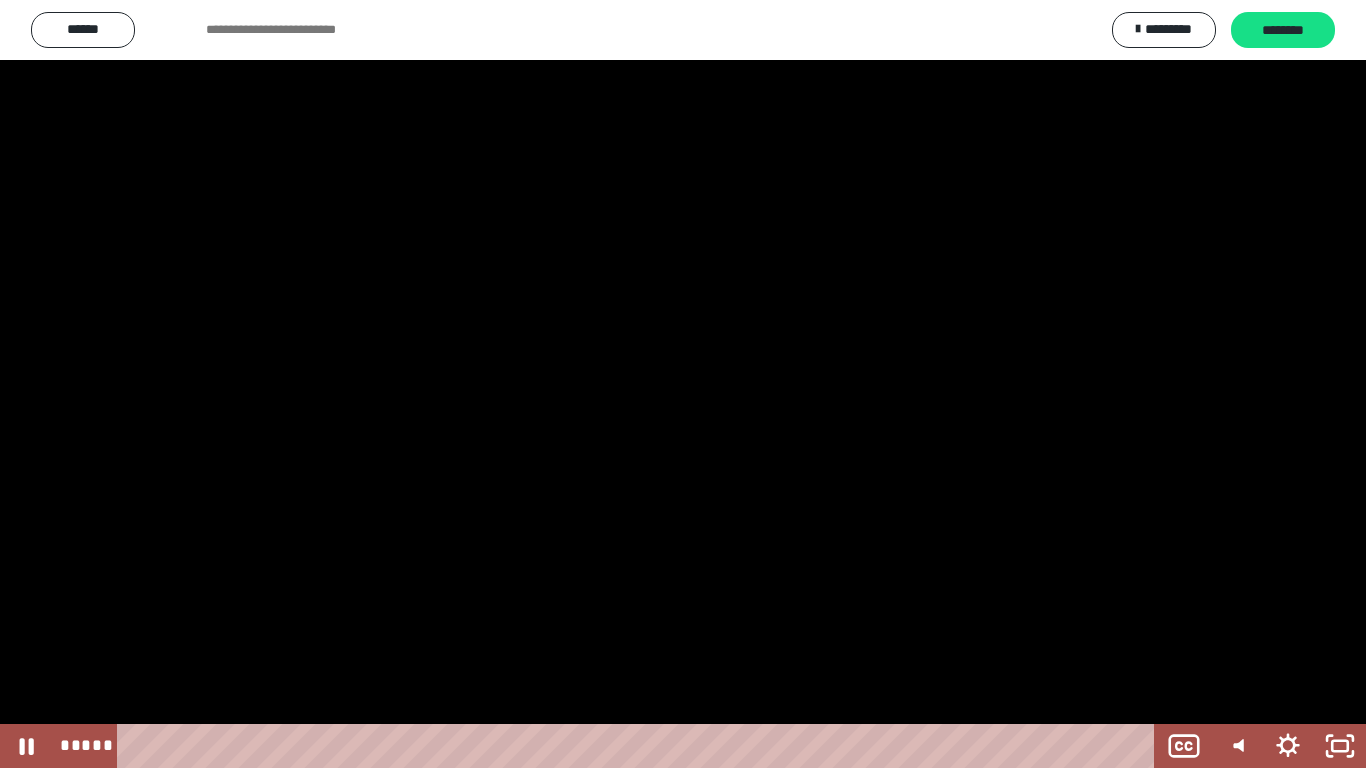 click at bounding box center [683, 384] 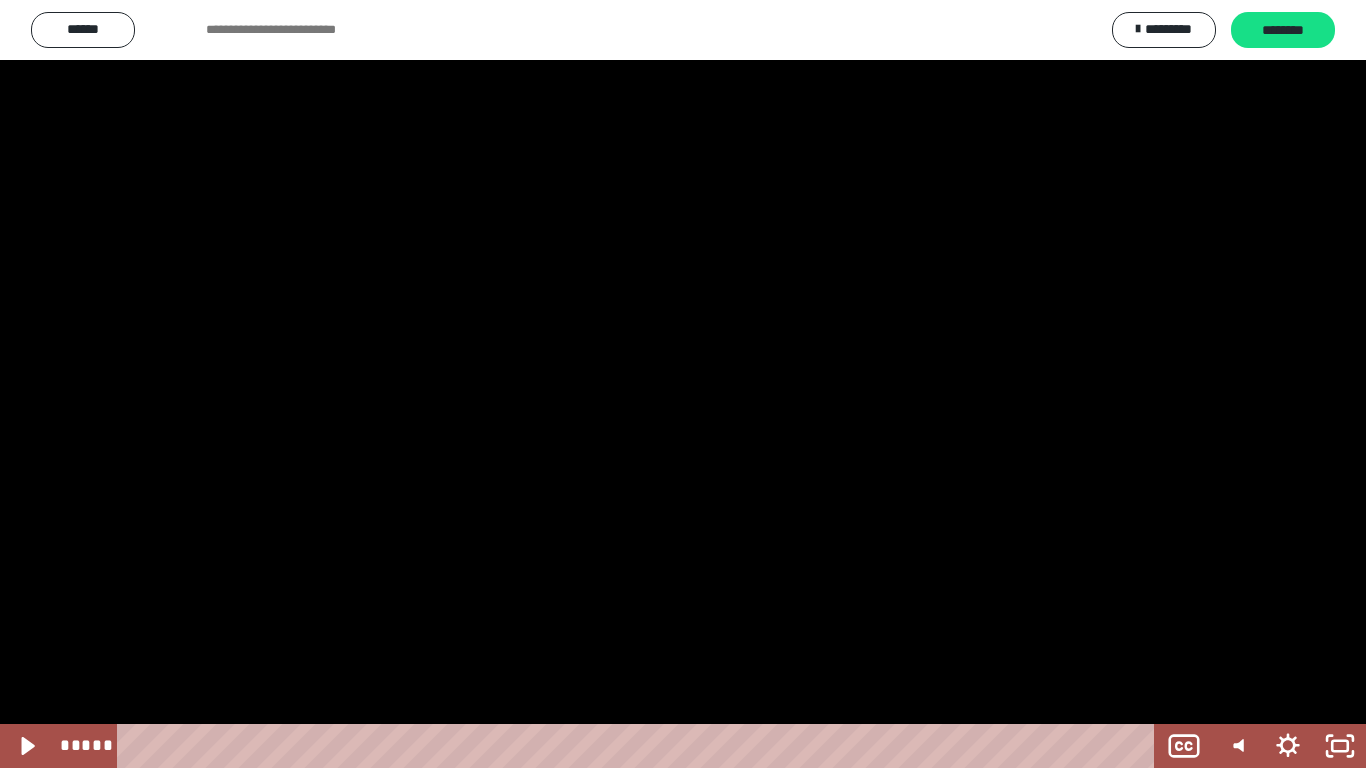 click at bounding box center (683, 384) 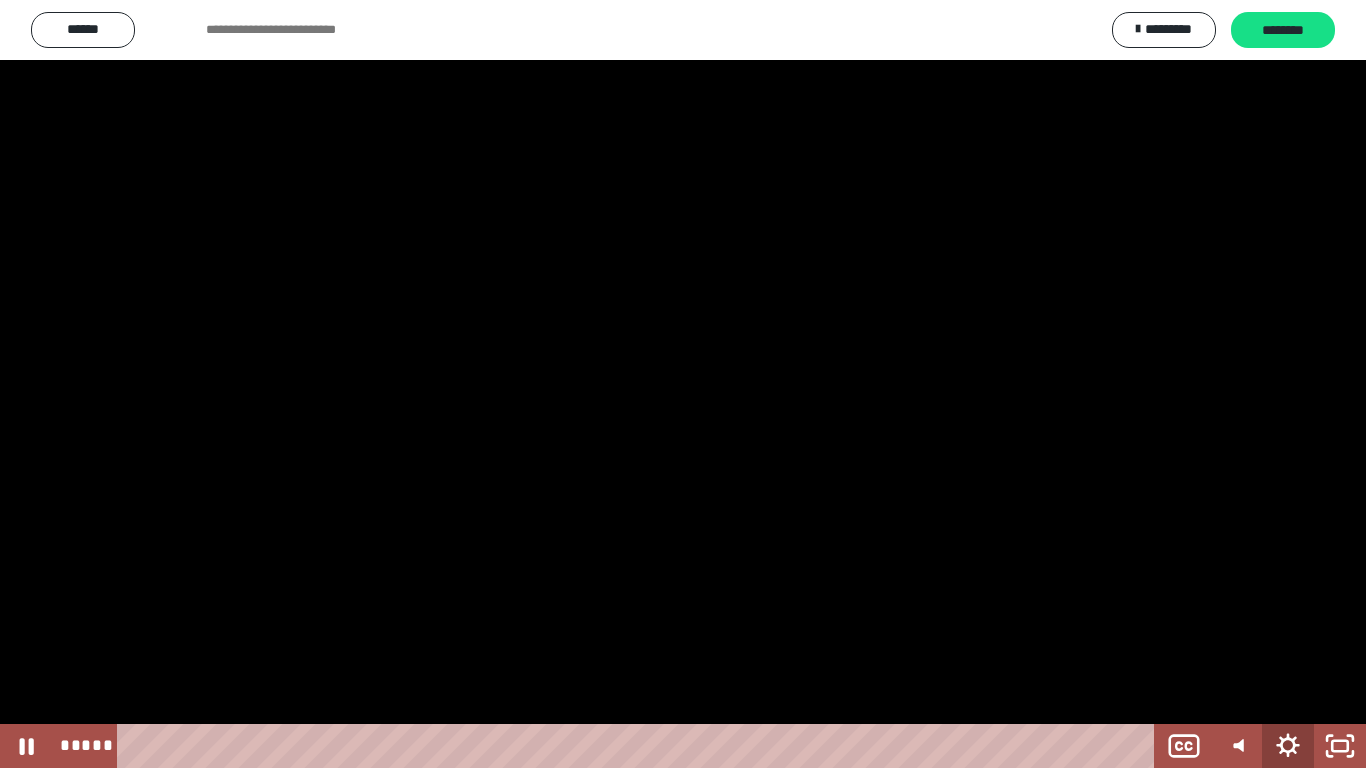 click 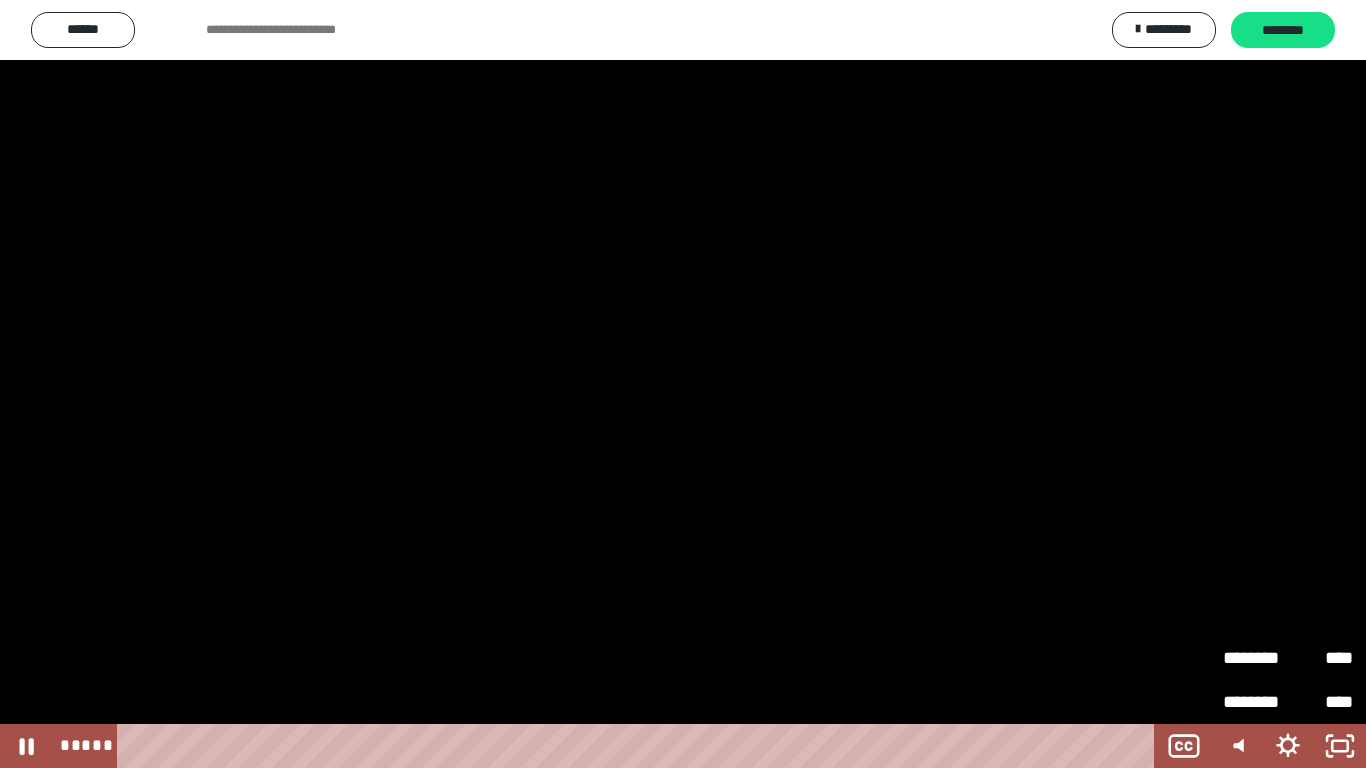 type 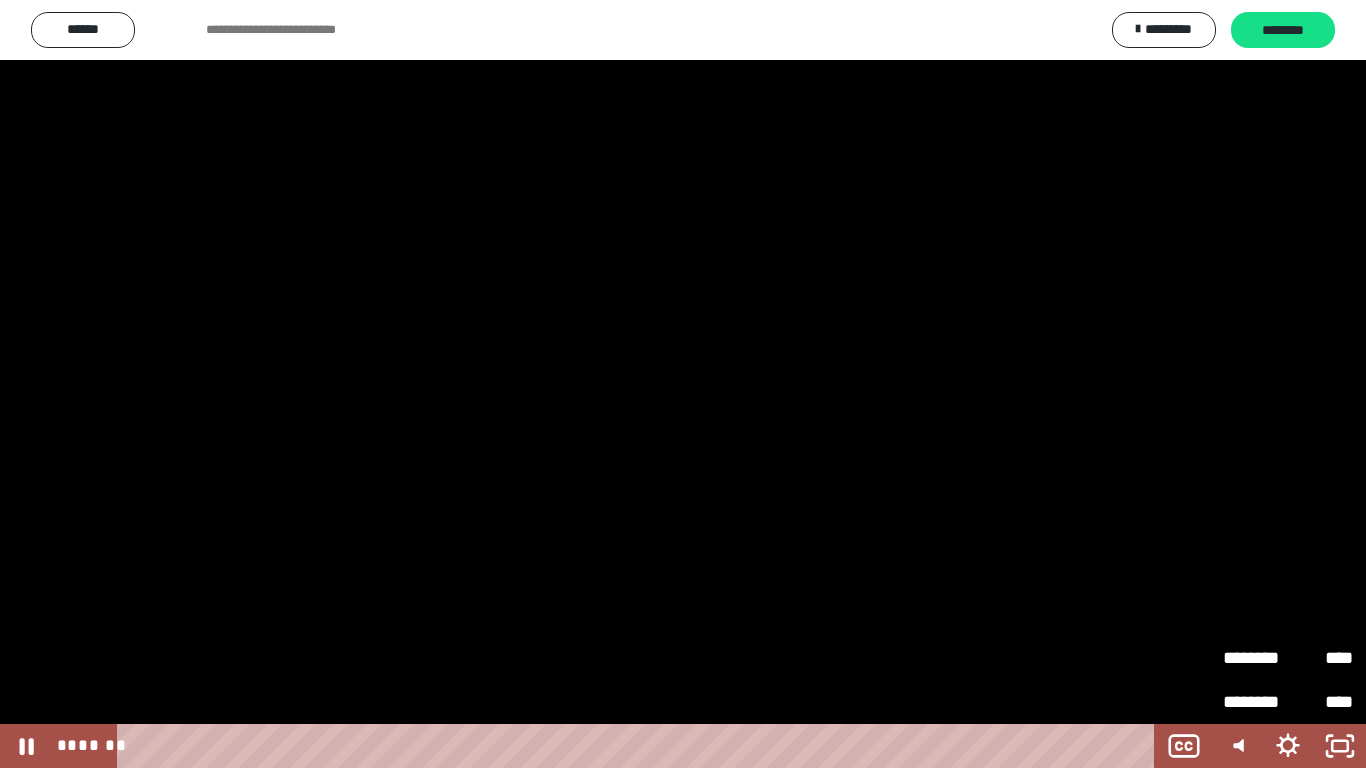 click at bounding box center [683, 384] 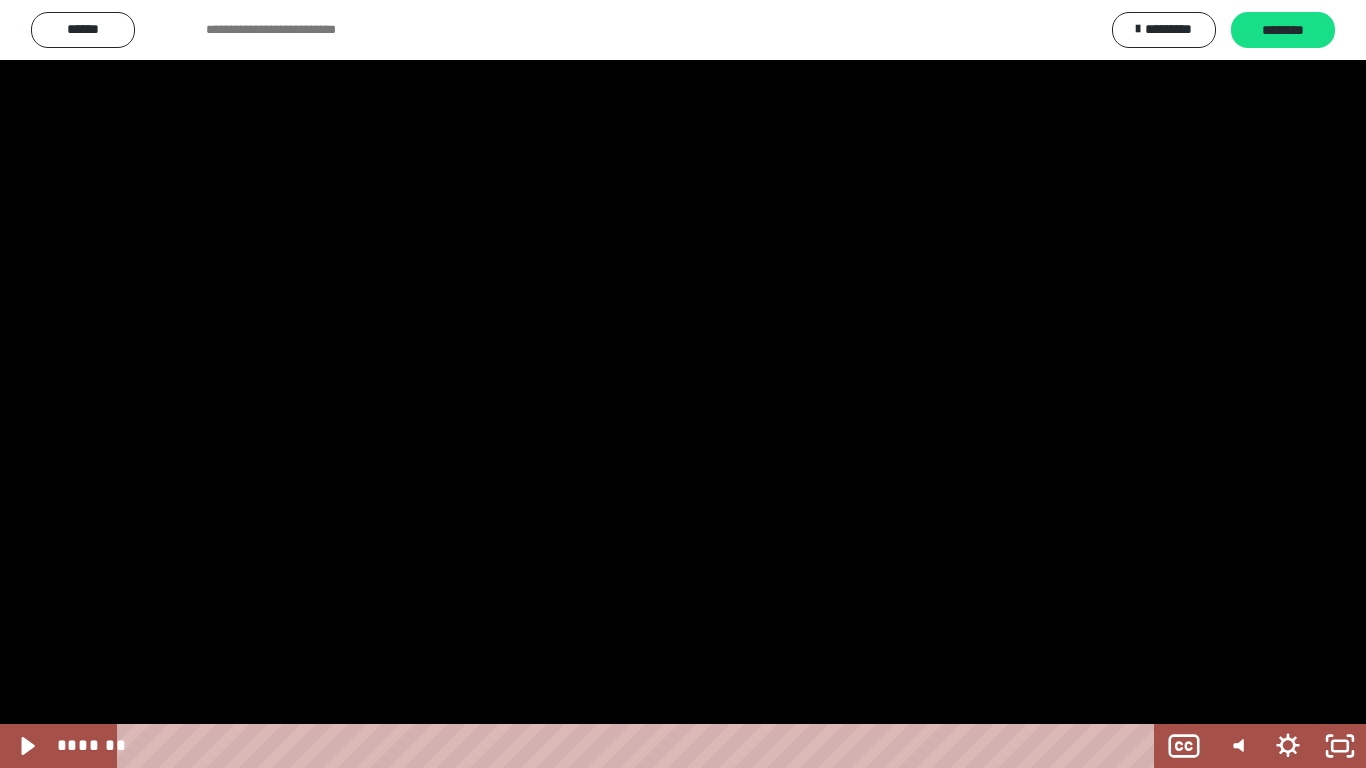click at bounding box center (683, 384) 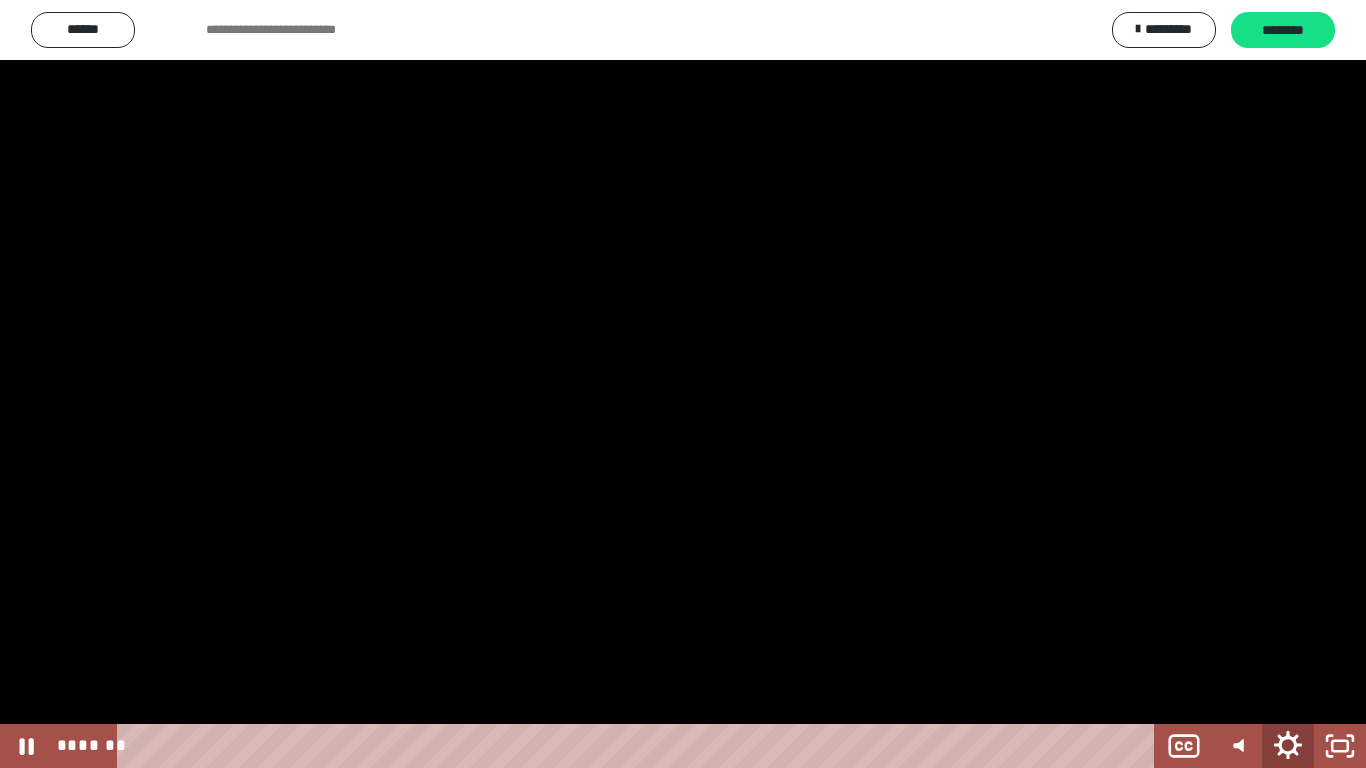 click 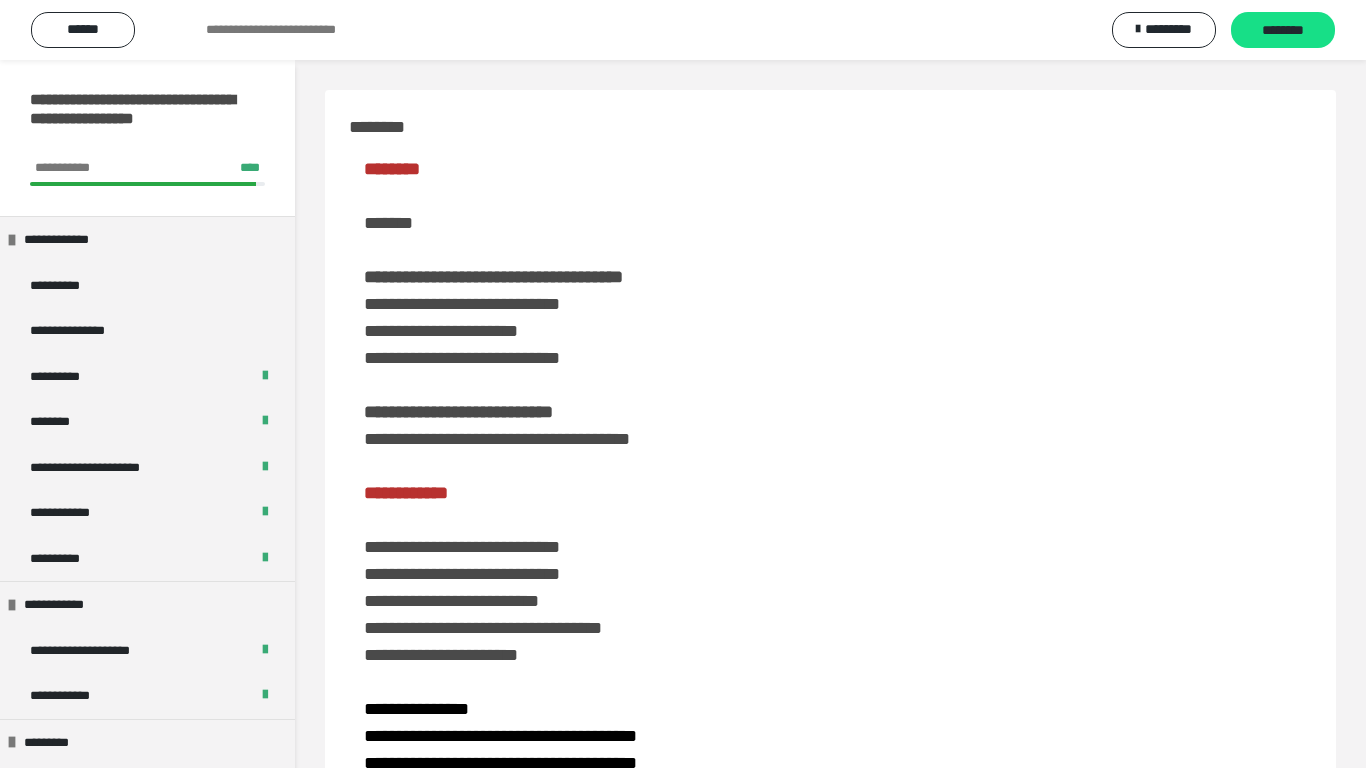 scroll, scrollTop: 3501, scrollLeft: 0, axis: vertical 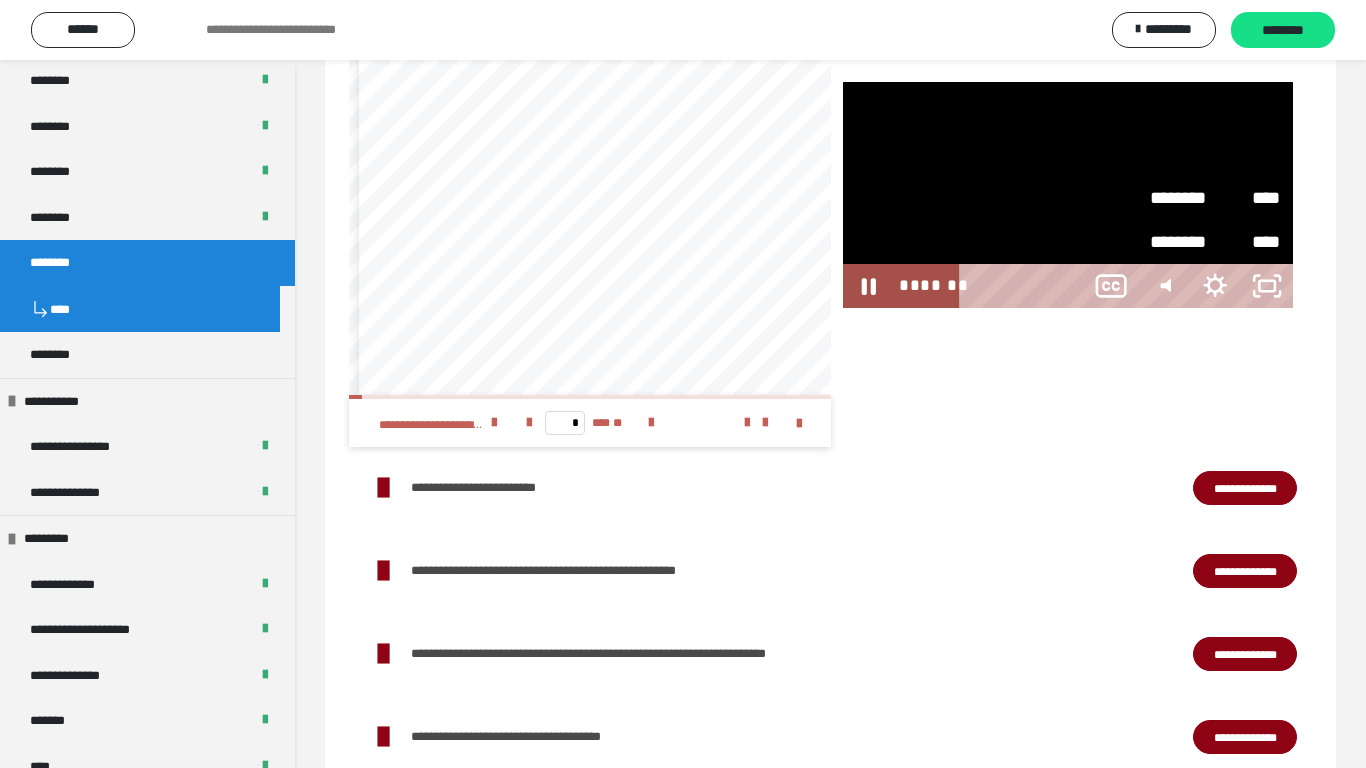 click at bounding box center (1068, 195) 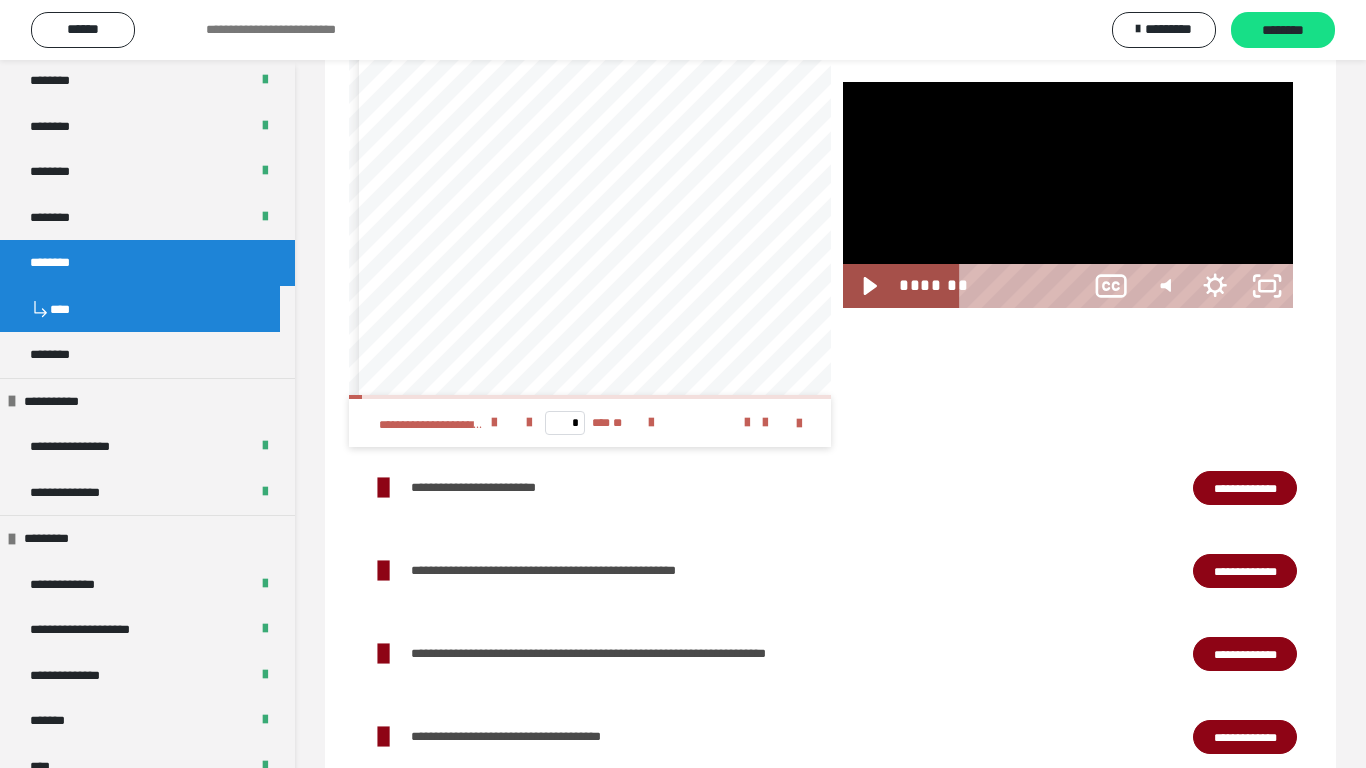 click at bounding box center [1068, 195] 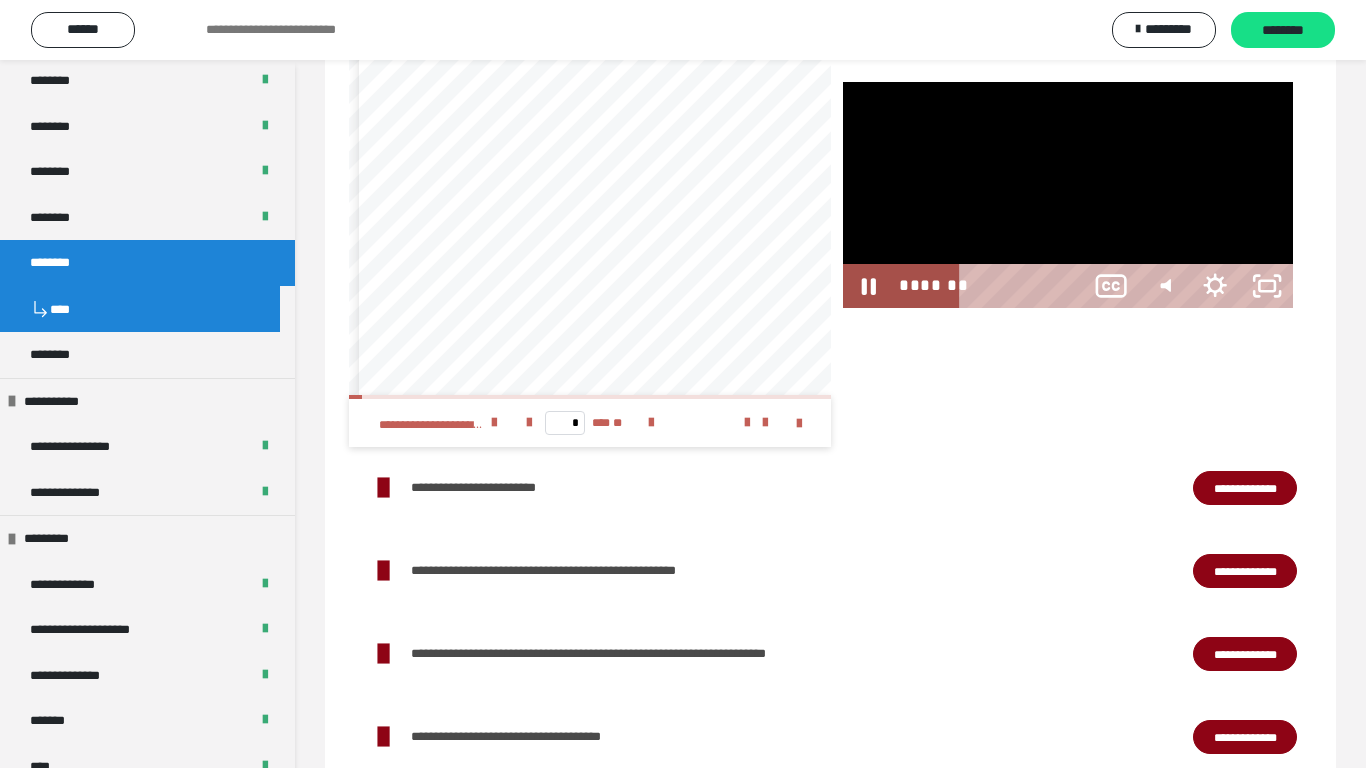 click at bounding box center [1068, 195] 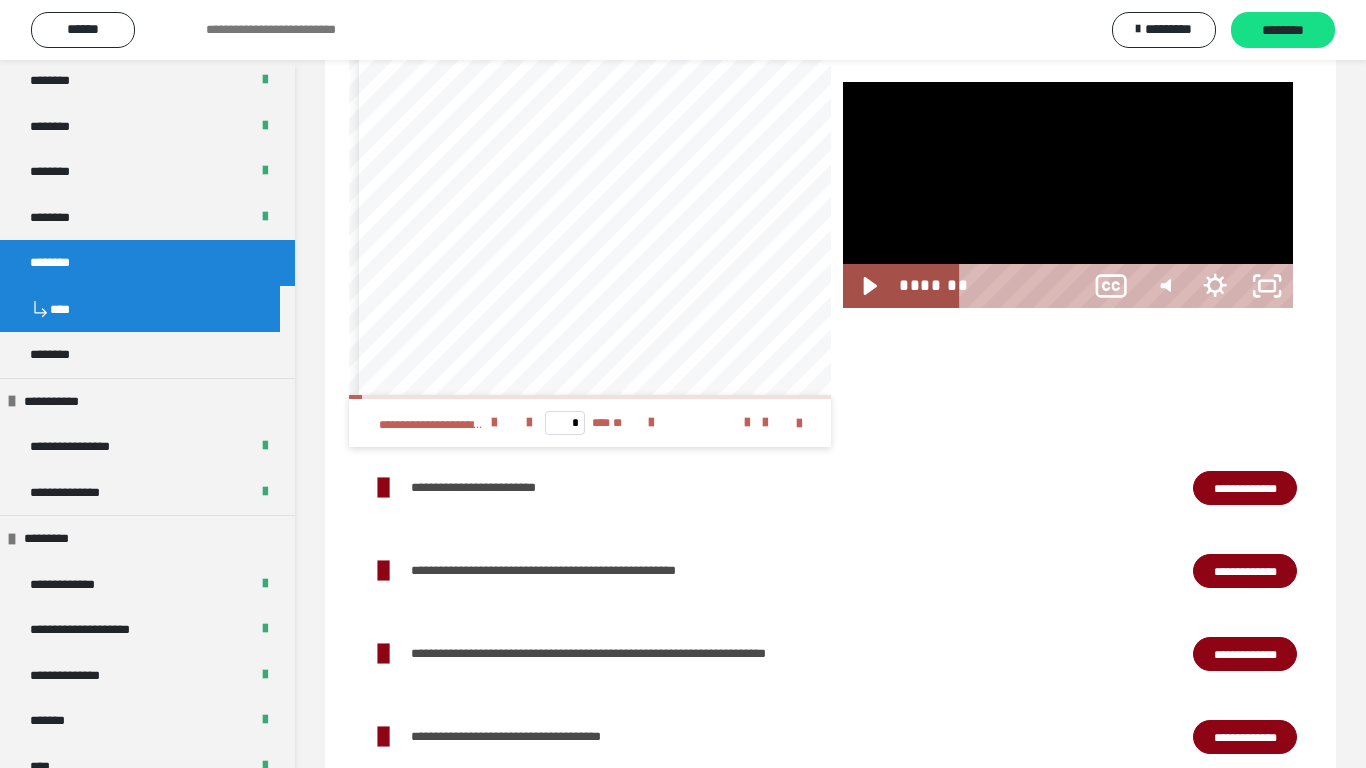 click at bounding box center [1068, 195] 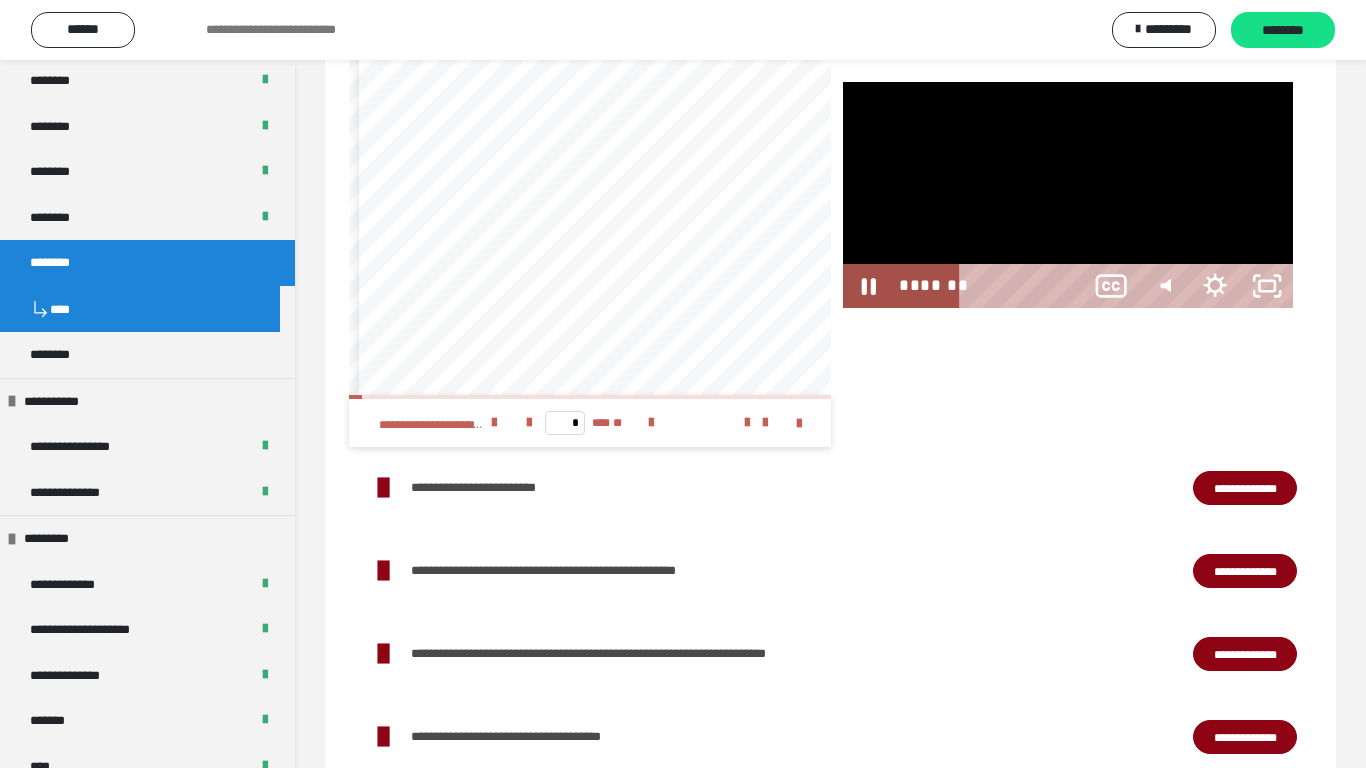 click at bounding box center (1068, 195) 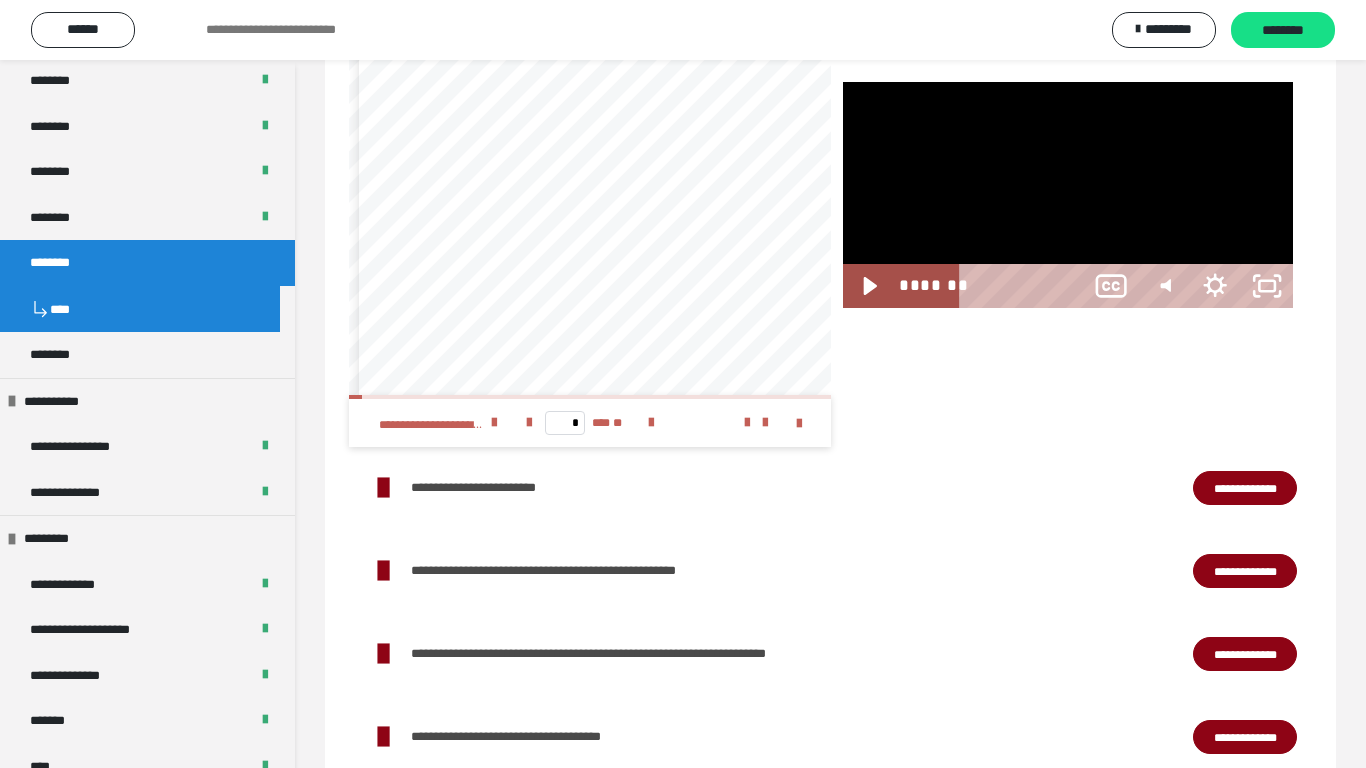 click at bounding box center (1068, 195) 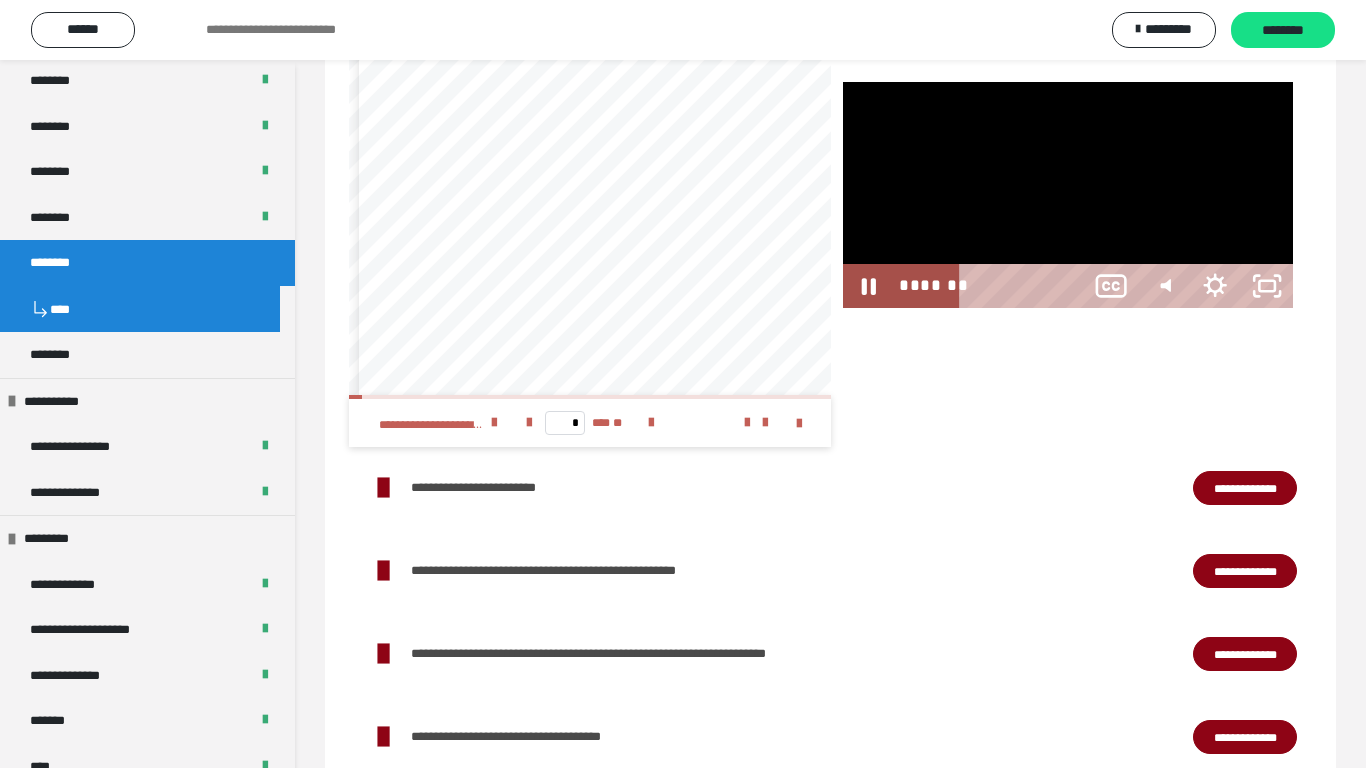click at bounding box center [1068, 195] 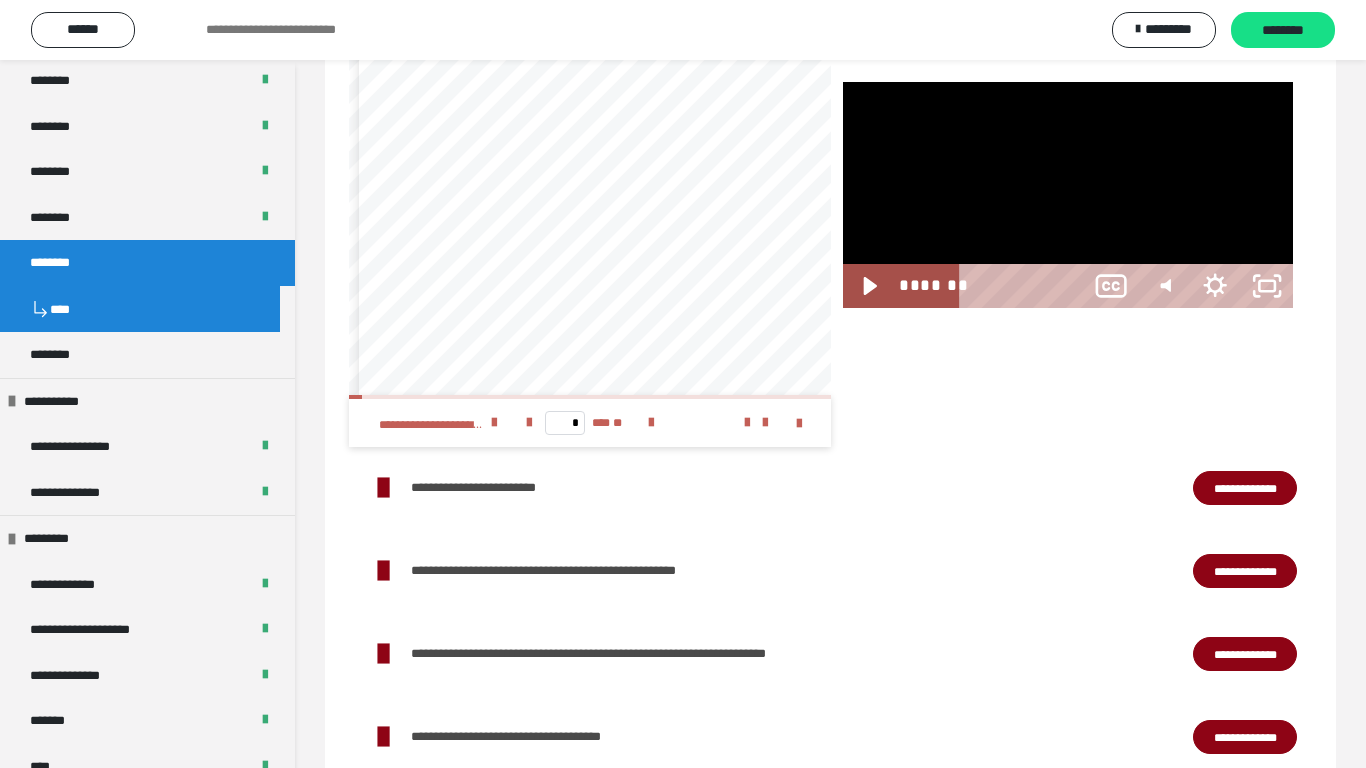 click at bounding box center (1068, 195) 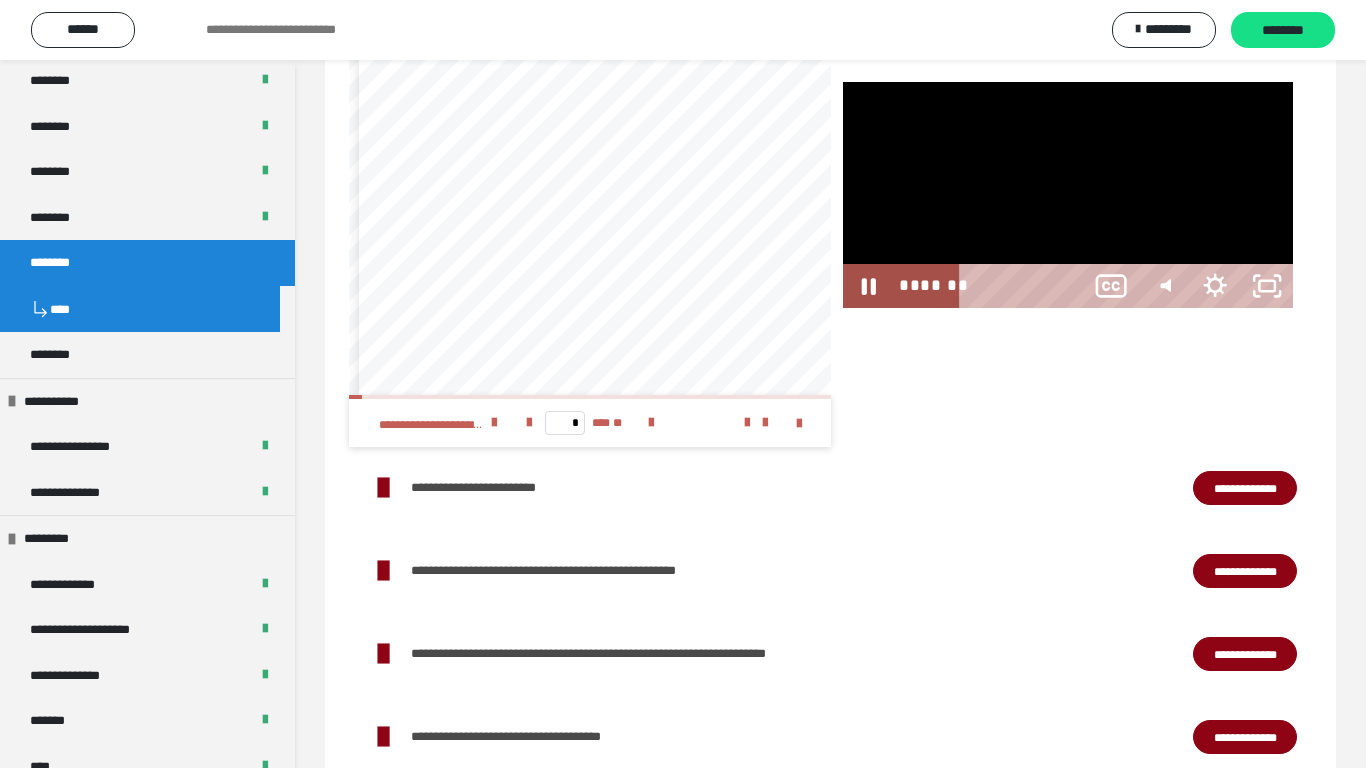 click at bounding box center [1068, 195] 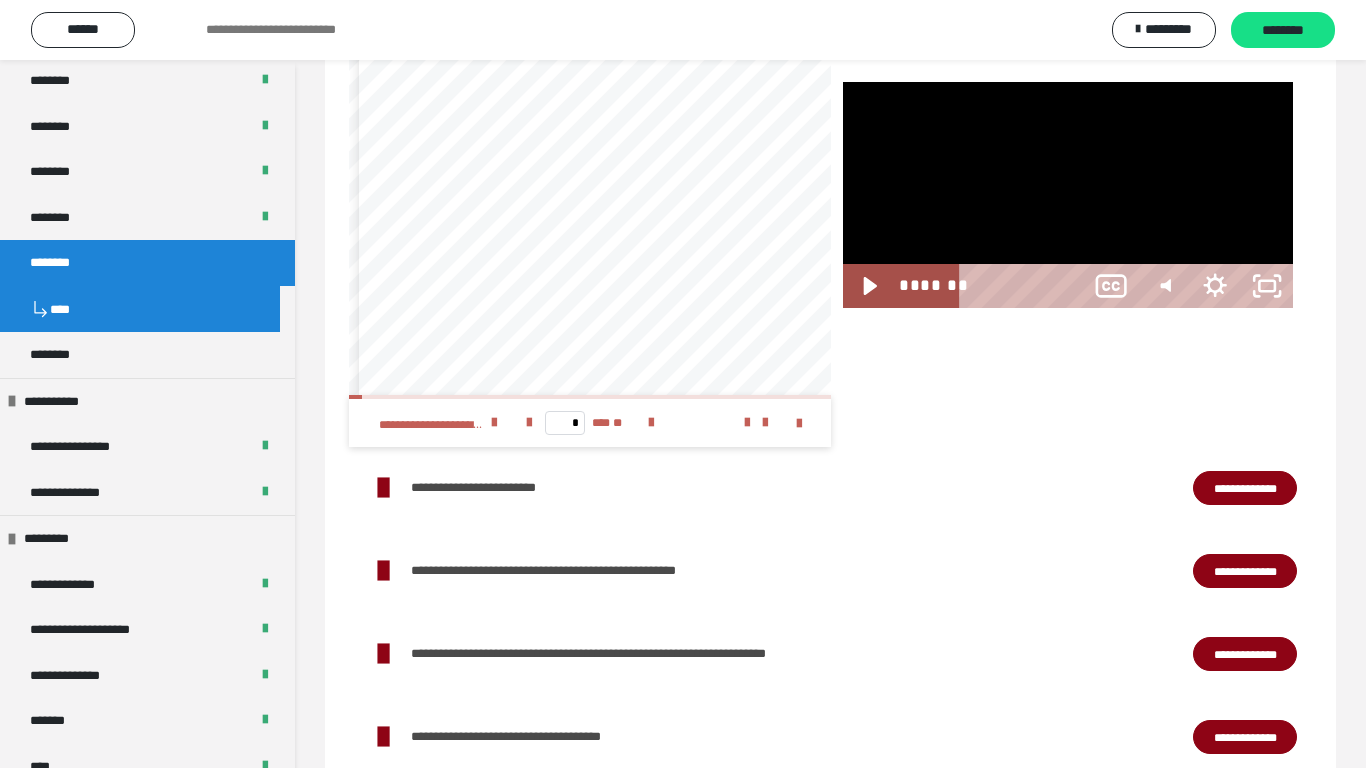 click at bounding box center [1068, 195] 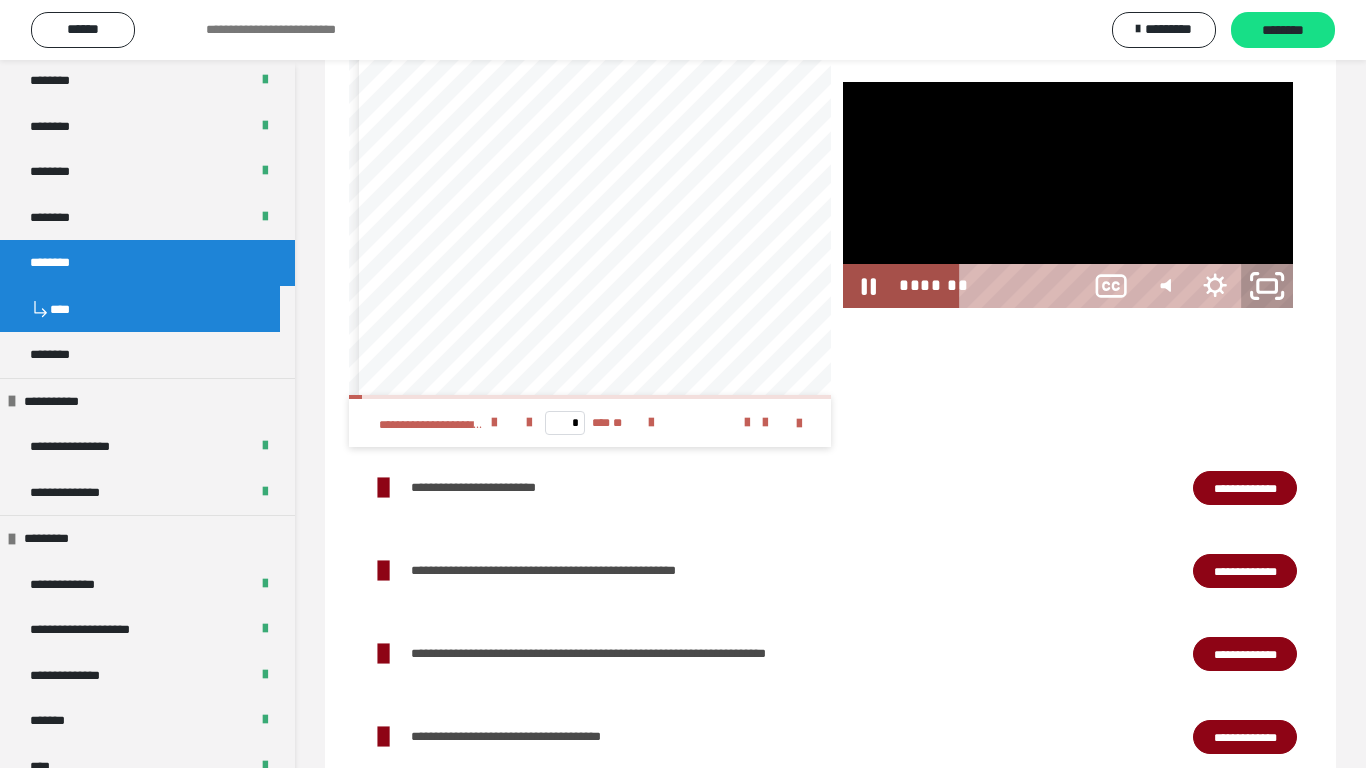 click 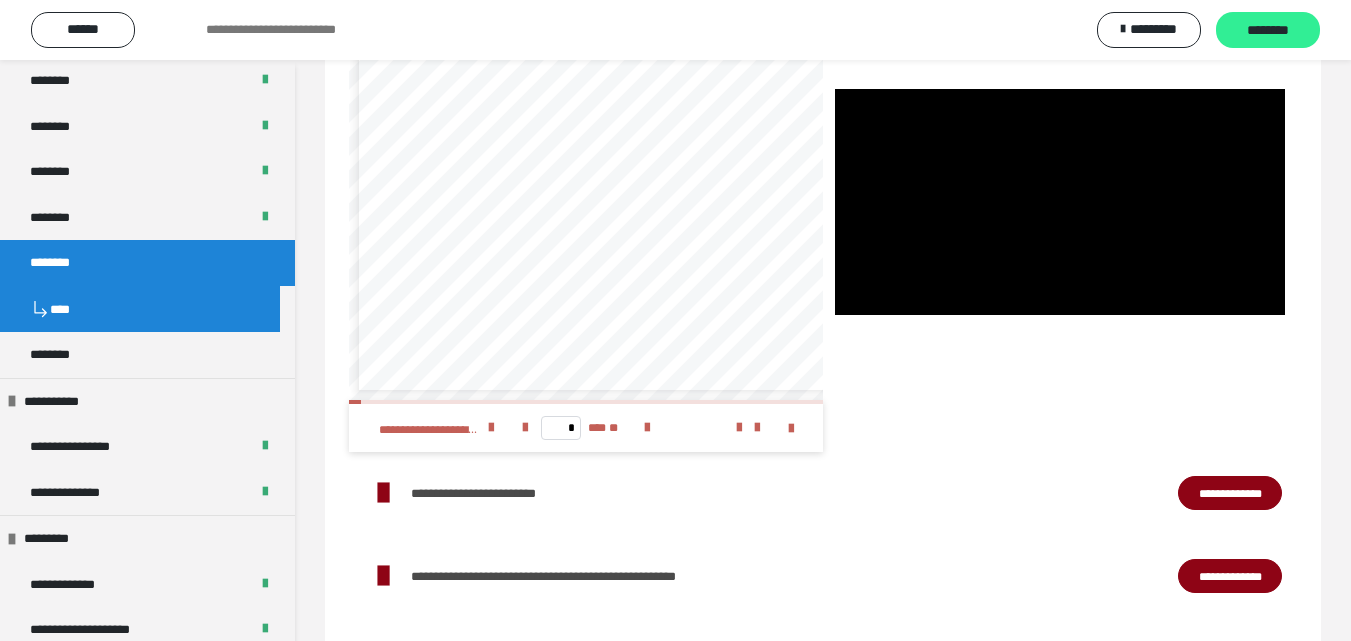 click on "********" at bounding box center (1268, 31) 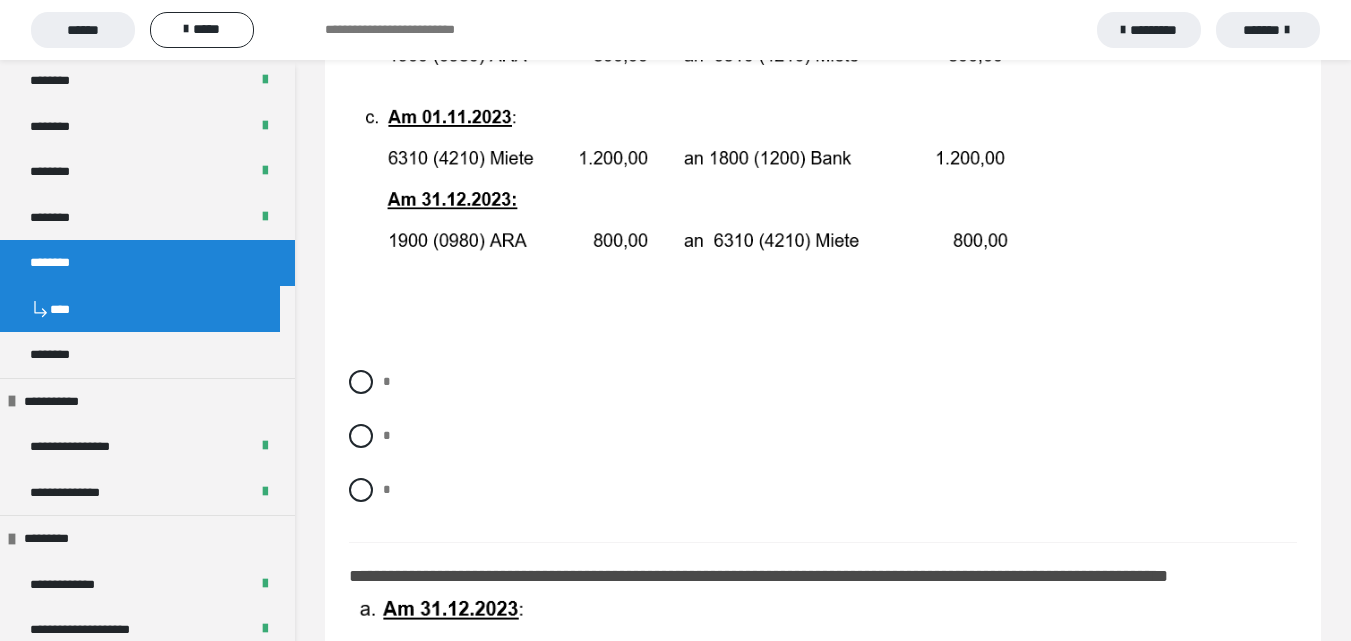scroll, scrollTop: 700, scrollLeft: 0, axis: vertical 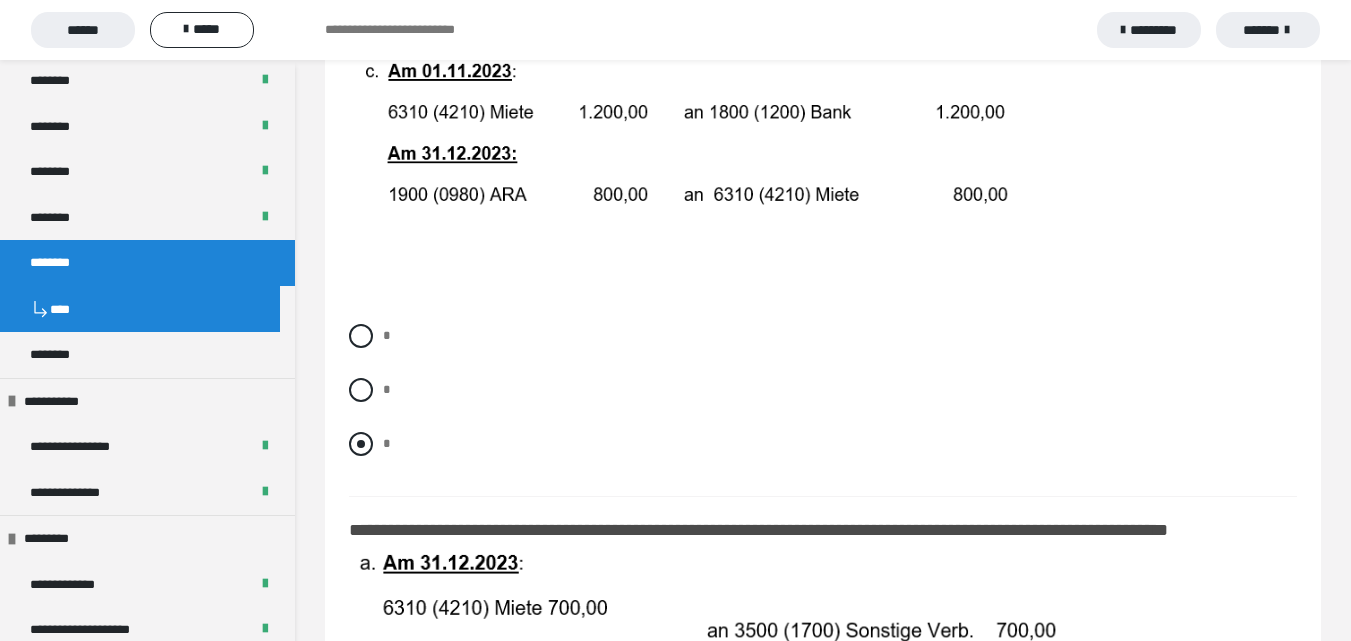 click at bounding box center (361, 444) 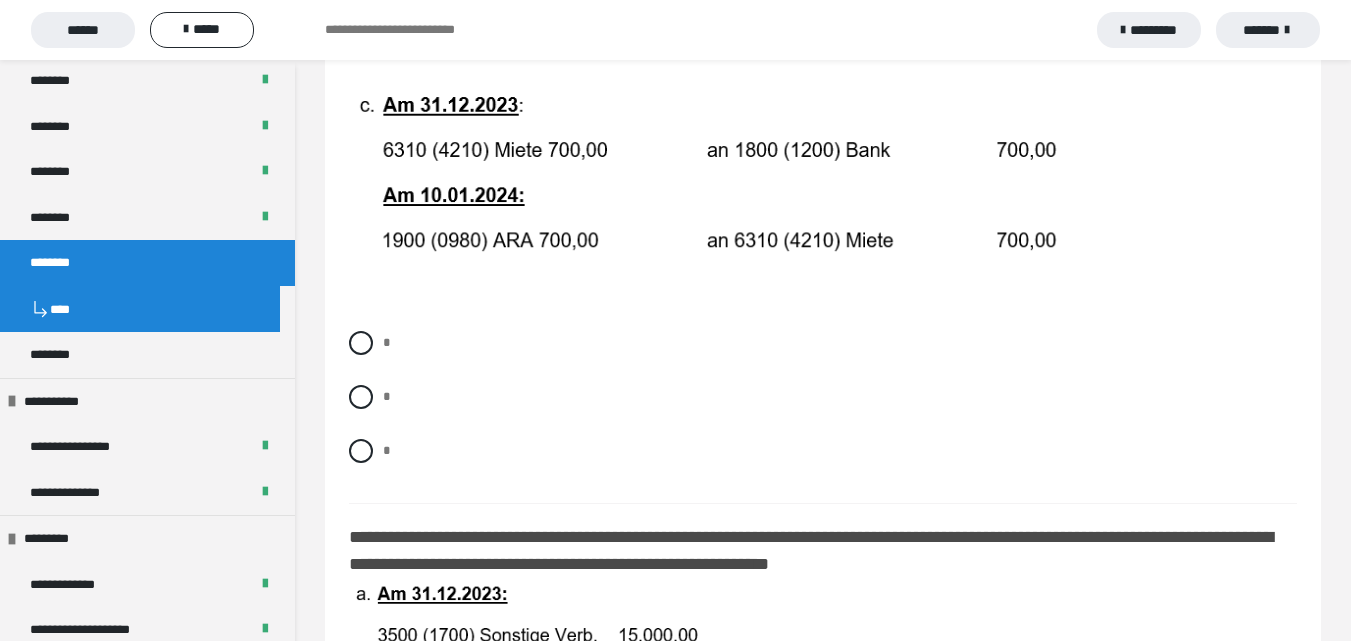 scroll, scrollTop: 1500, scrollLeft: 0, axis: vertical 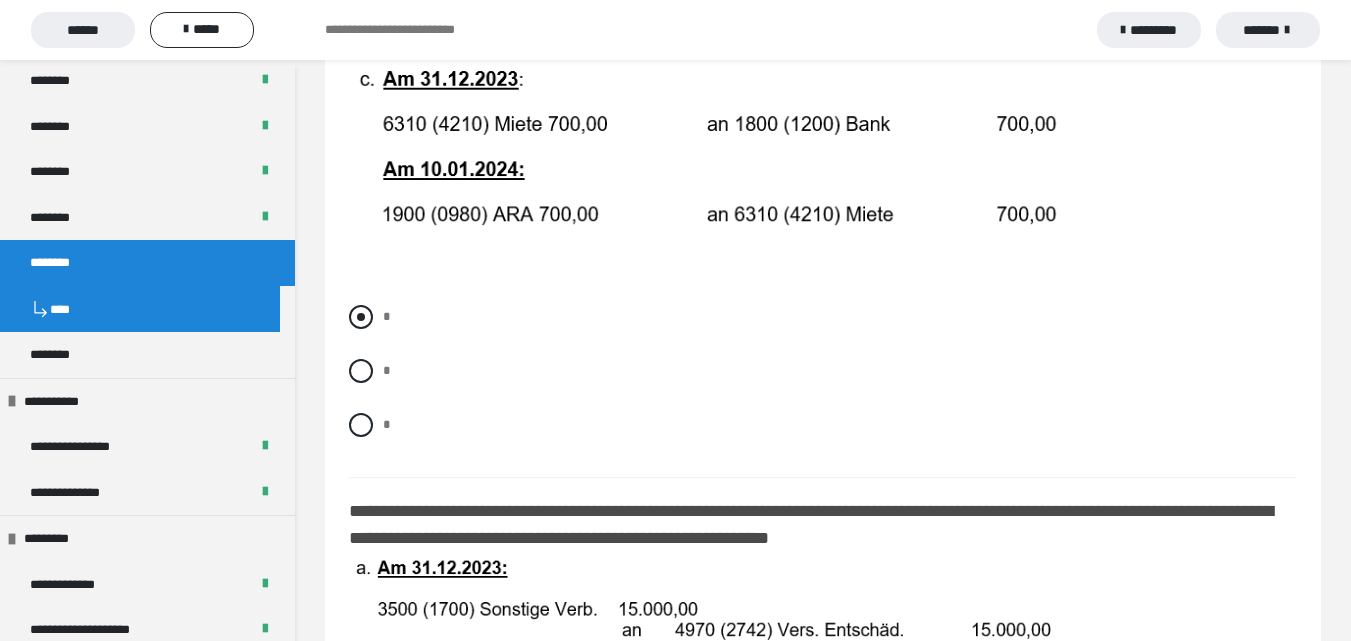 click at bounding box center [361, 317] 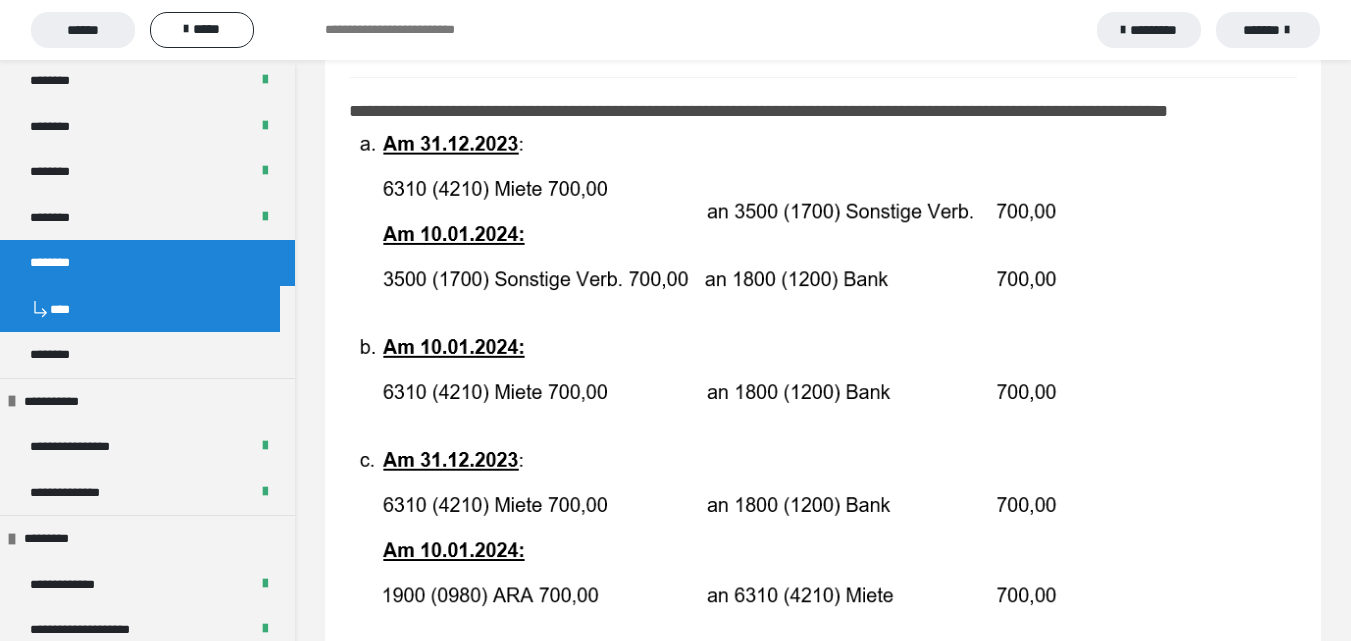 scroll, scrollTop: 1100, scrollLeft: 0, axis: vertical 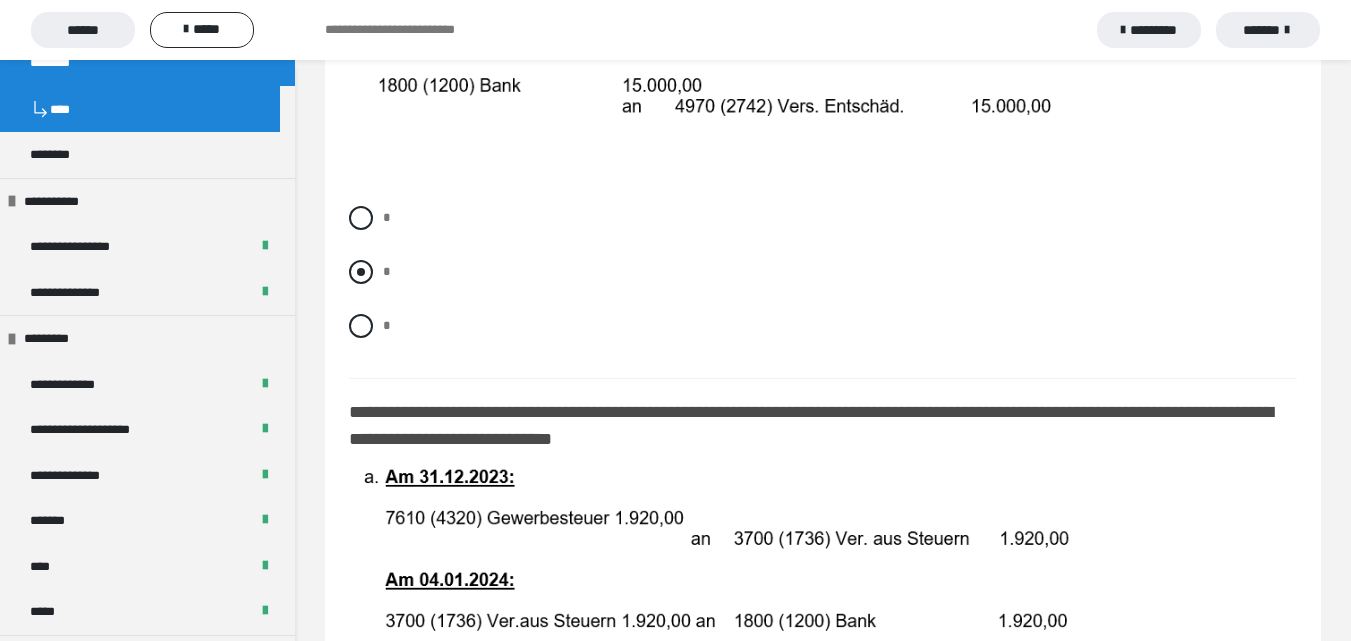 click at bounding box center (361, 272) 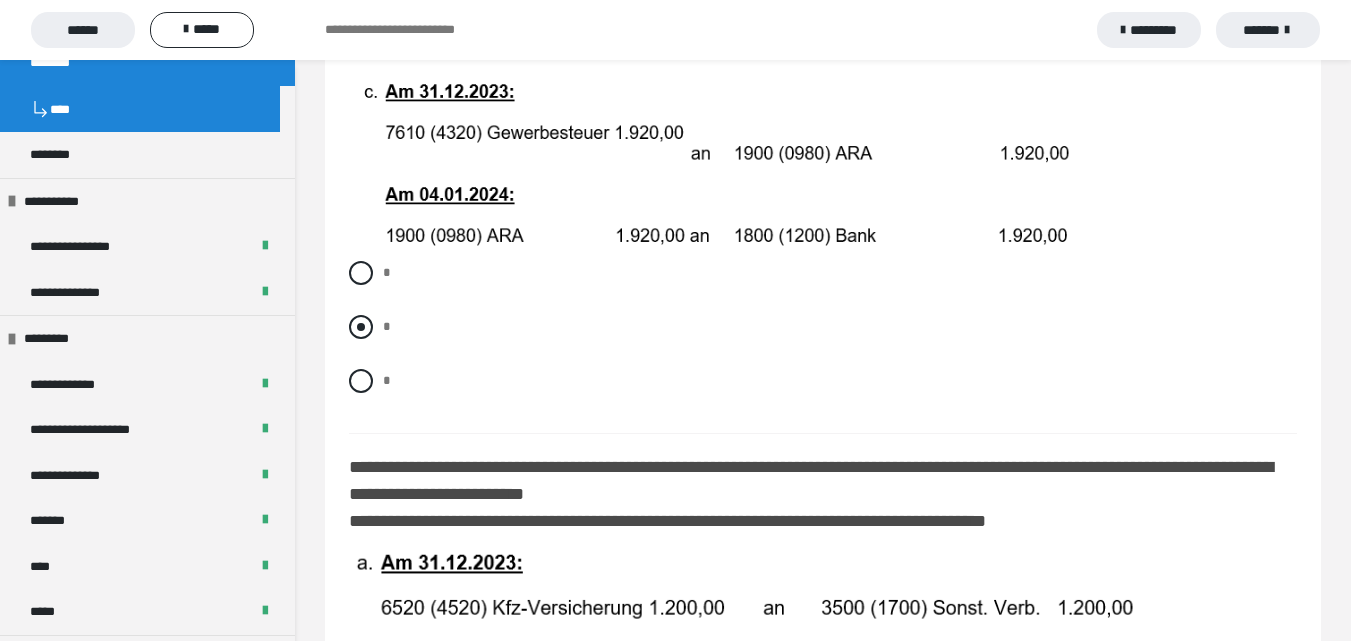 scroll, scrollTop: 3300, scrollLeft: 0, axis: vertical 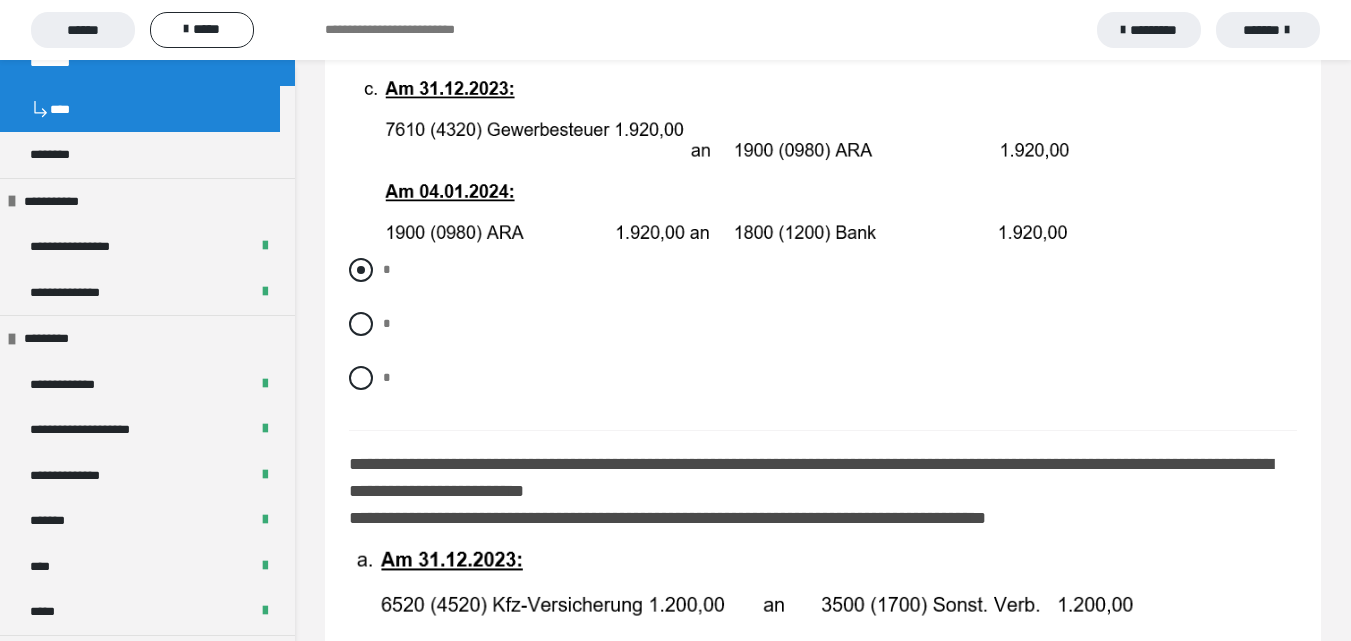 click at bounding box center [361, 270] 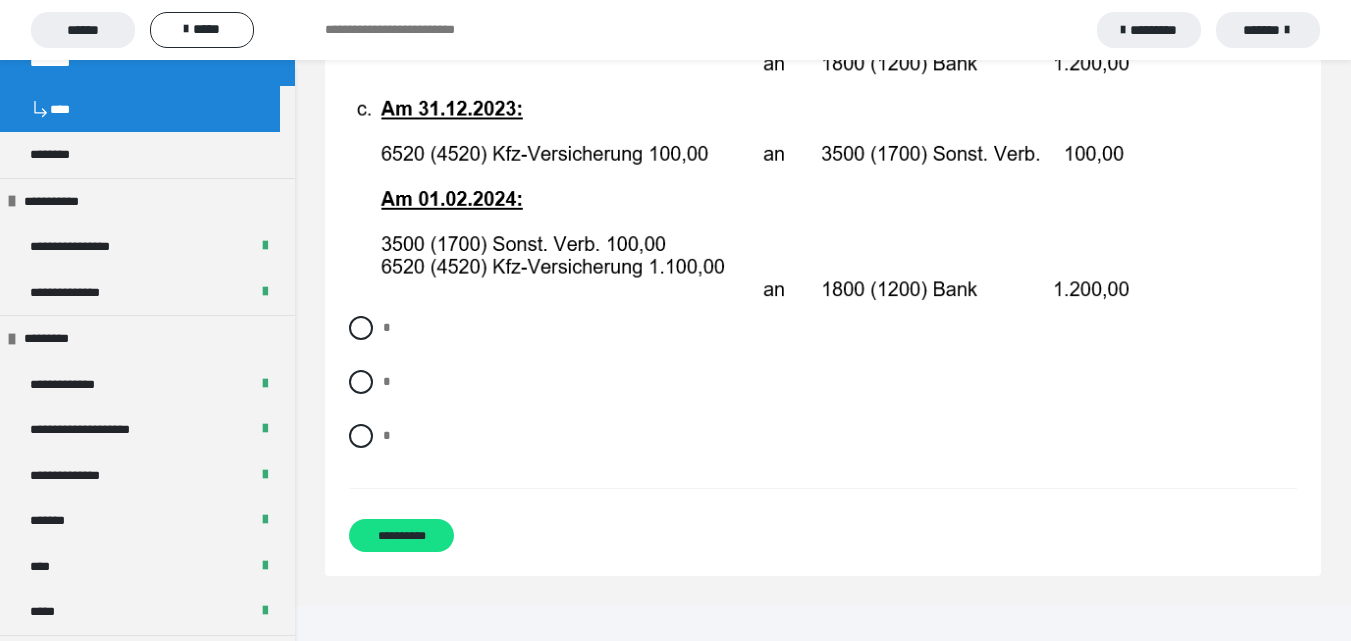 scroll, scrollTop: 4190, scrollLeft: 0, axis: vertical 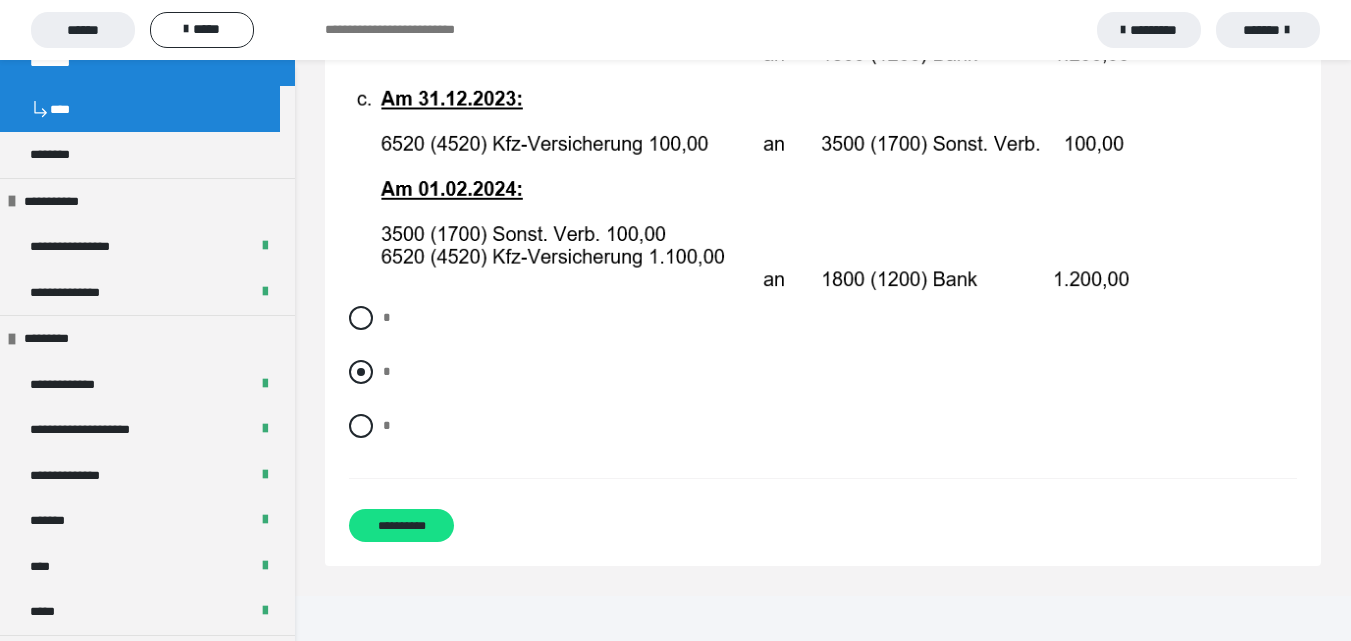 click at bounding box center [361, 372] 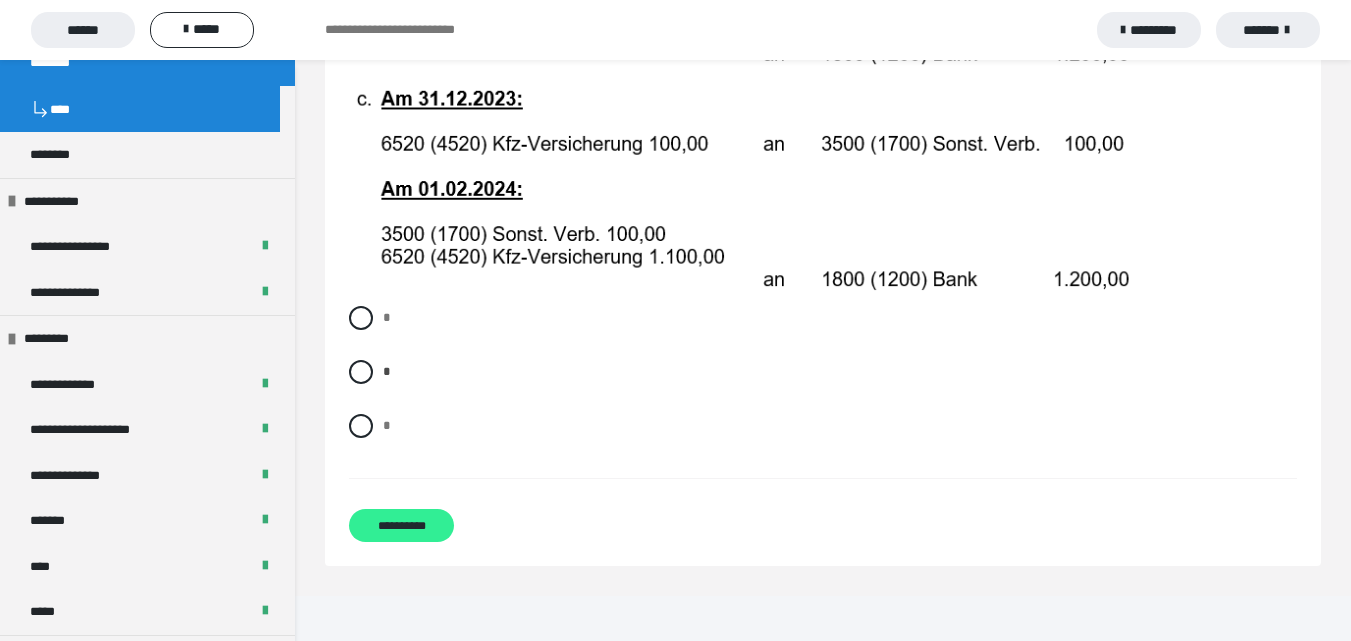 click on "**********" at bounding box center (401, 525) 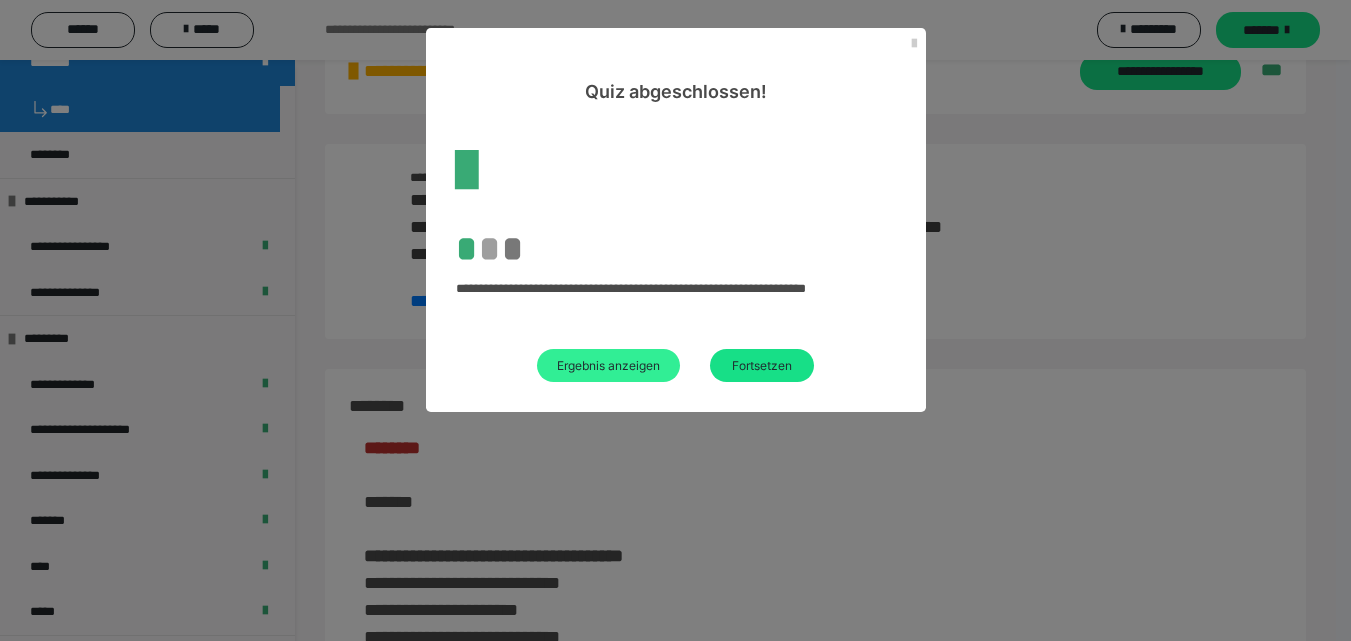 scroll, scrollTop: 3512, scrollLeft: 0, axis: vertical 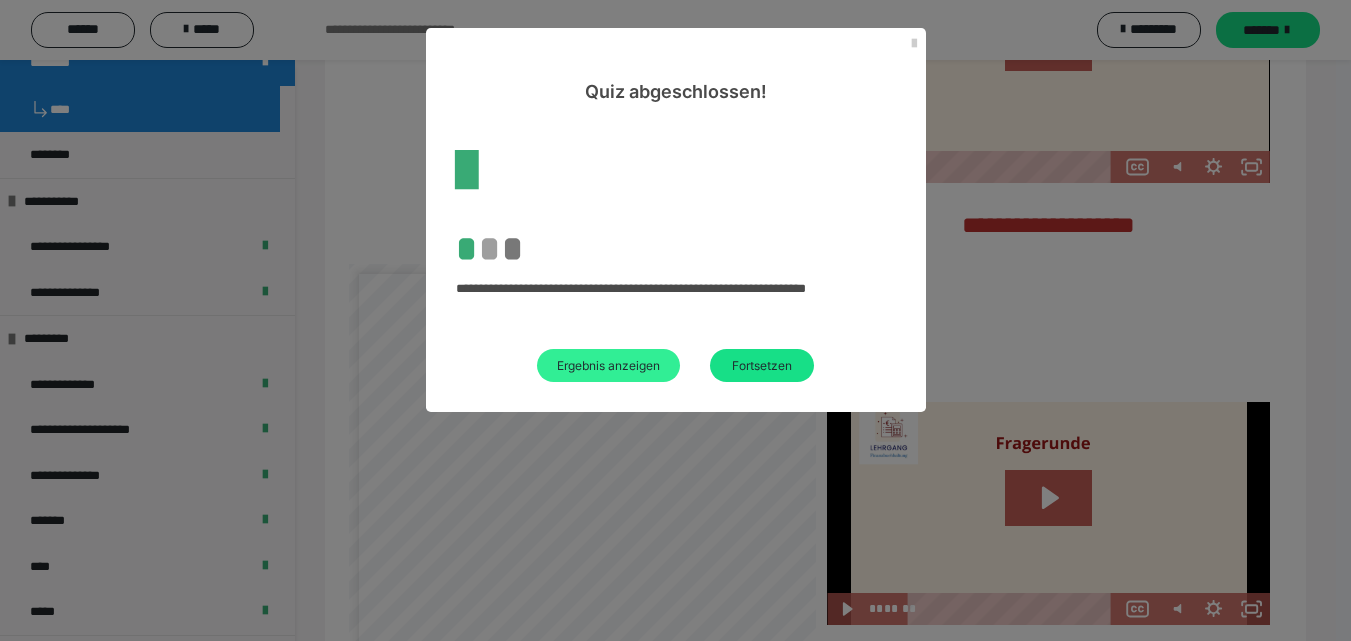 click on "Ergebnis anzeigen" at bounding box center [608, 365] 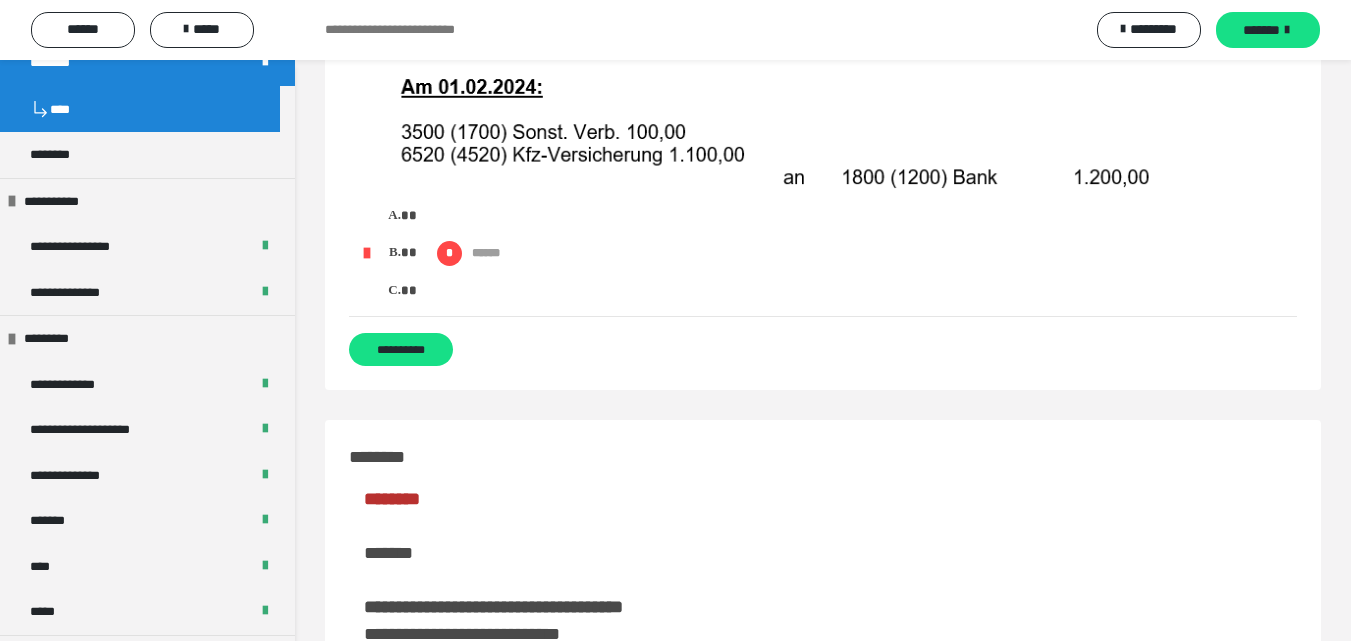 scroll, scrollTop: 3800, scrollLeft: 0, axis: vertical 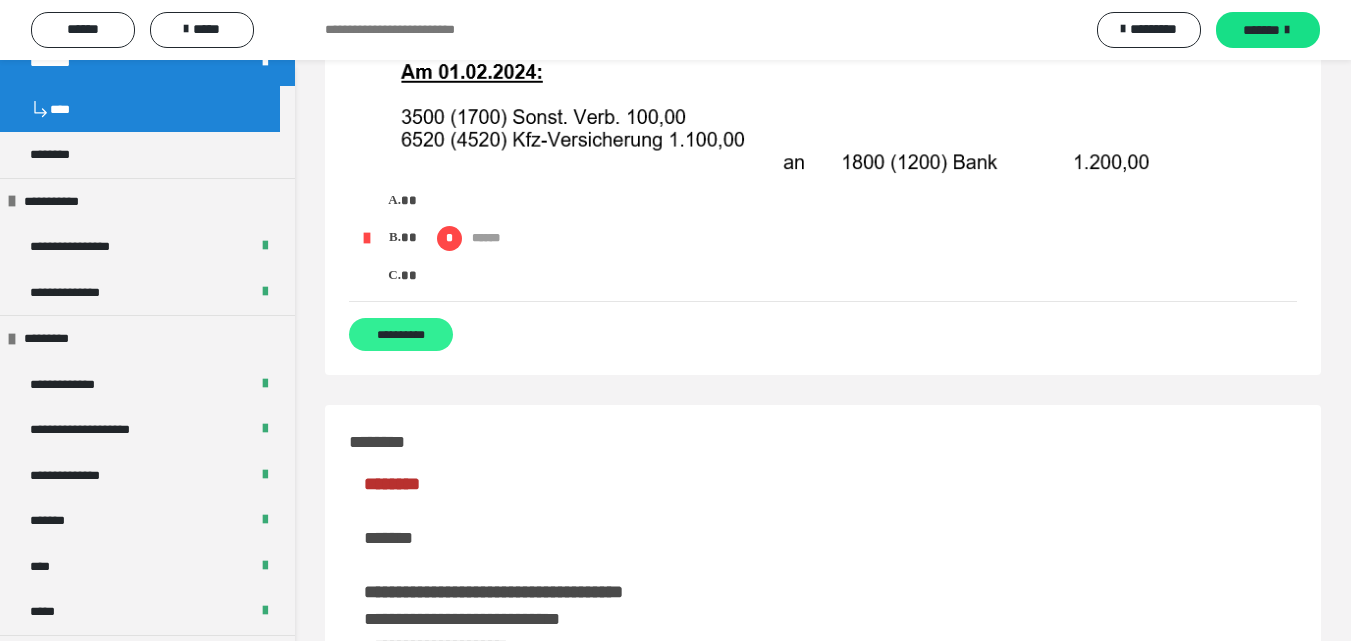 click on "**********" at bounding box center (401, 334) 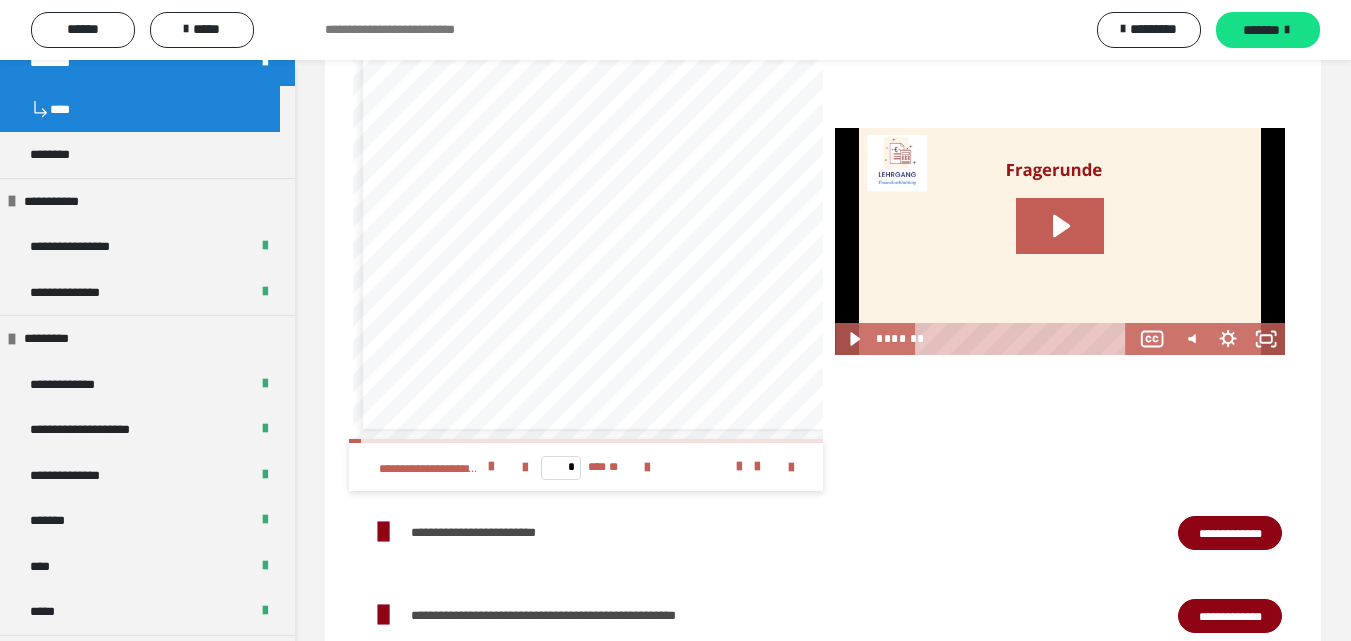scroll, scrollTop: 0, scrollLeft: 0, axis: both 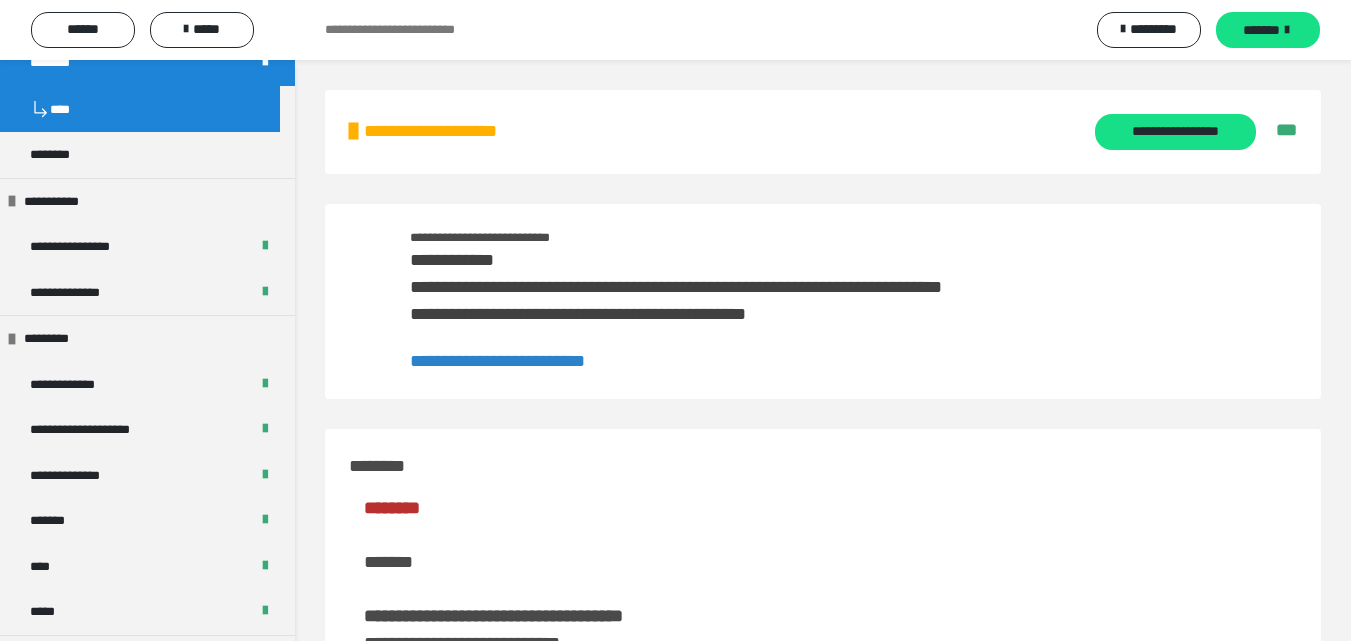click on "**********" at bounding box center (497, 361) 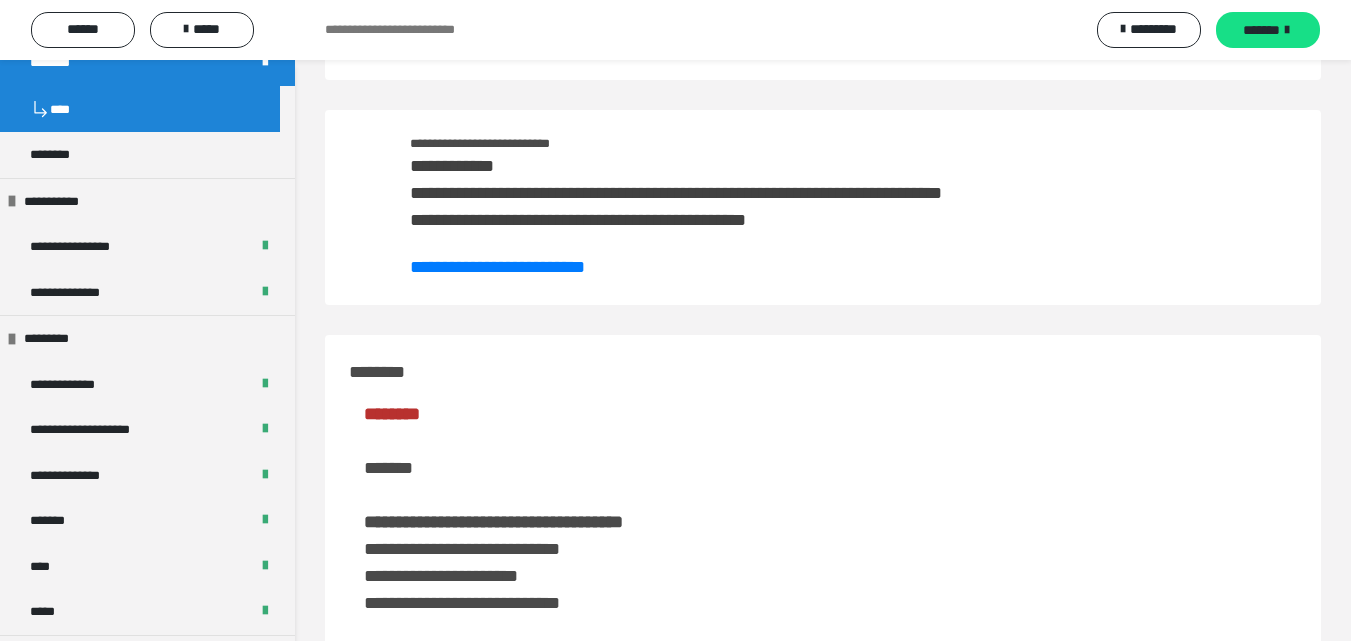 scroll, scrollTop: 0, scrollLeft: 0, axis: both 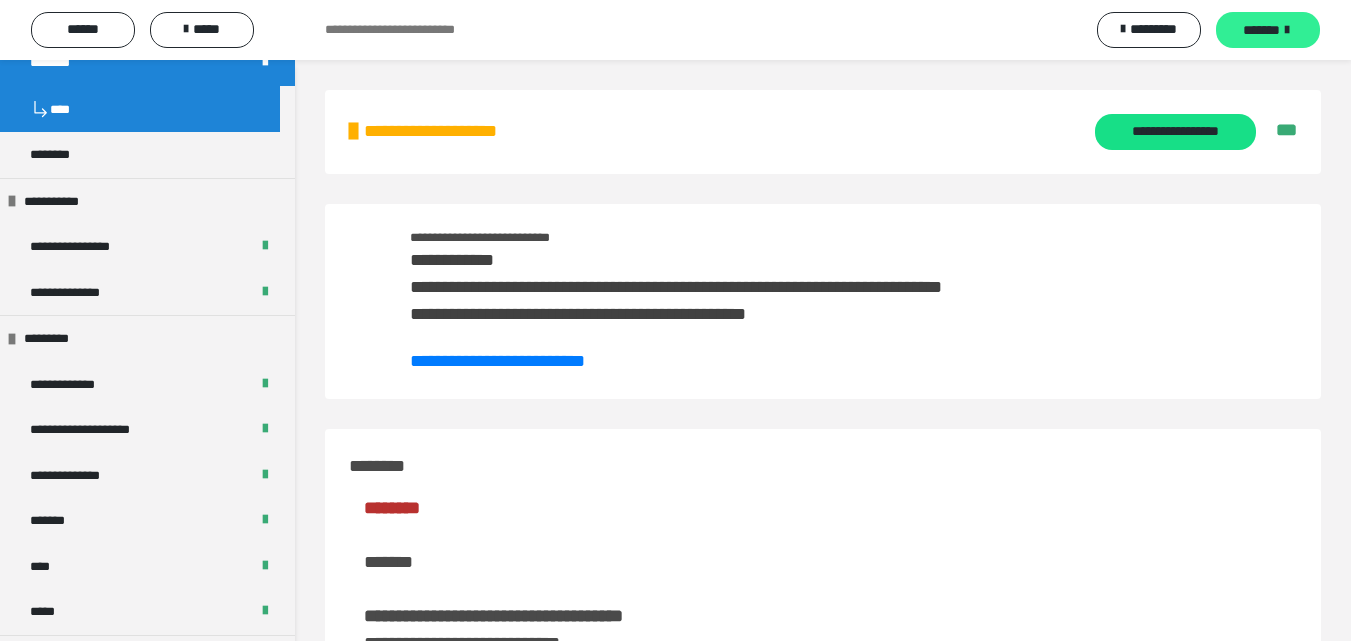 click on "*******" at bounding box center [1261, 30] 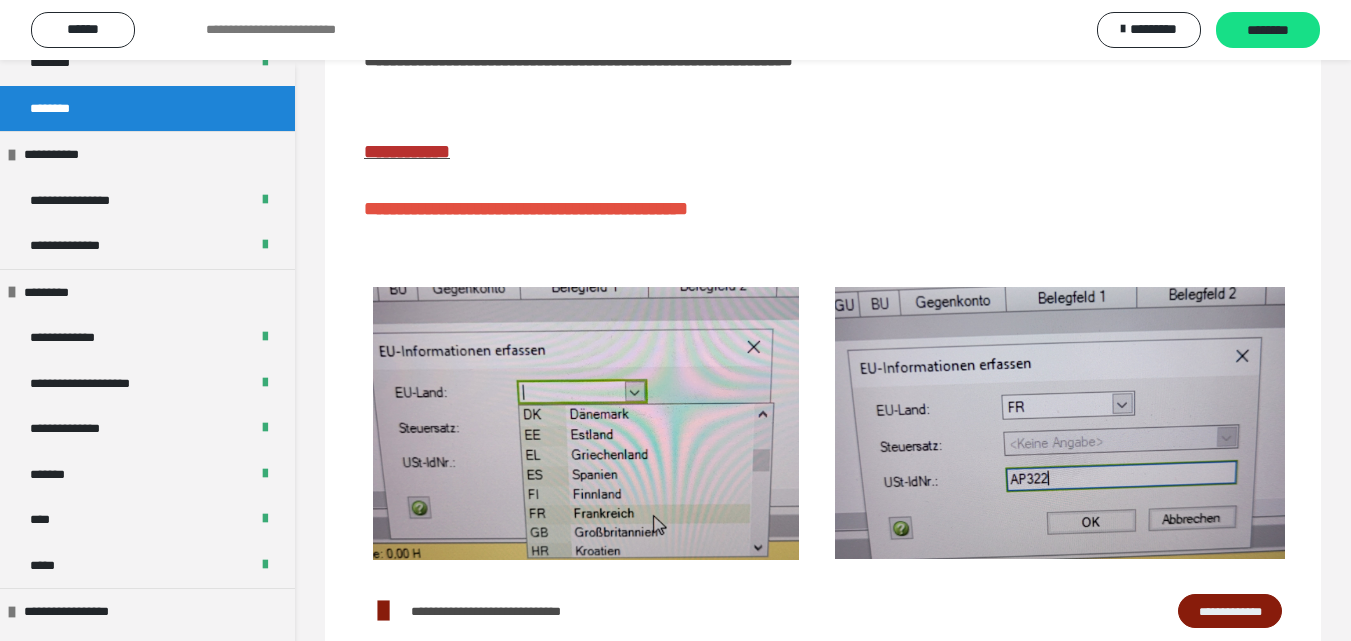 scroll, scrollTop: 0, scrollLeft: 0, axis: both 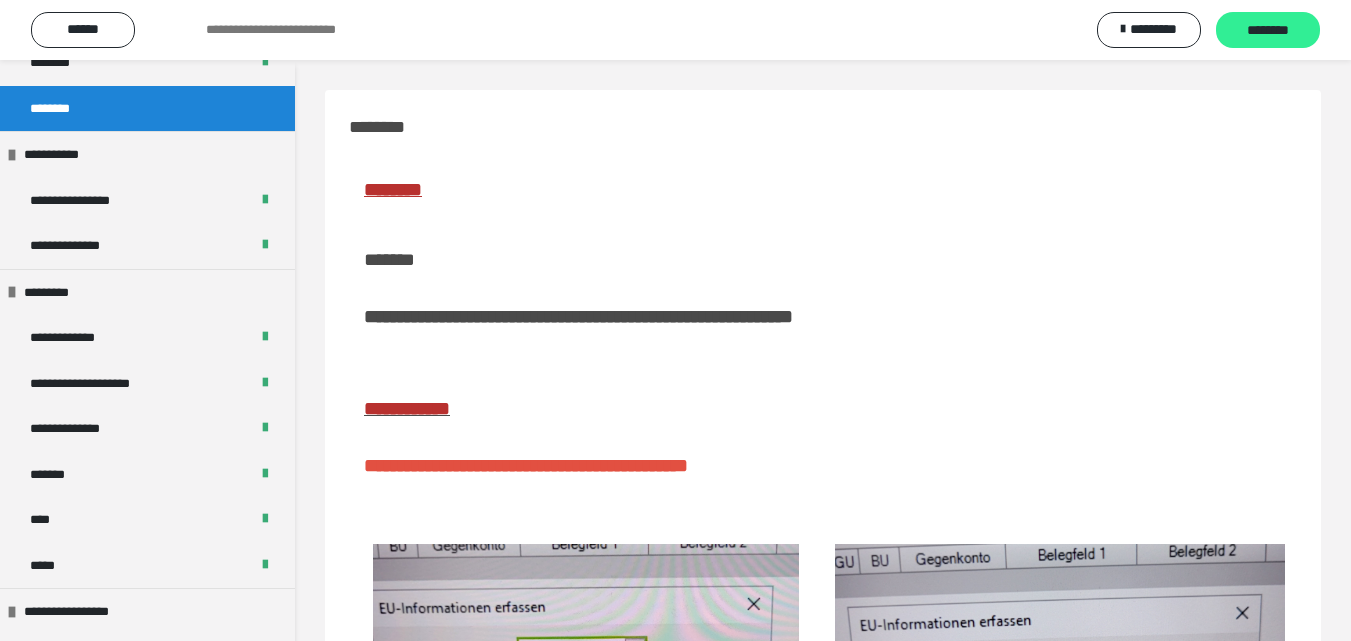 click on "********" at bounding box center [1268, 31] 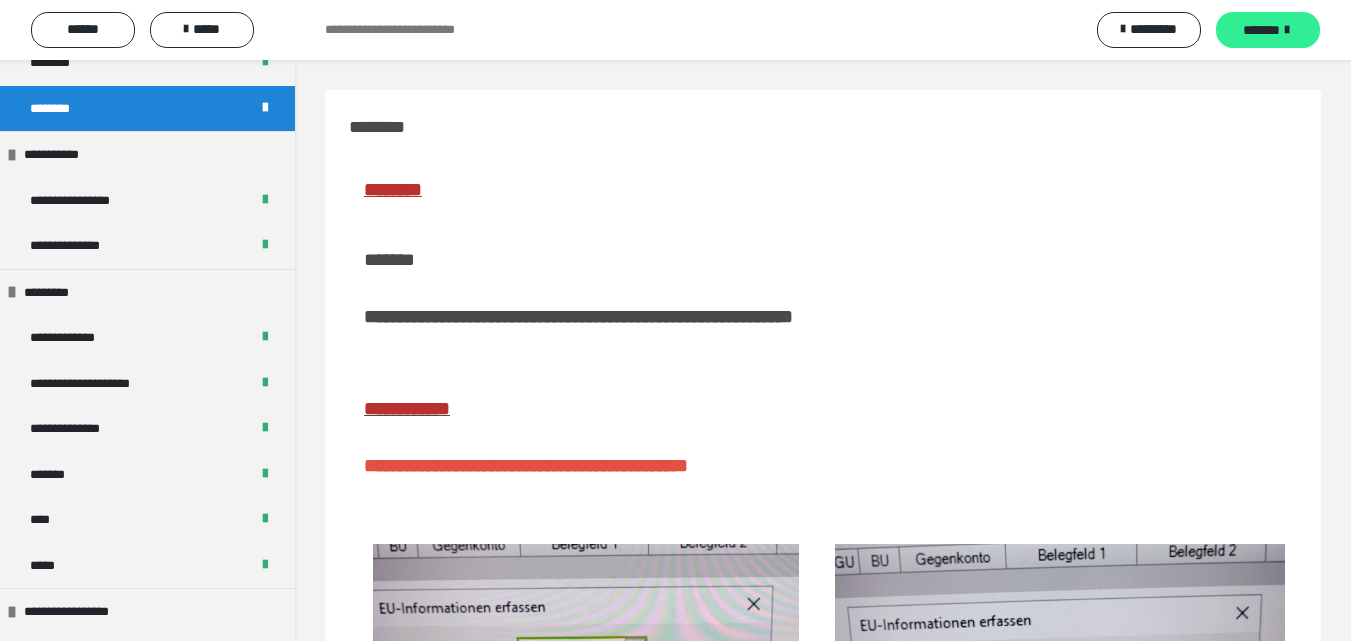 click on "*******" at bounding box center (1261, 30) 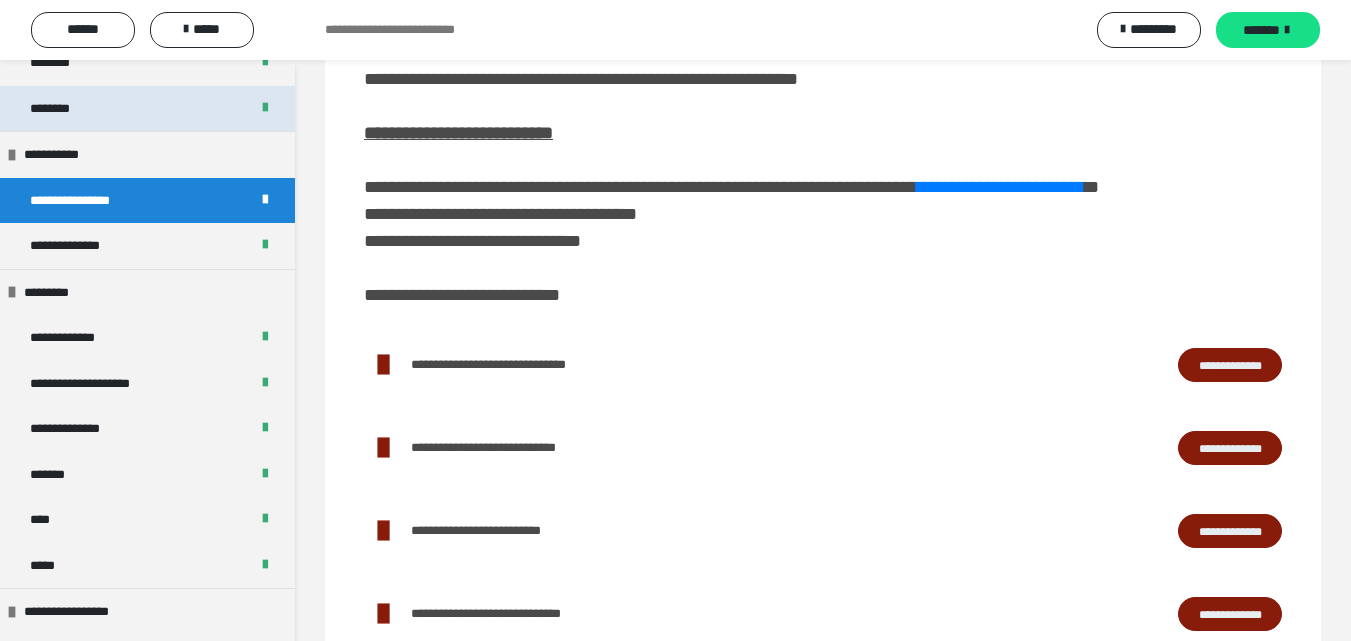 scroll, scrollTop: 0, scrollLeft: 0, axis: both 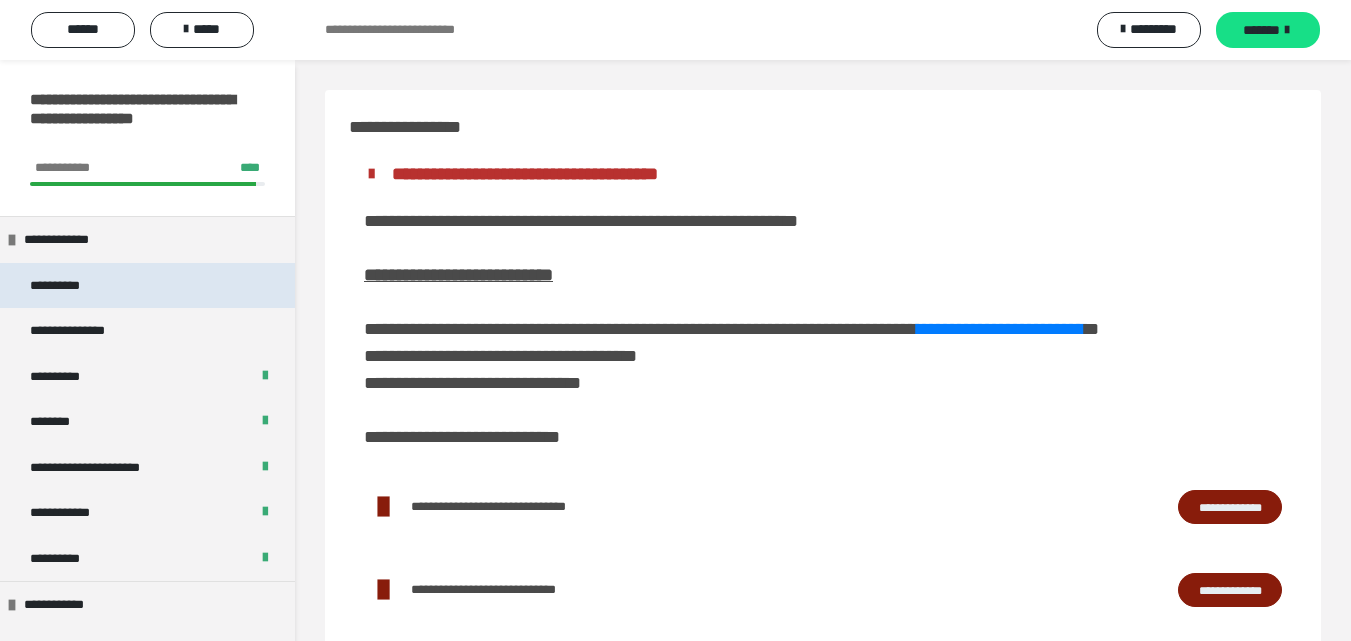 click on "**********" at bounding box center [147, 286] 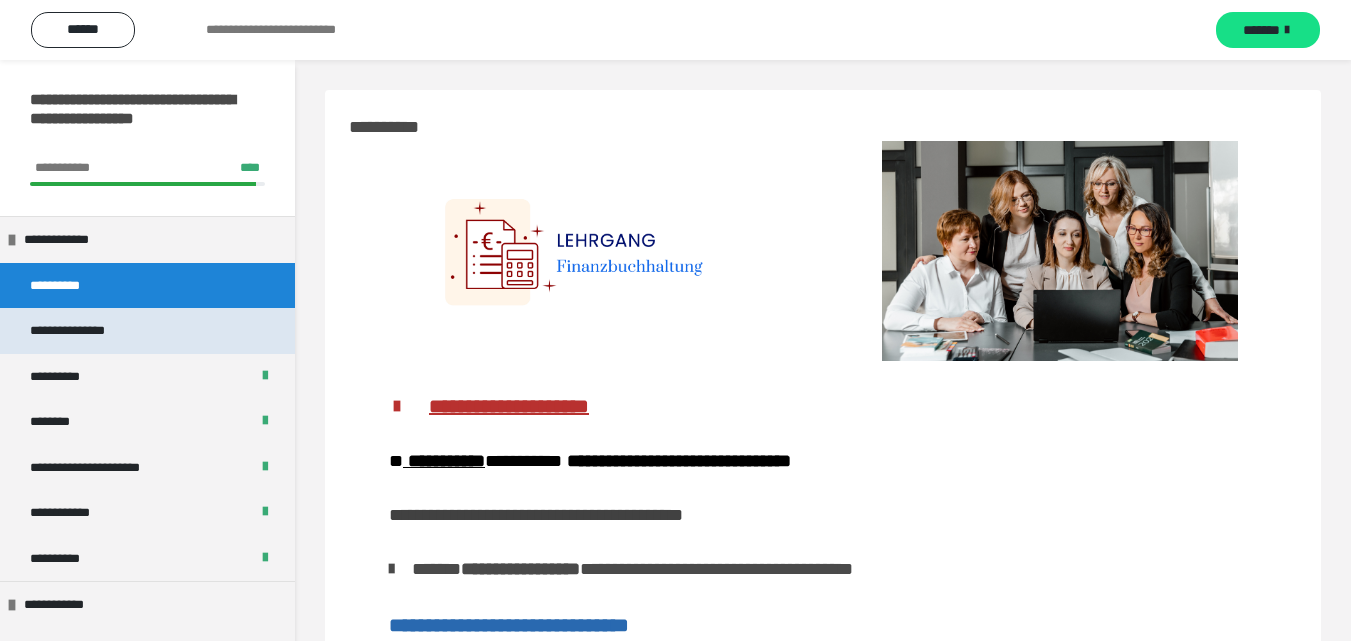 click on "**********" at bounding box center [147, 331] 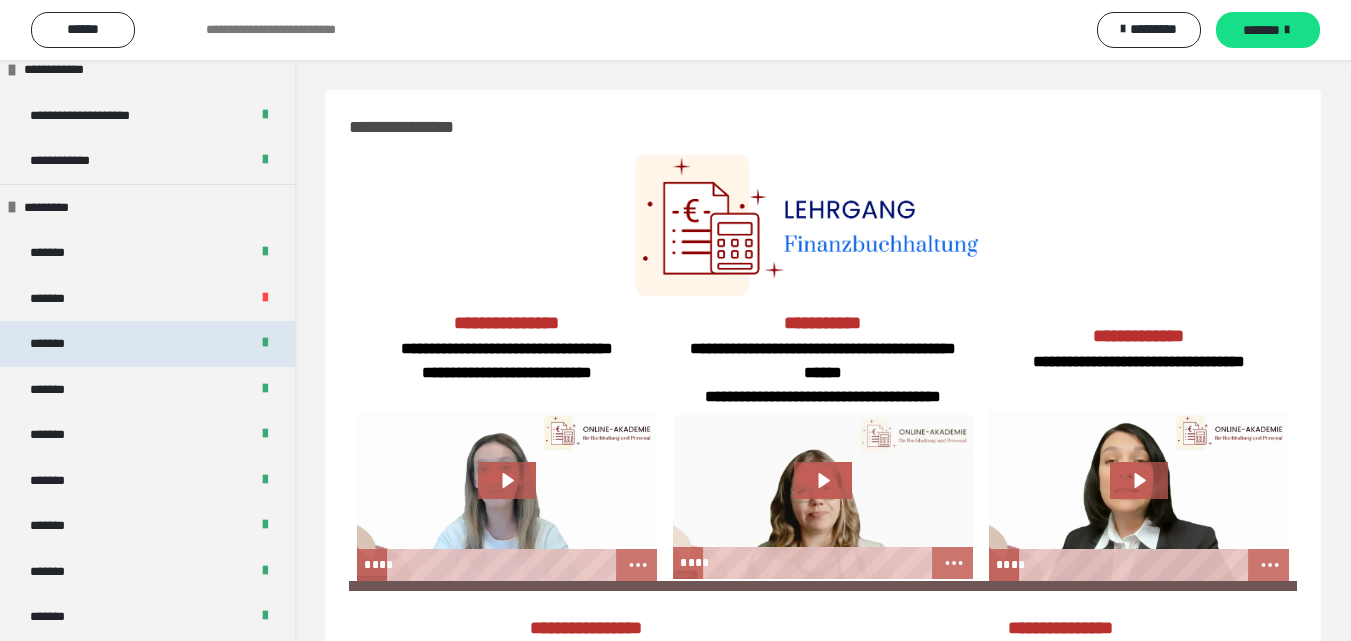scroll, scrollTop: 500, scrollLeft: 0, axis: vertical 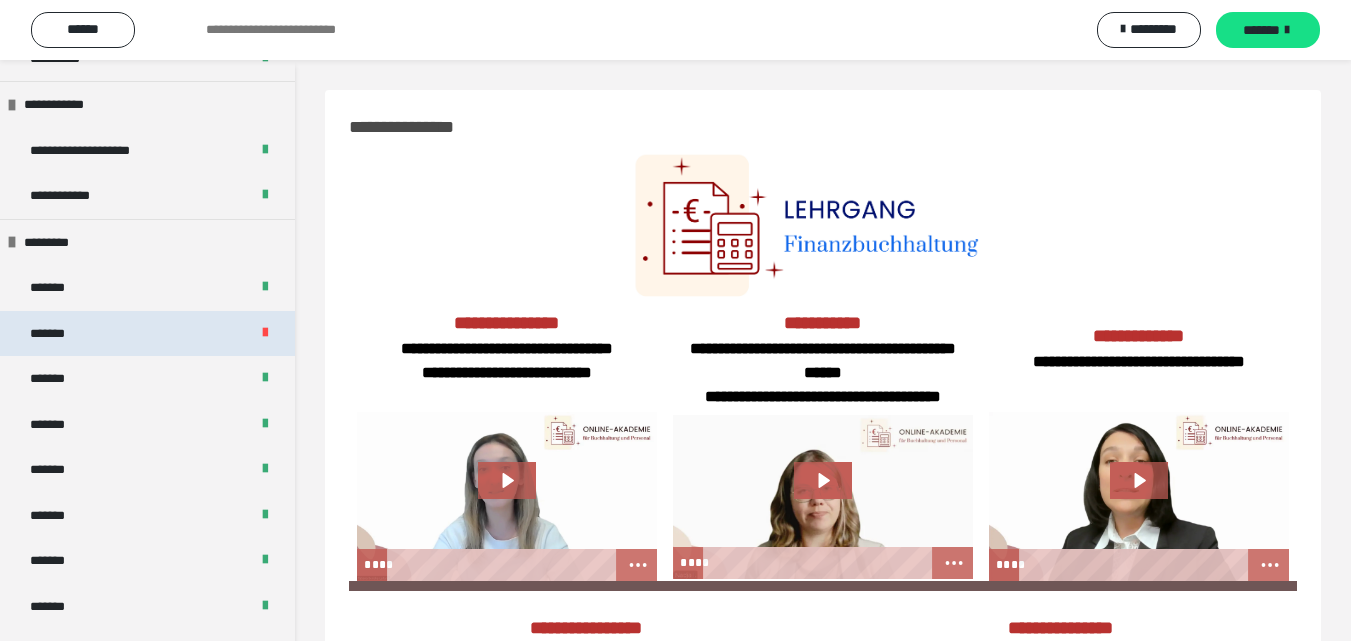 click on "*******" at bounding box center [147, 334] 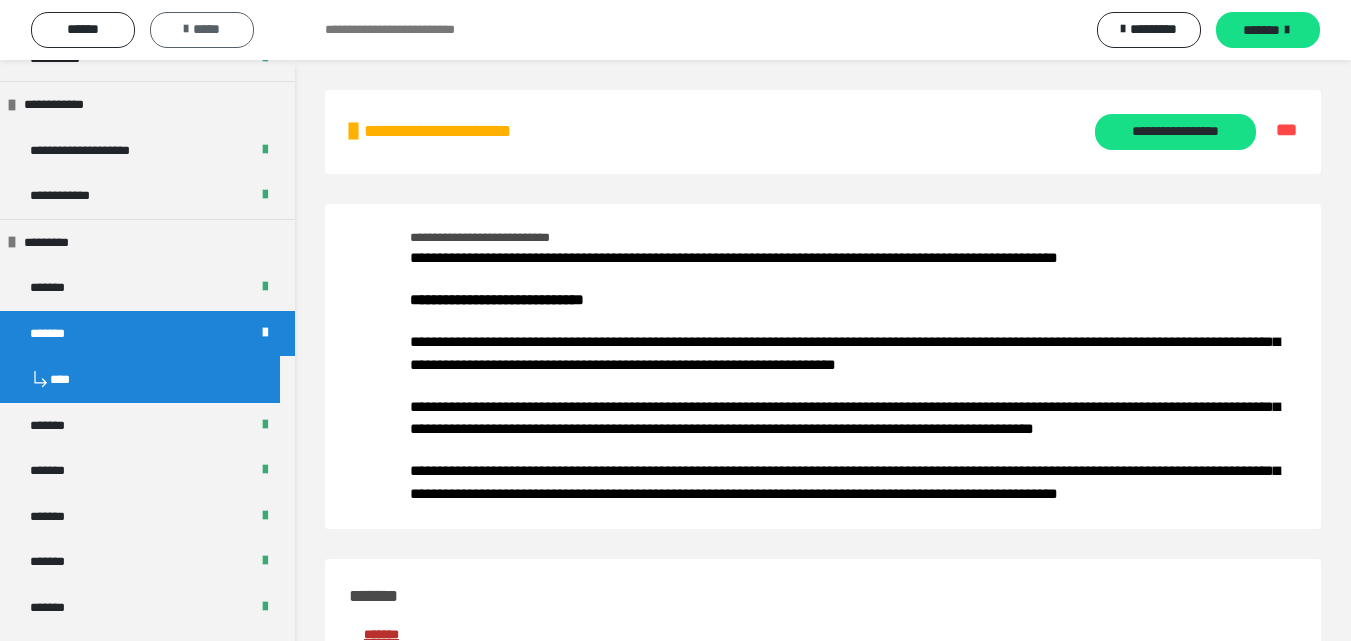 click on "*****" at bounding box center [202, 30] 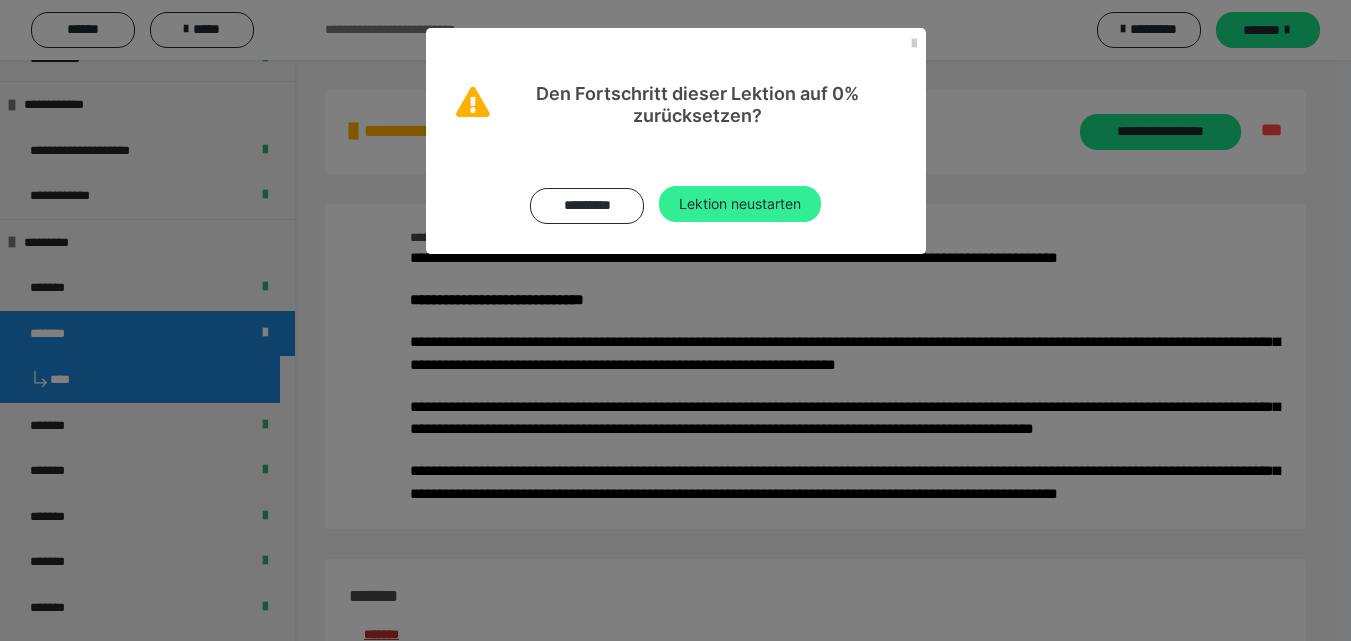 click on "Lektion neustarten" at bounding box center (740, 204) 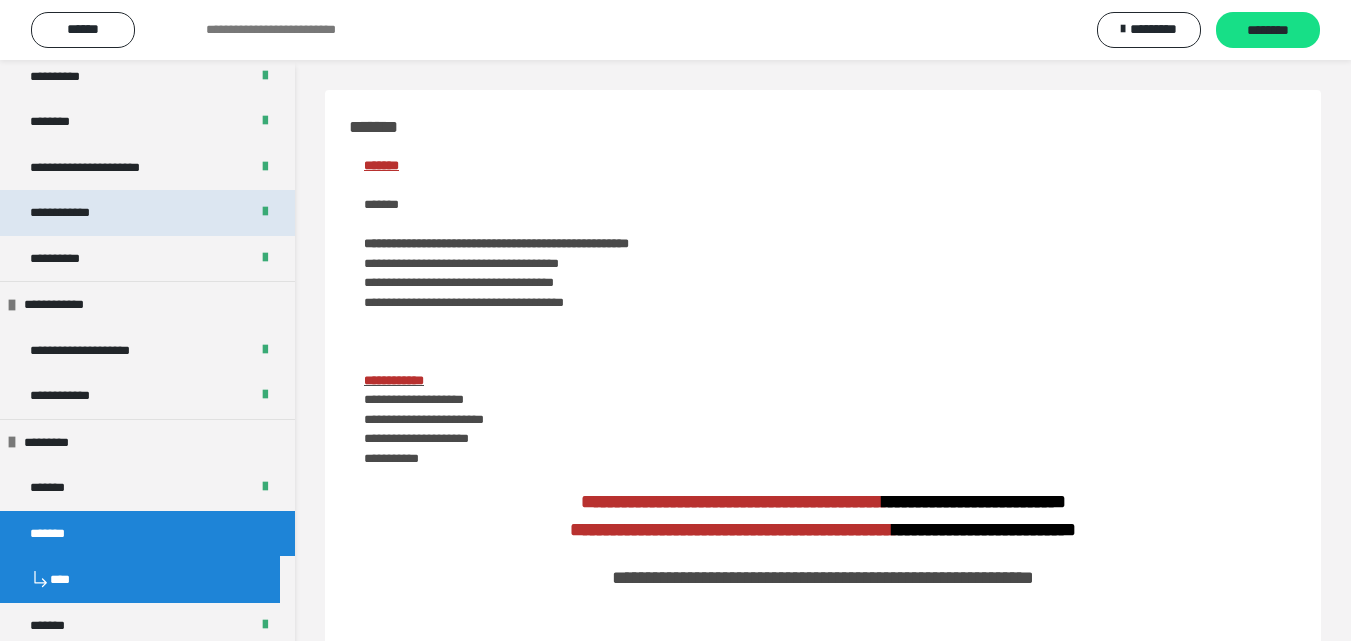 scroll, scrollTop: 400, scrollLeft: 0, axis: vertical 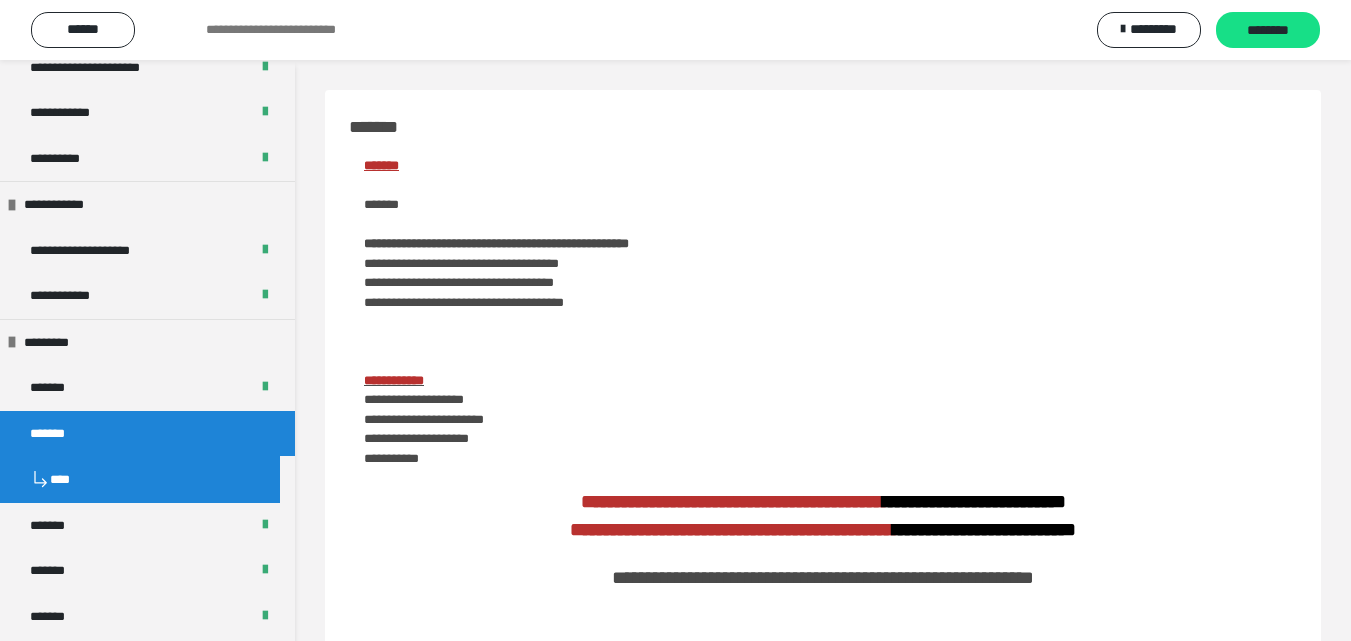 click on "*******" at bounding box center (147, 434) 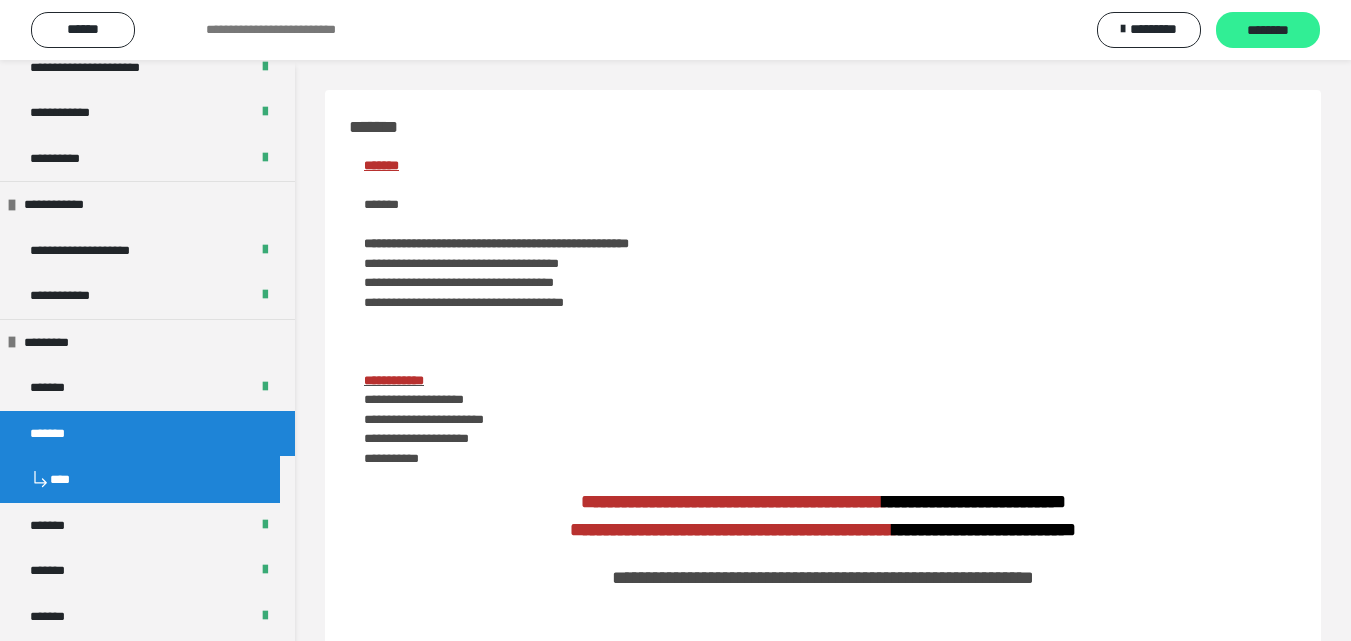 click on "********" at bounding box center [1268, 31] 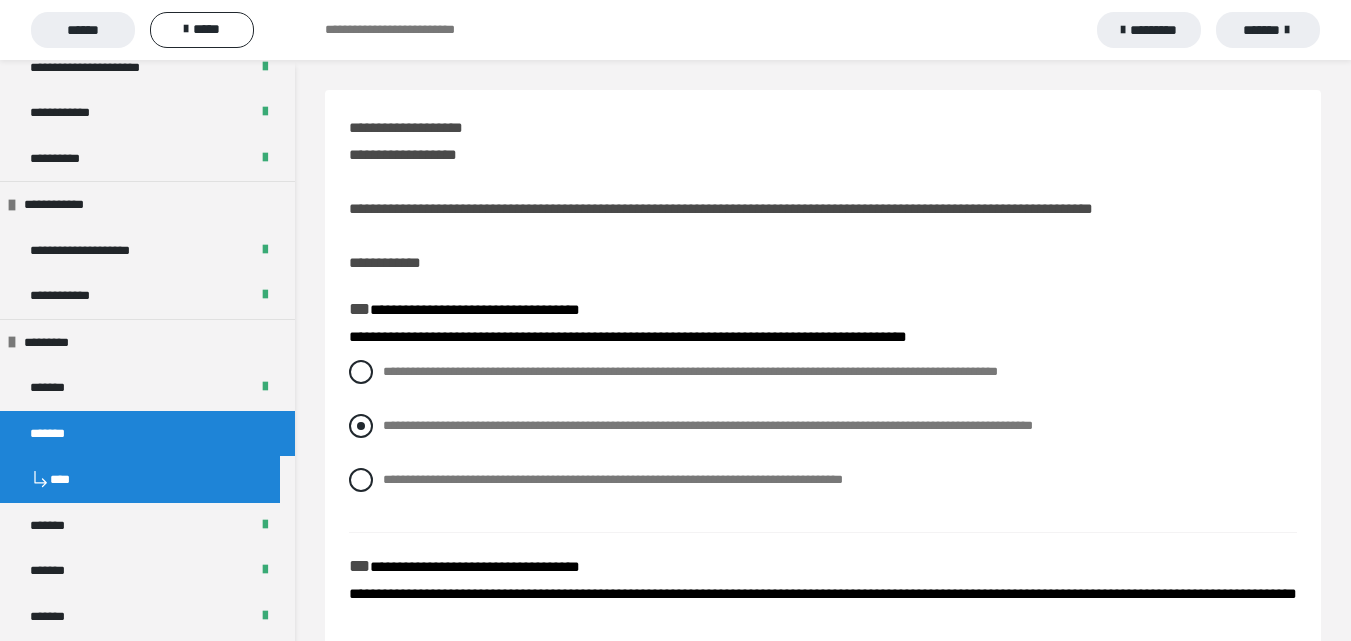 click at bounding box center [361, 426] 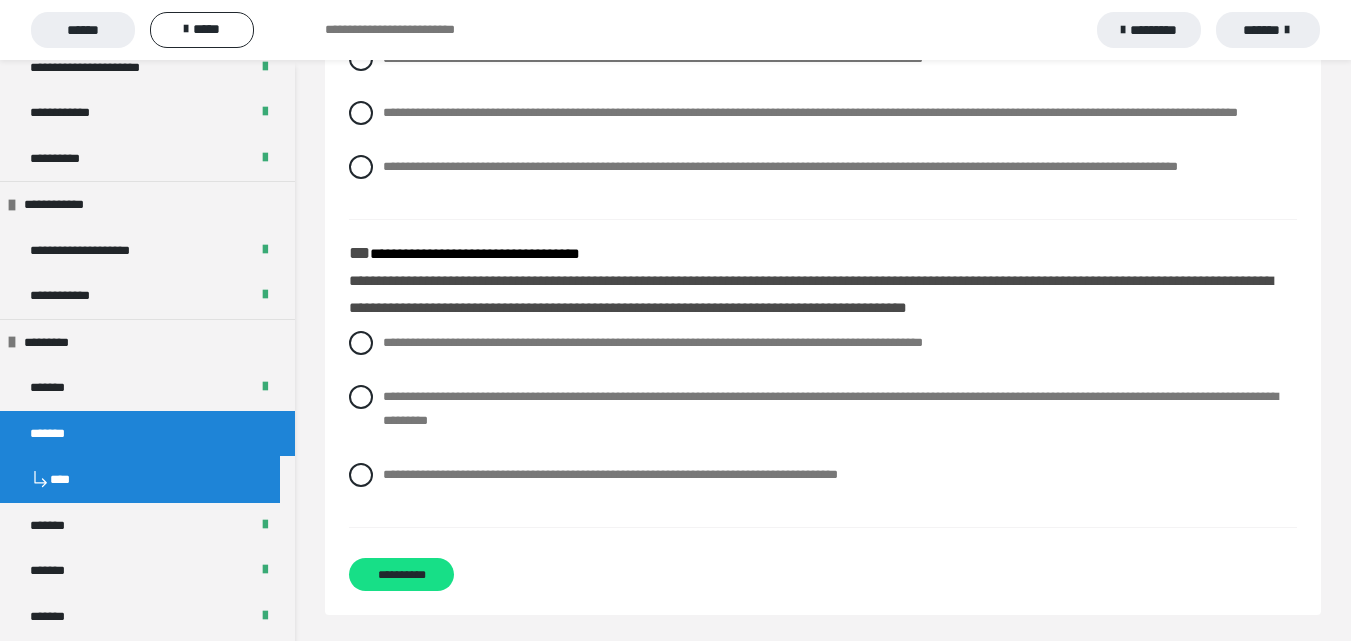 scroll, scrollTop: 600, scrollLeft: 0, axis: vertical 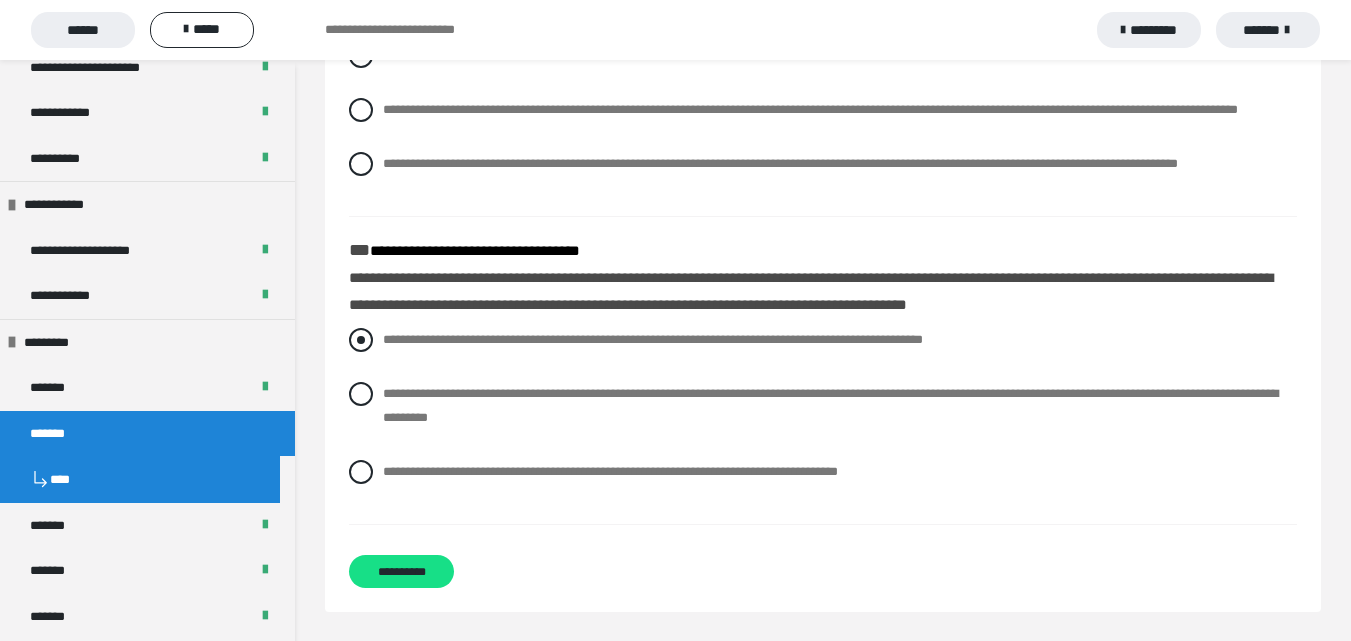 click at bounding box center [361, 340] 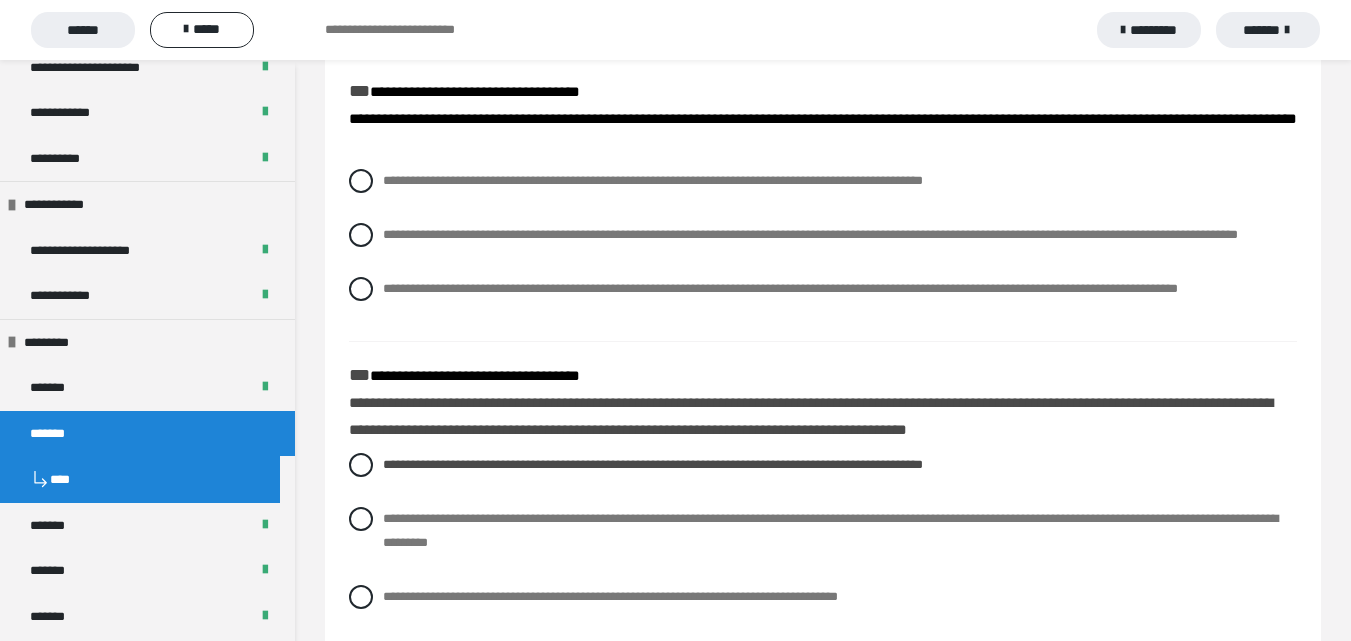 scroll, scrollTop: 500, scrollLeft: 0, axis: vertical 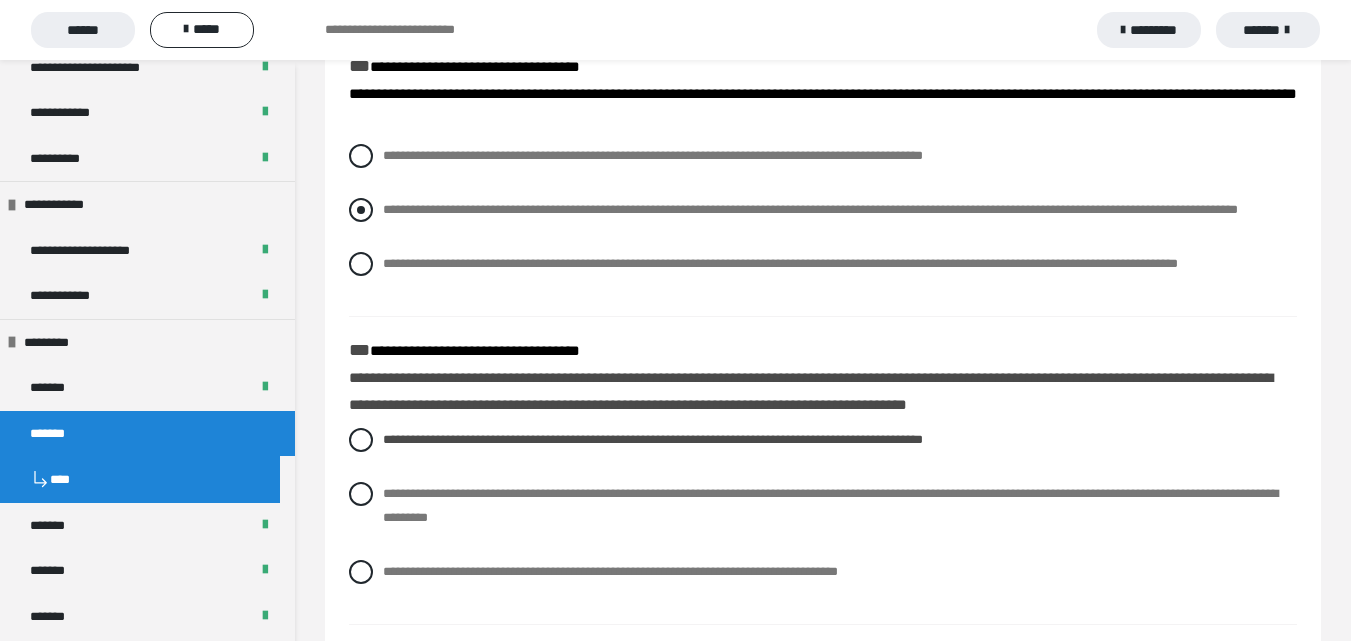 click at bounding box center [361, 210] 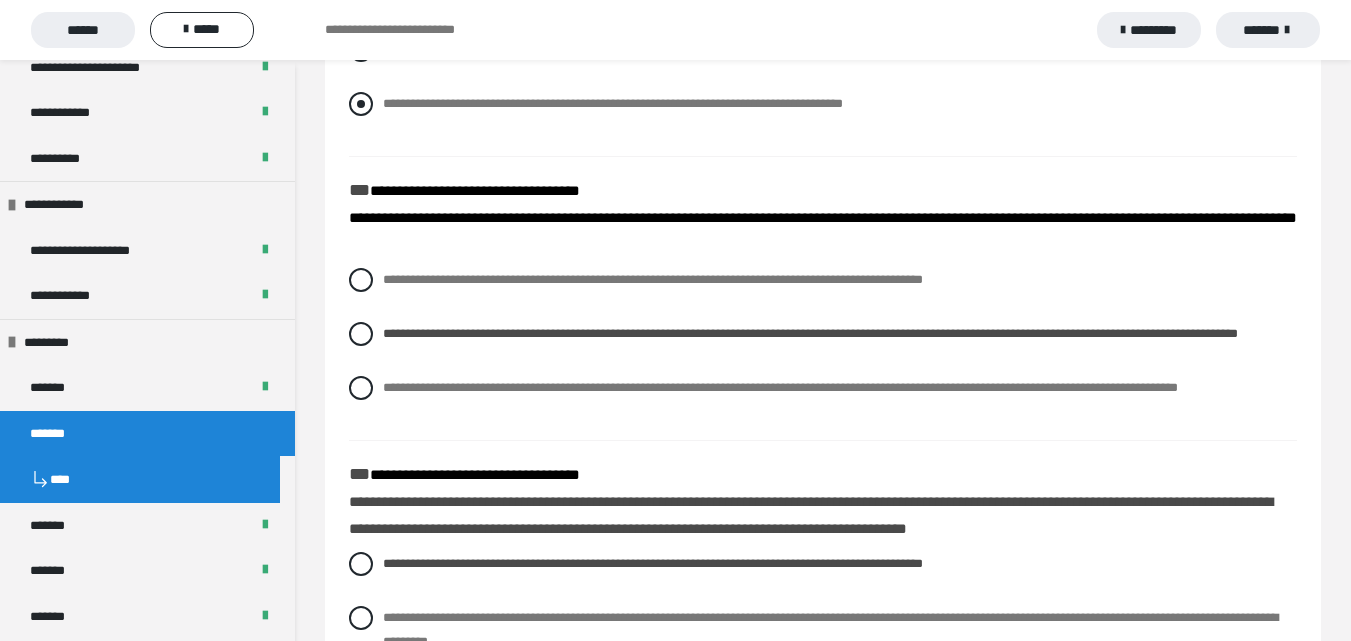 scroll, scrollTop: 200, scrollLeft: 0, axis: vertical 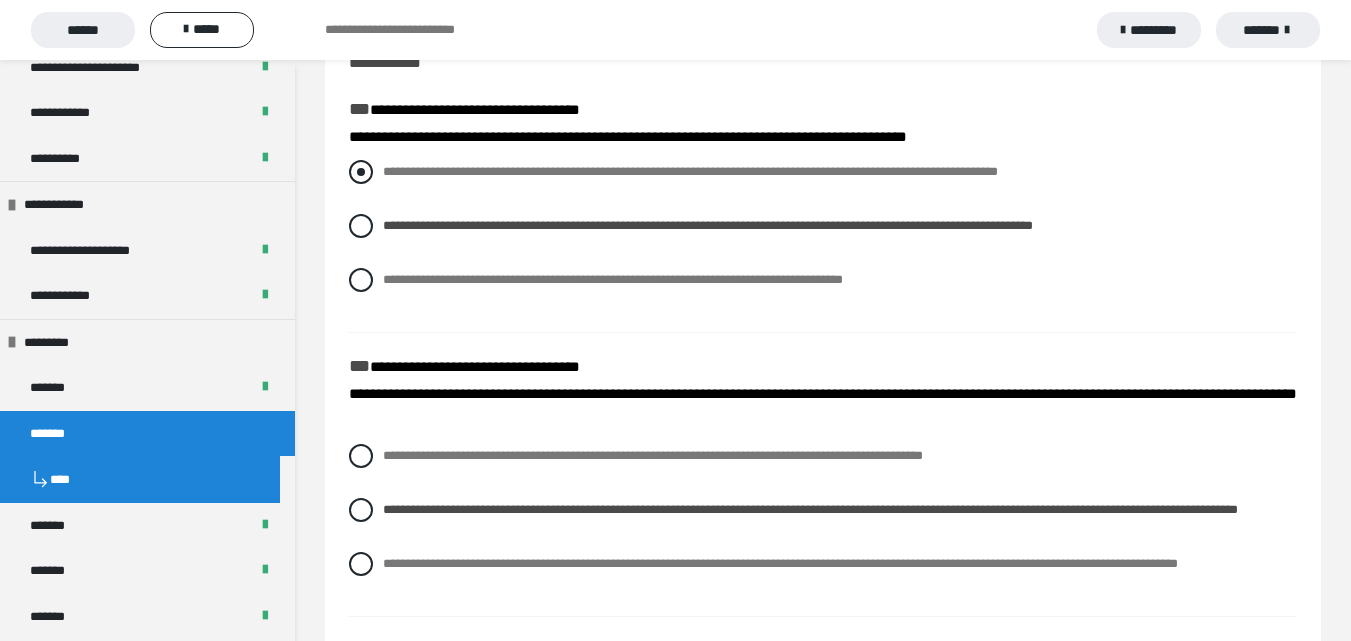 click at bounding box center (361, 172) 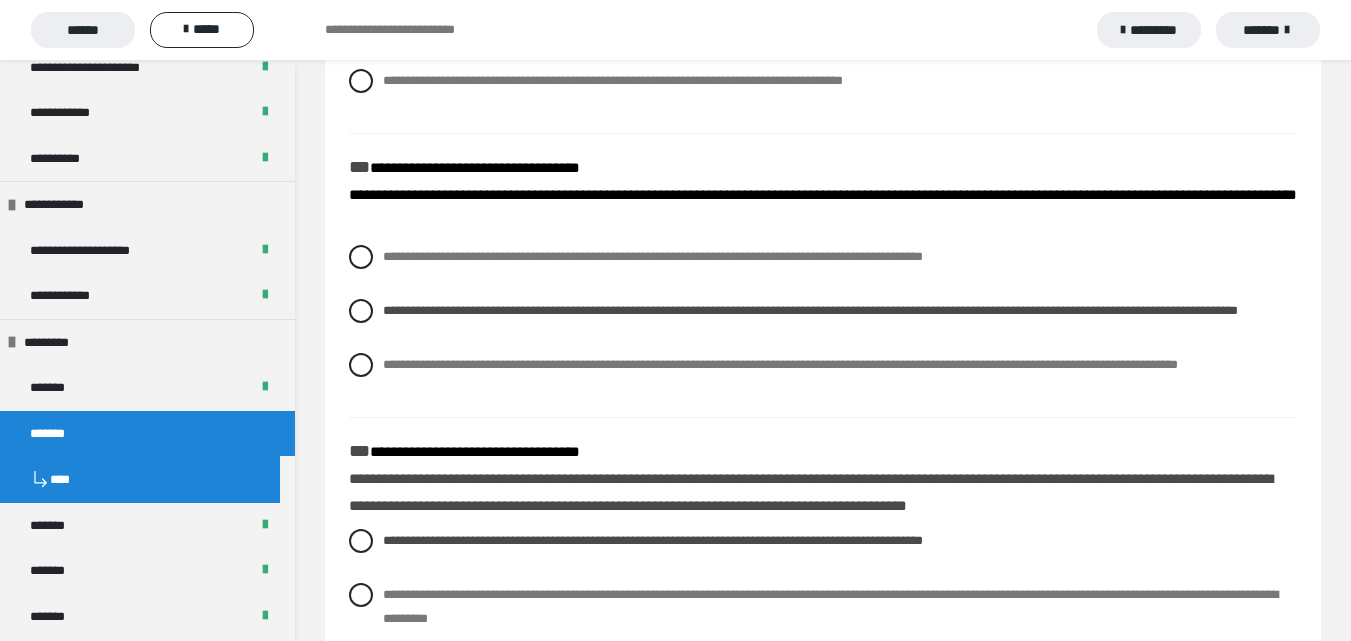 scroll, scrollTop: 400, scrollLeft: 0, axis: vertical 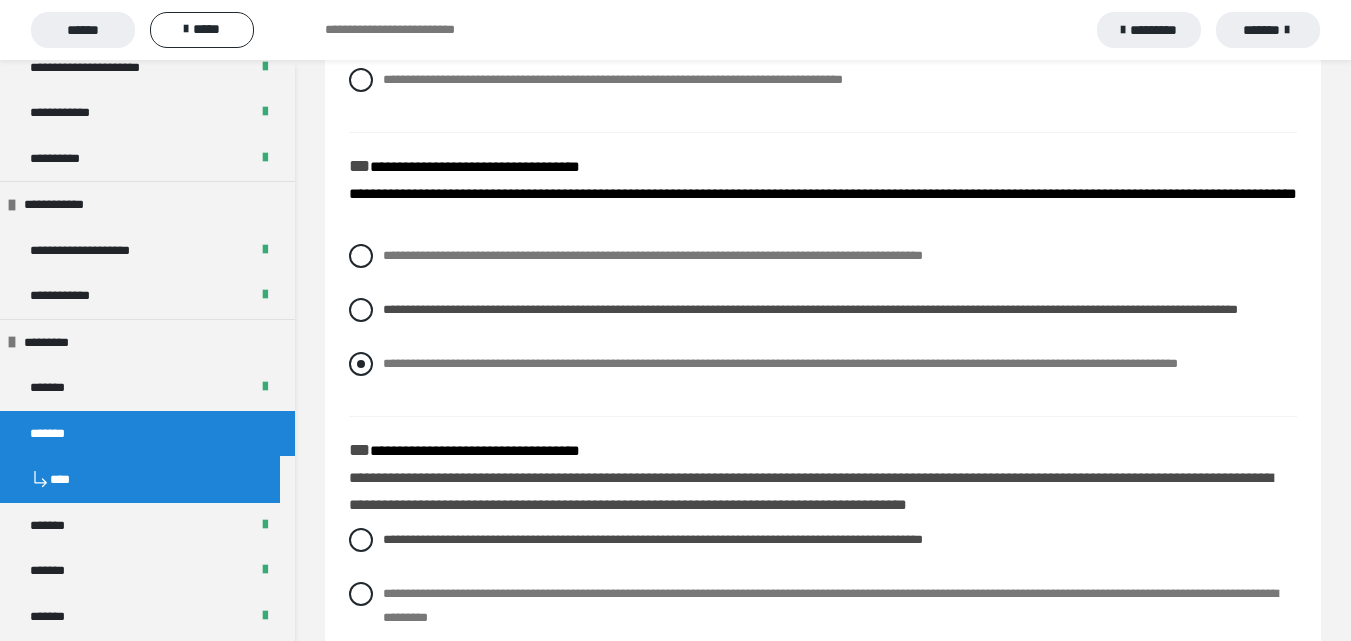 click at bounding box center (361, 364) 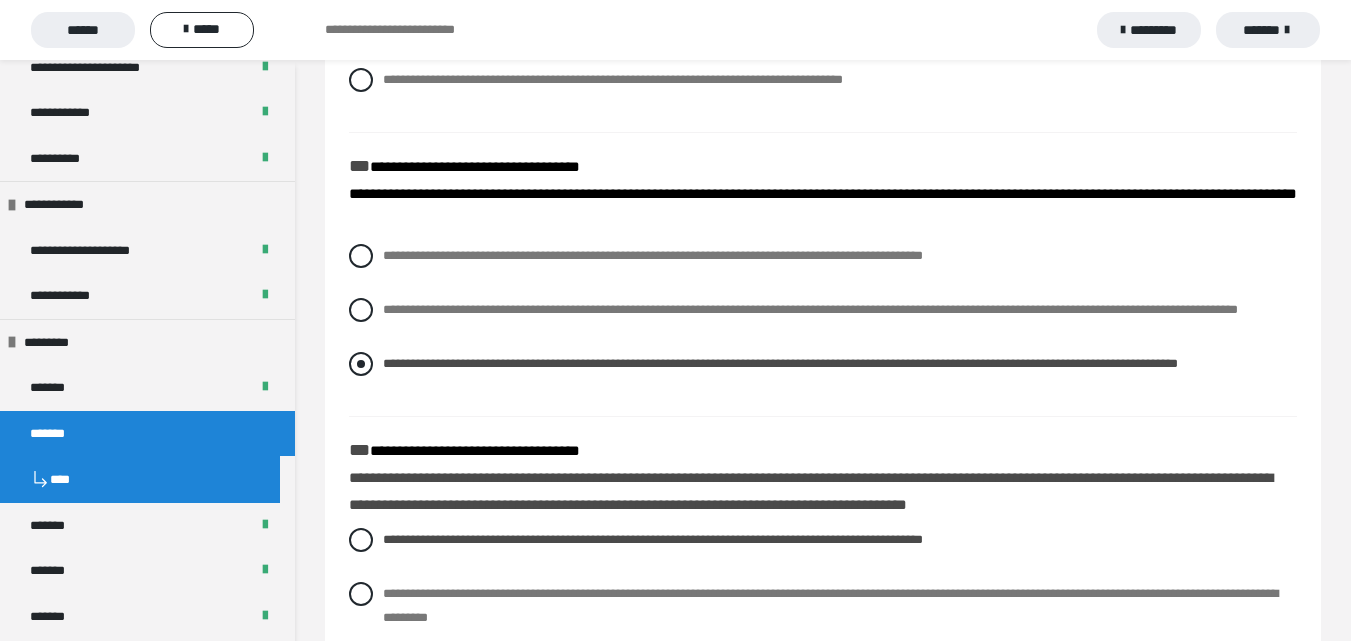 scroll, scrollTop: 500, scrollLeft: 0, axis: vertical 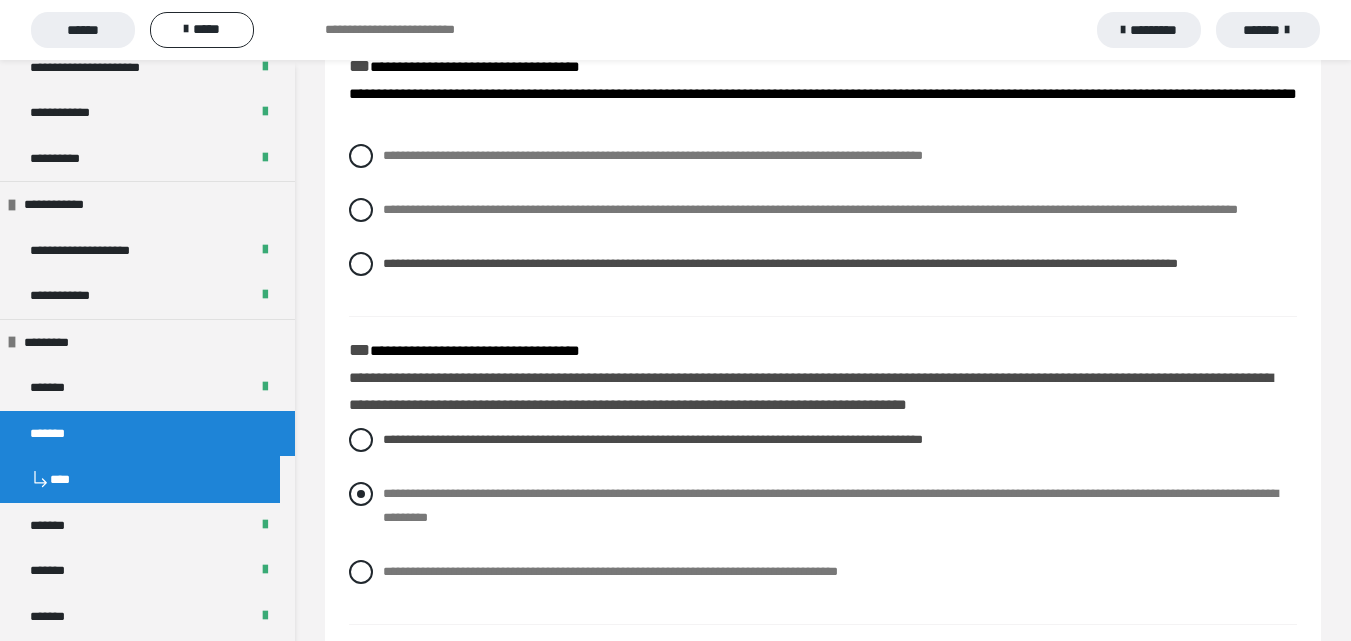 click at bounding box center [361, 494] 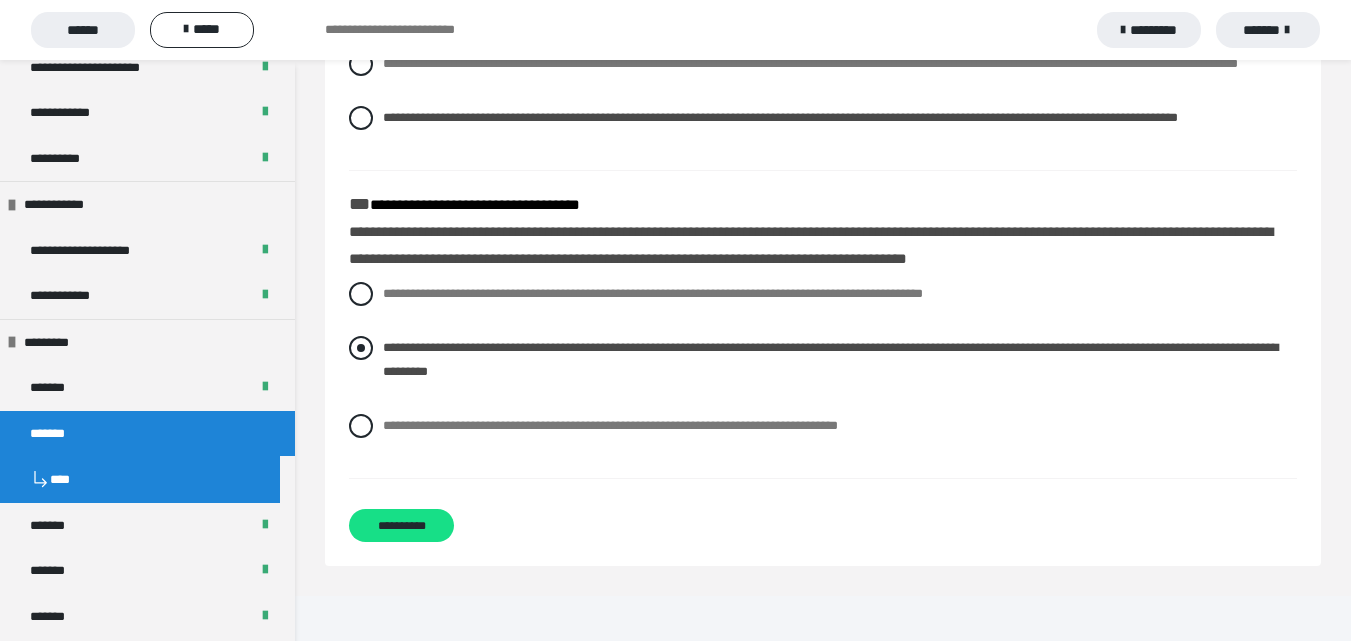 scroll, scrollTop: 649, scrollLeft: 0, axis: vertical 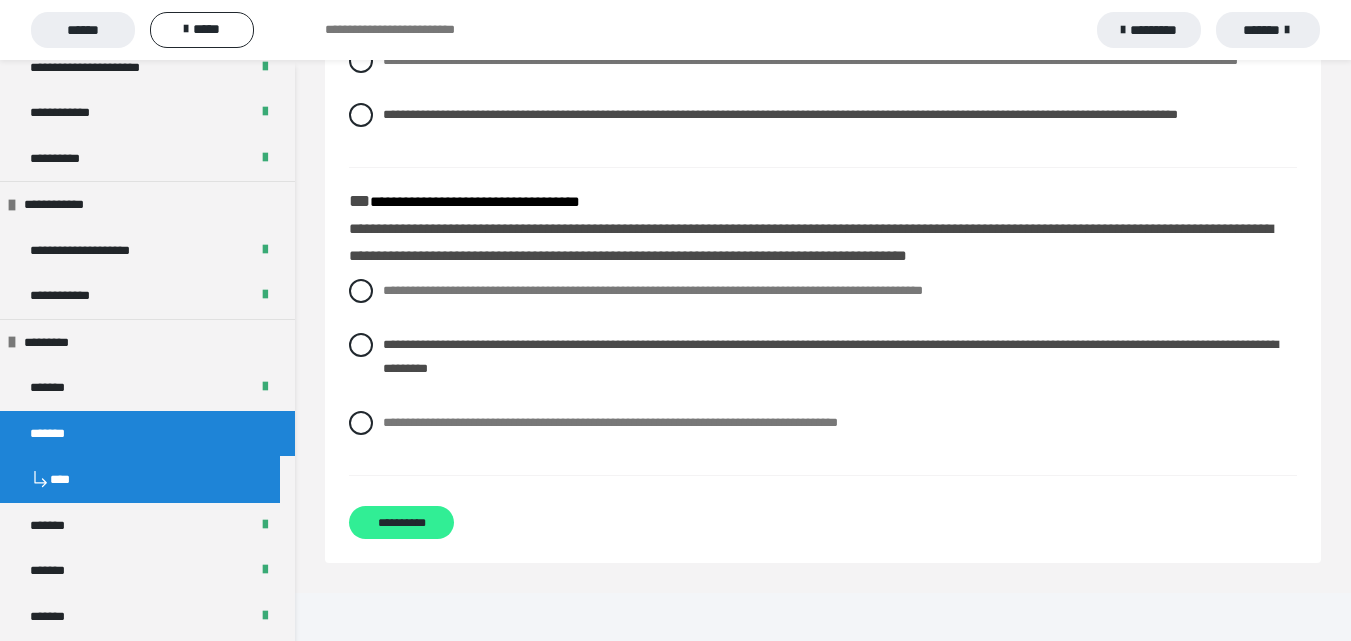 click on "**********" at bounding box center (401, 522) 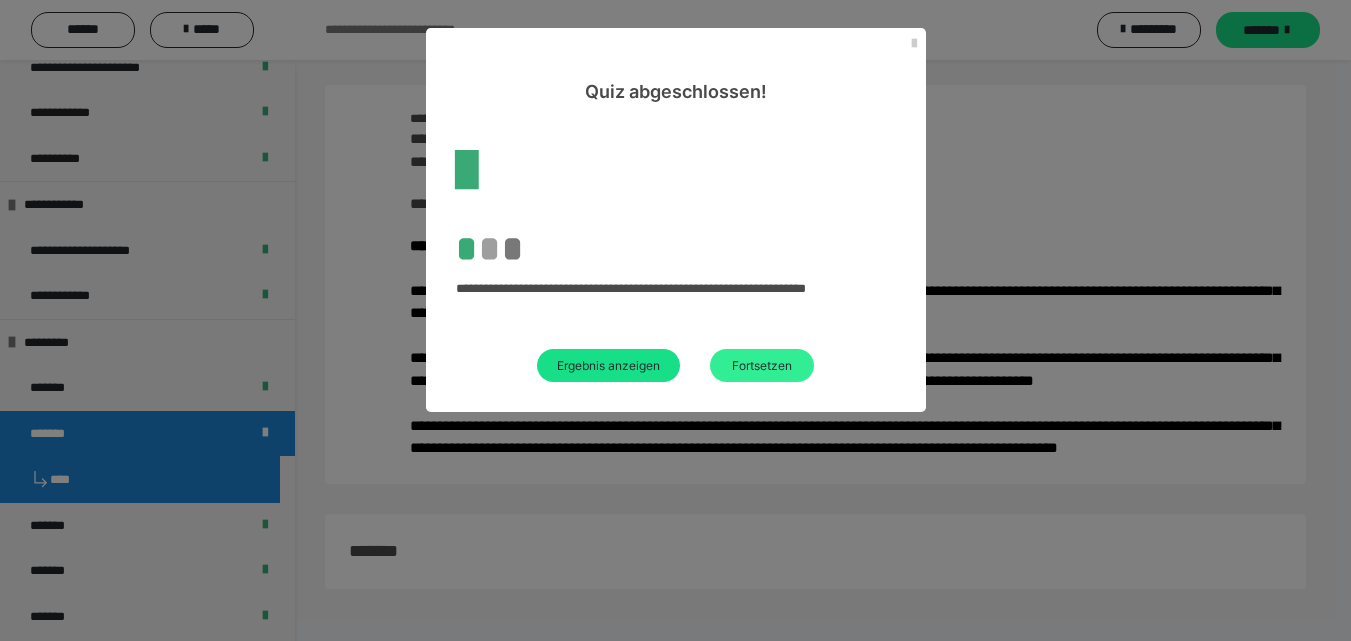 scroll, scrollTop: 649, scrollLeft: 0, axis: vertical 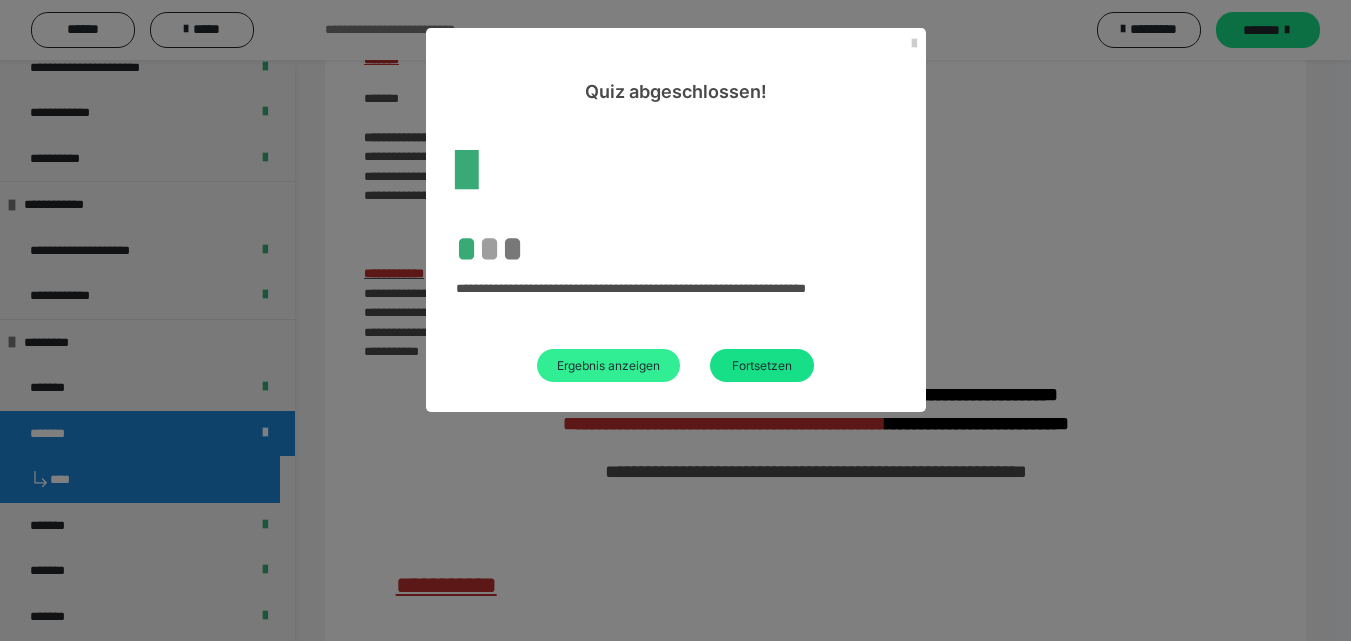 click on "Ergebnis anzeigen" at bounding box center (608, 365) 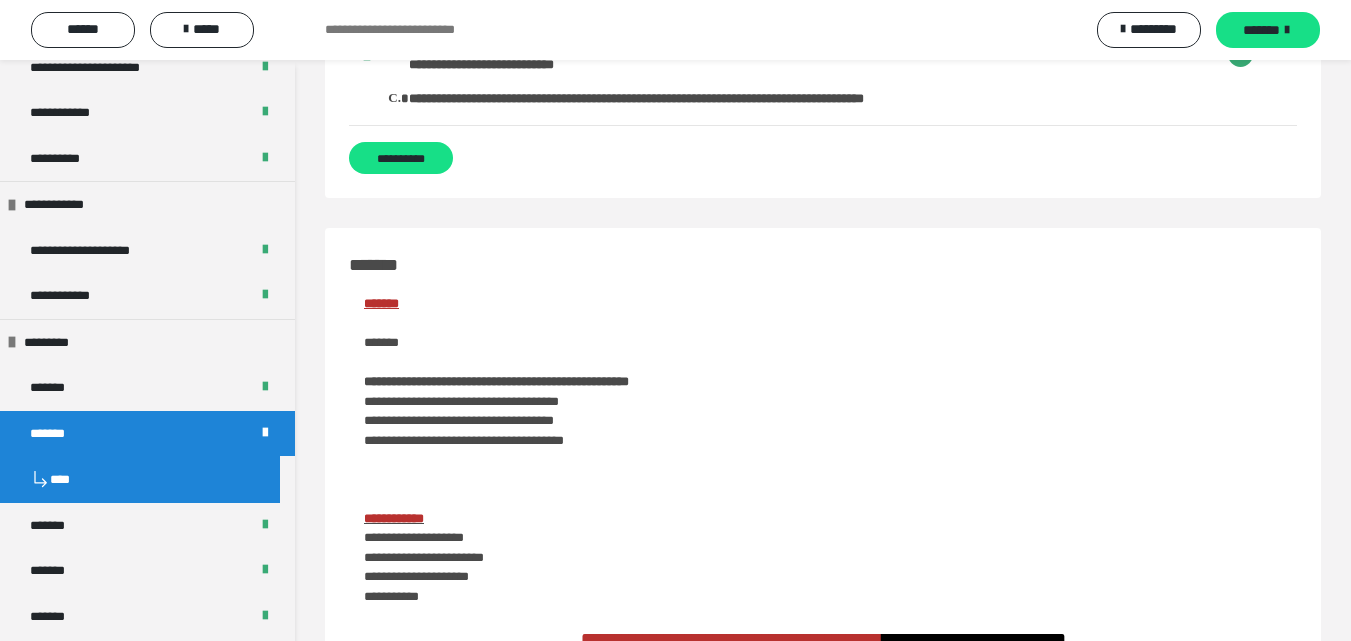 scroll, scrollTop: 749, scrollLeft: 0, axis: vertical 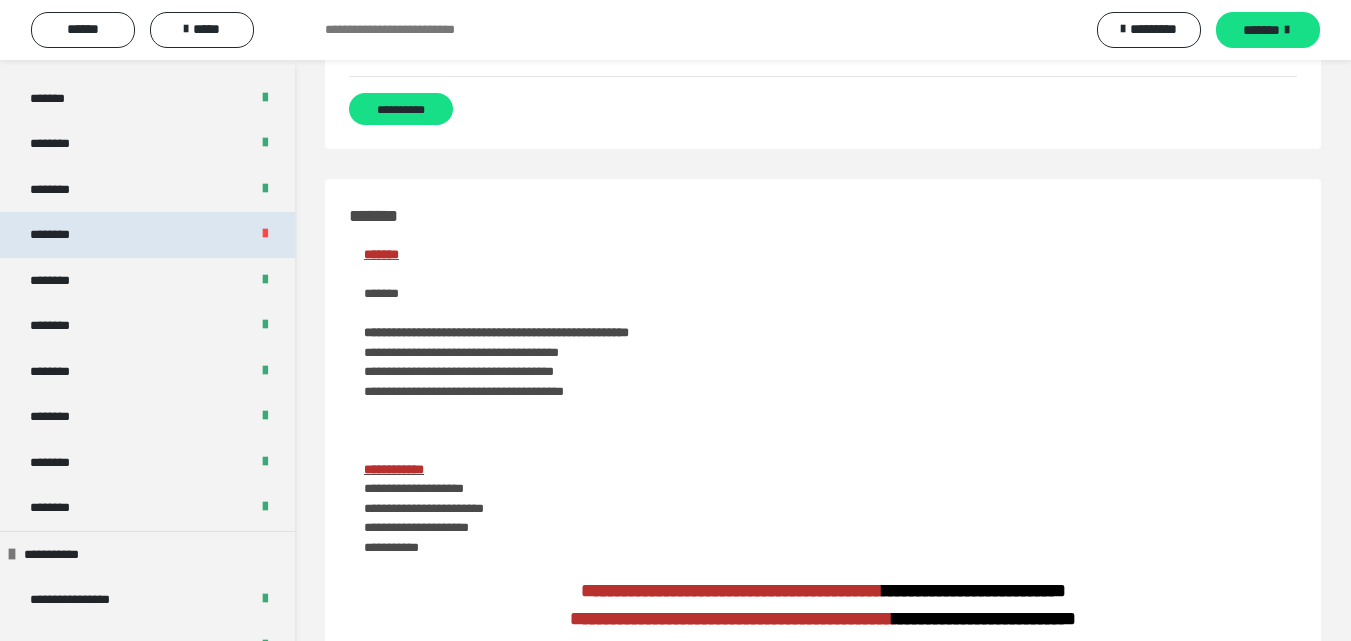 click on "********" at bounding box center (147, 235) 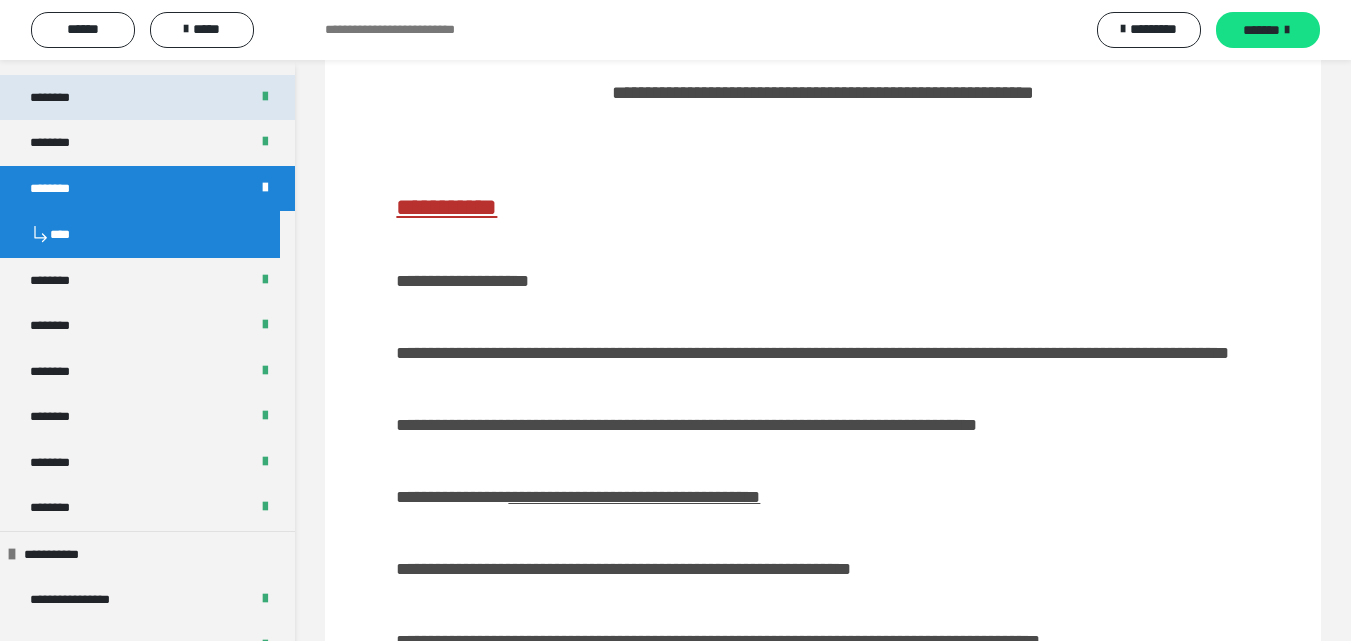 scroll, scrollTop: 148, scrollLeft: 0, axis: vertical 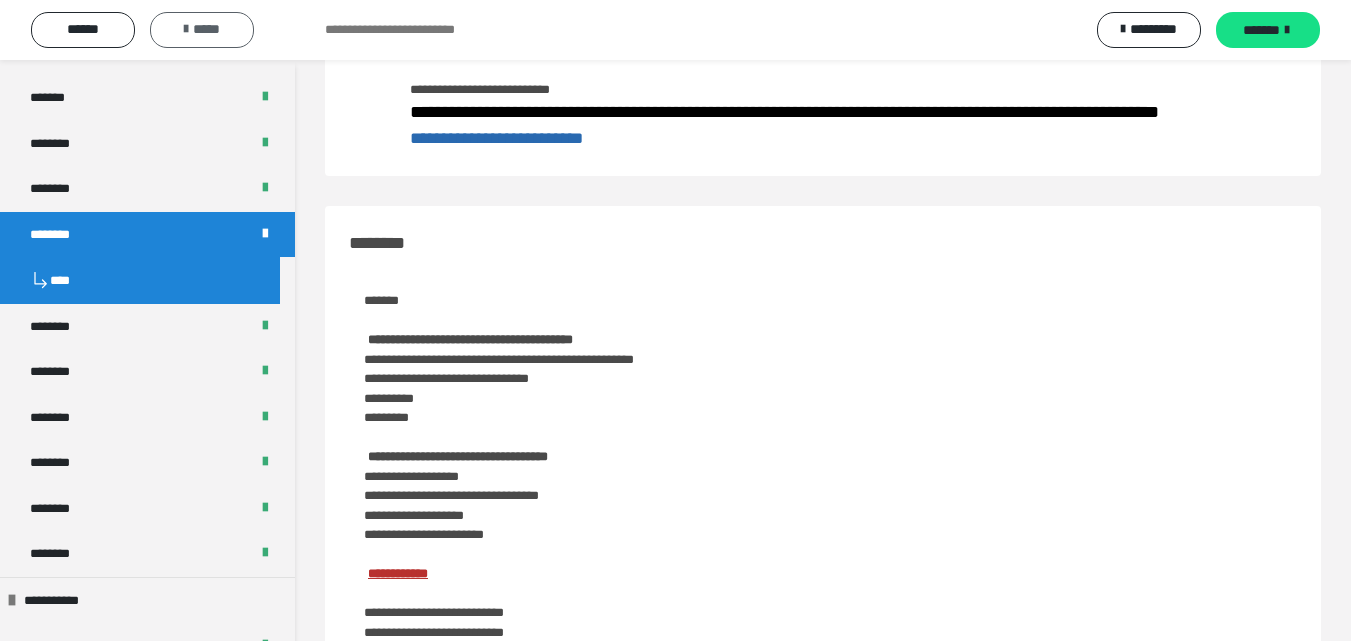 click on "*****" at bounding box center [202, 30] 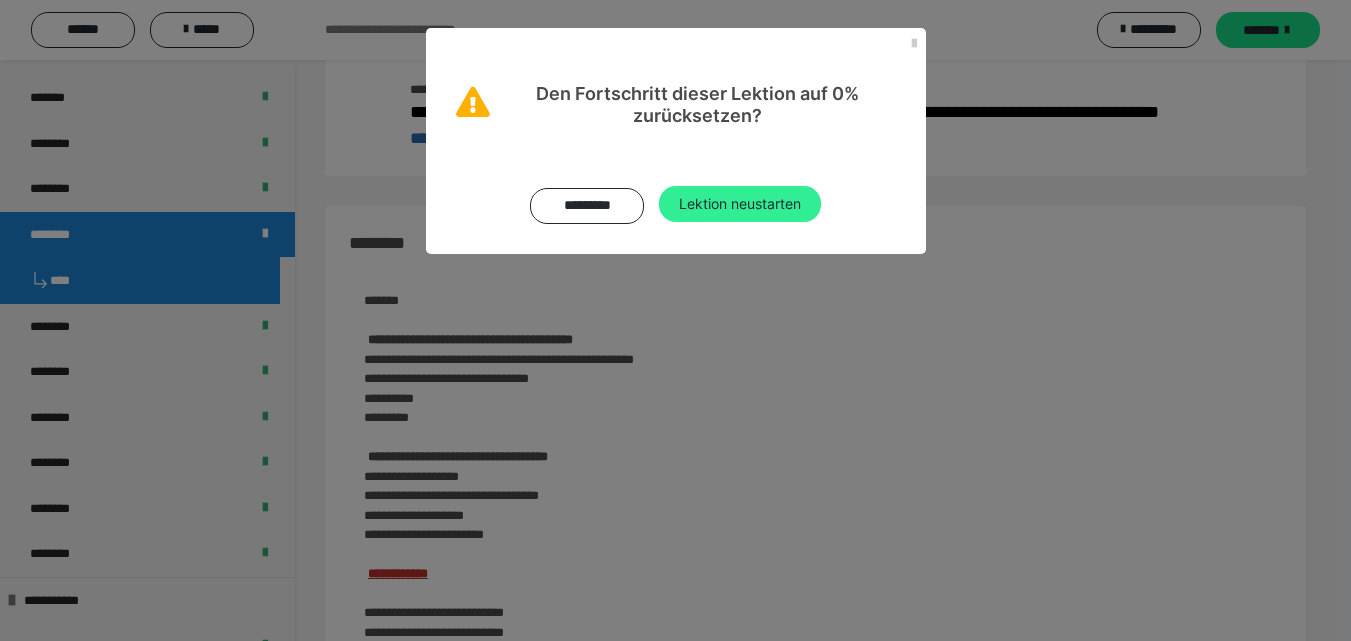 click on "Lektion neustarten" at bounding box center (740, 204) 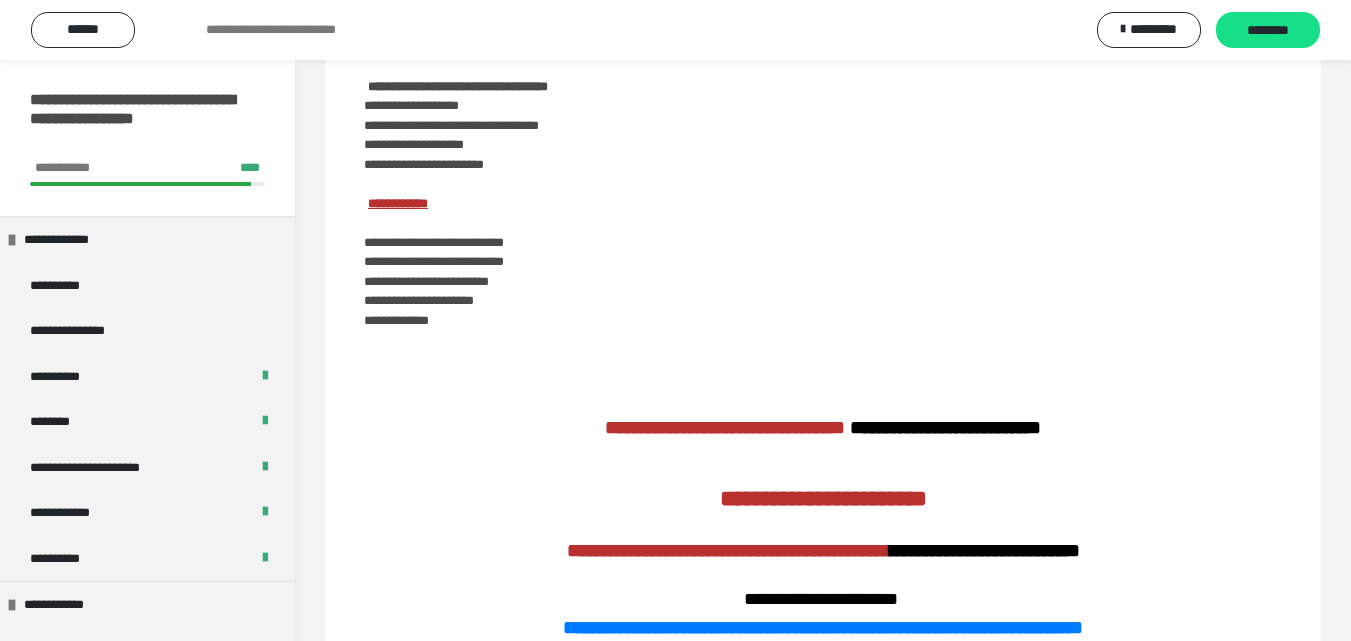 scroll, scrollTop: 0, scrollLeft: 0, axis: both 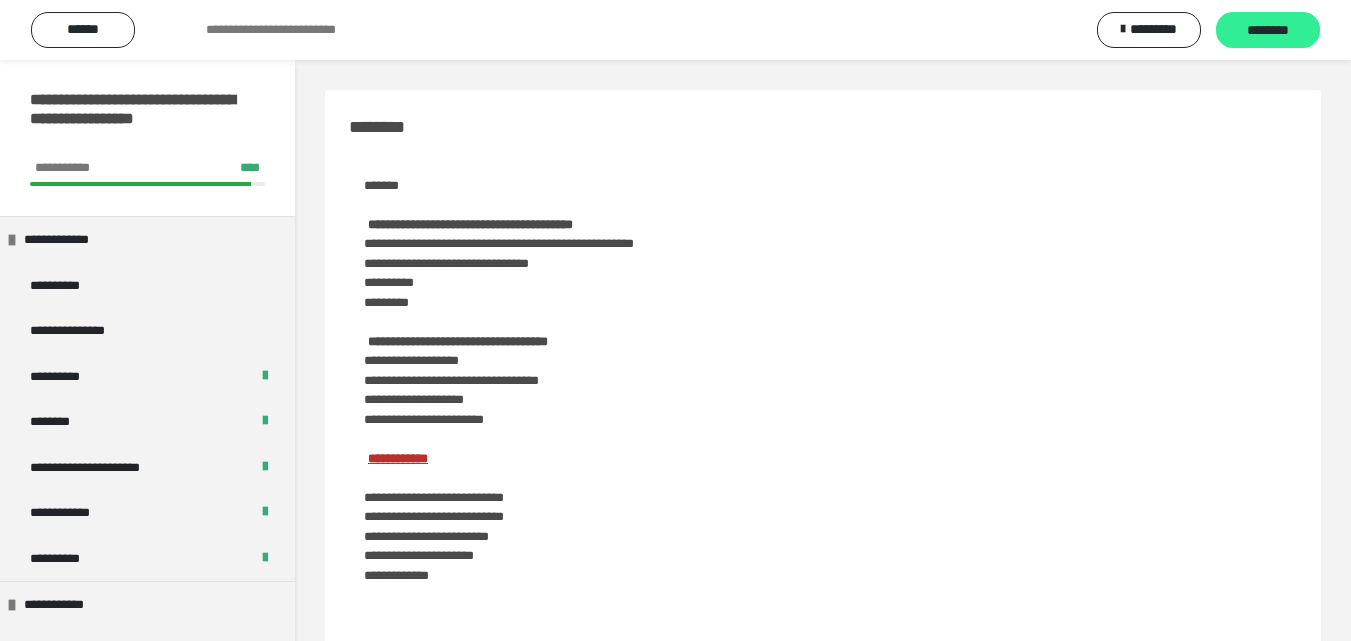 click on "********" at bounding box center [1268, 31] 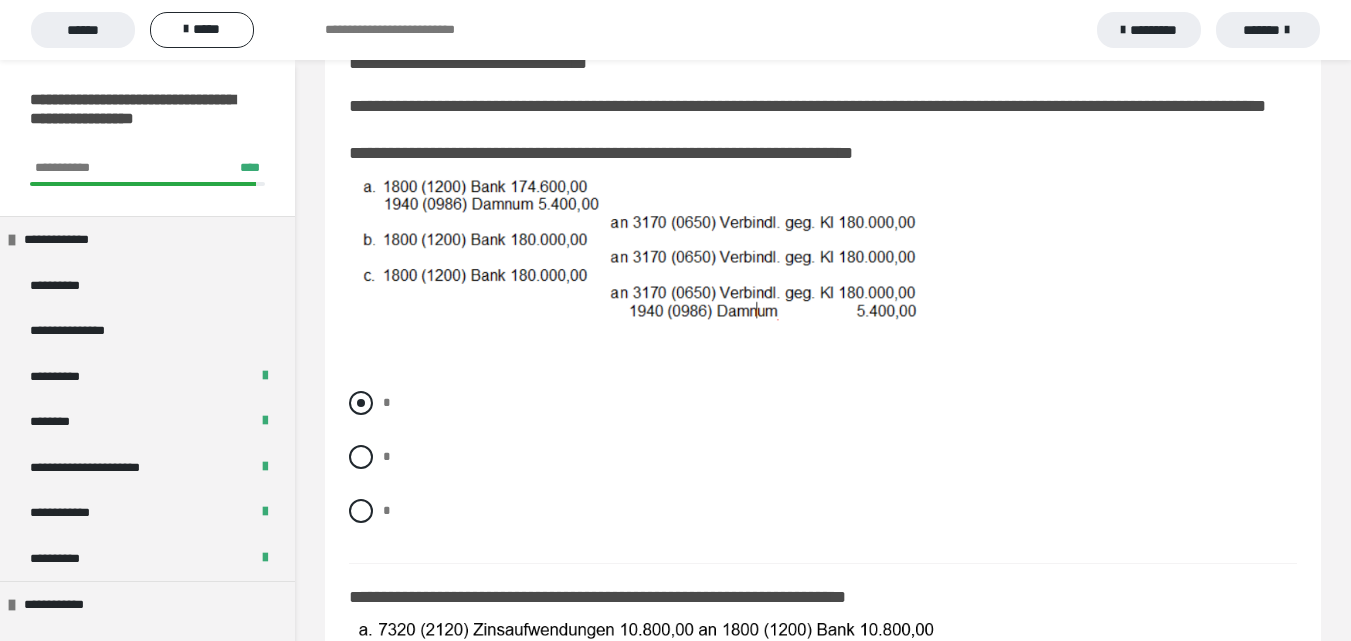 scroll, scrollTop: 400, scrollLeft: 0, axis: vertical 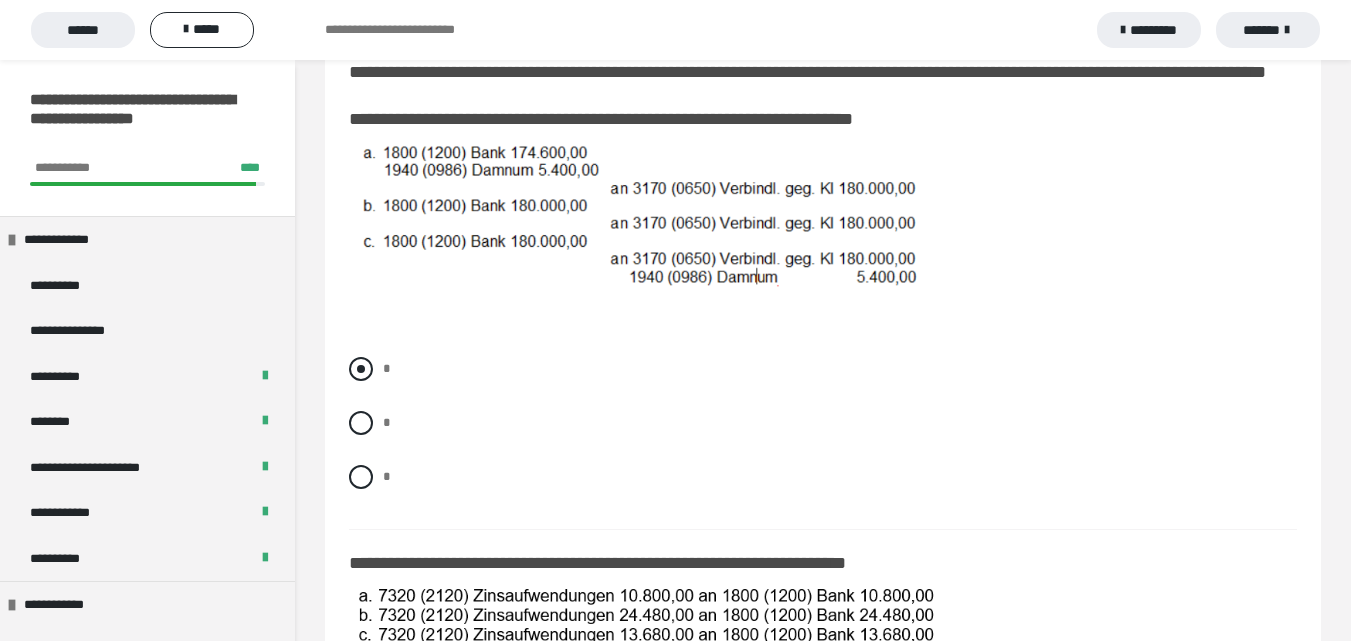 click at bounding box center (361, 369) 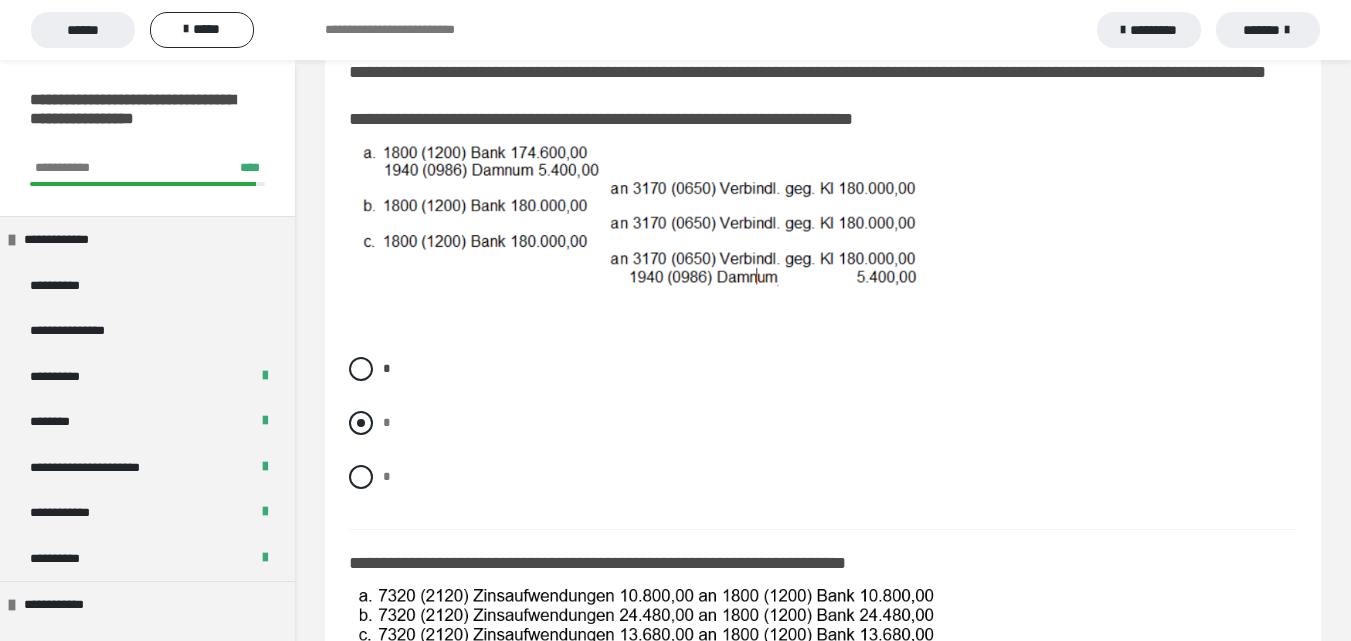 click at bounding box center (361, 423) 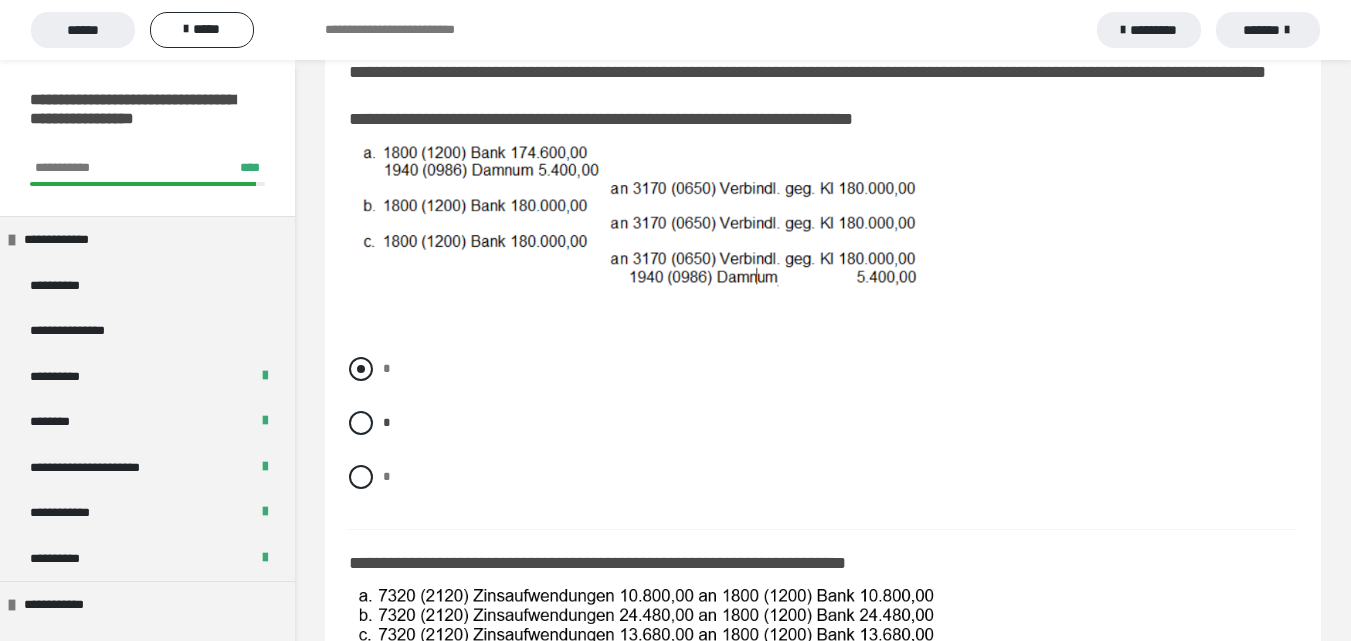 click at bounding box center [361, 369] 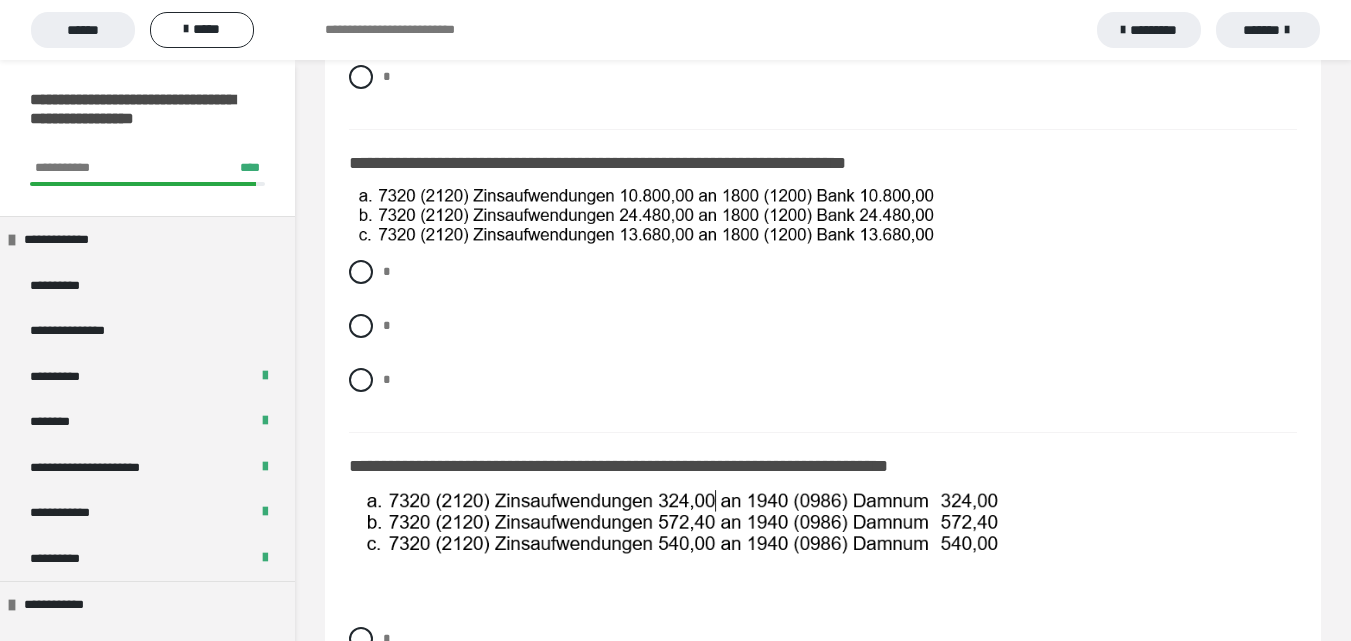 scroll, scrollTop: 700, scrollLeft: 0, axis: vertical 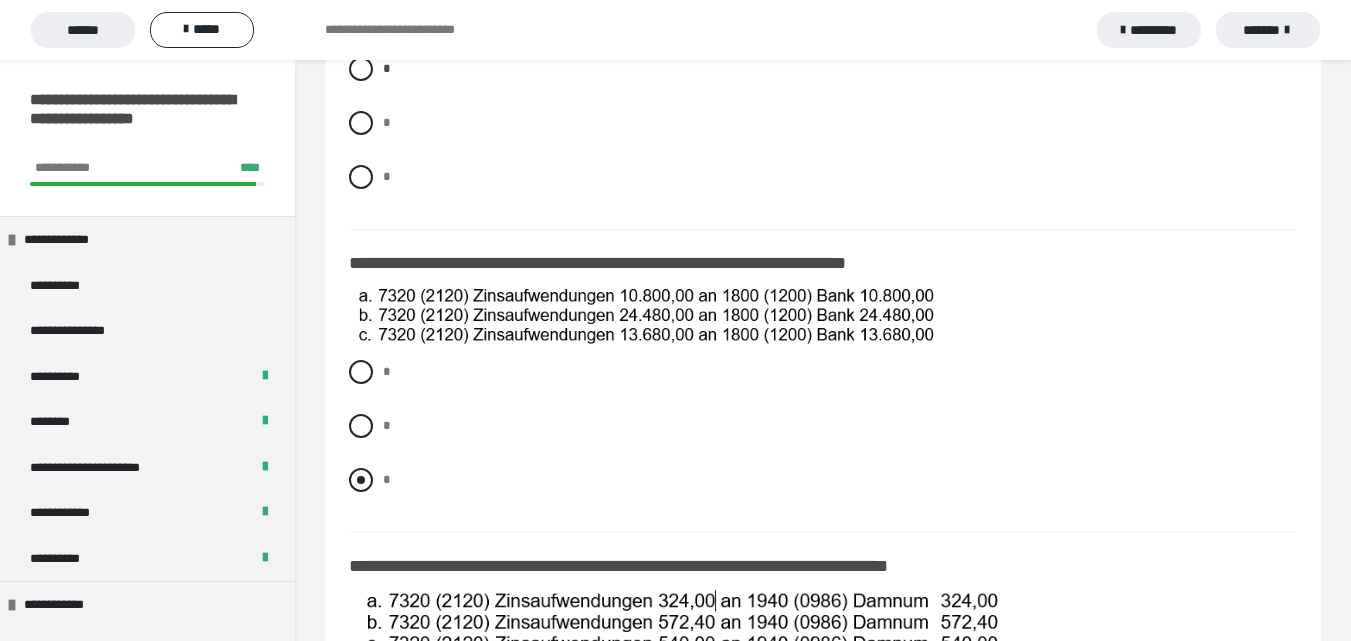 click at bounding box center [361, 480] 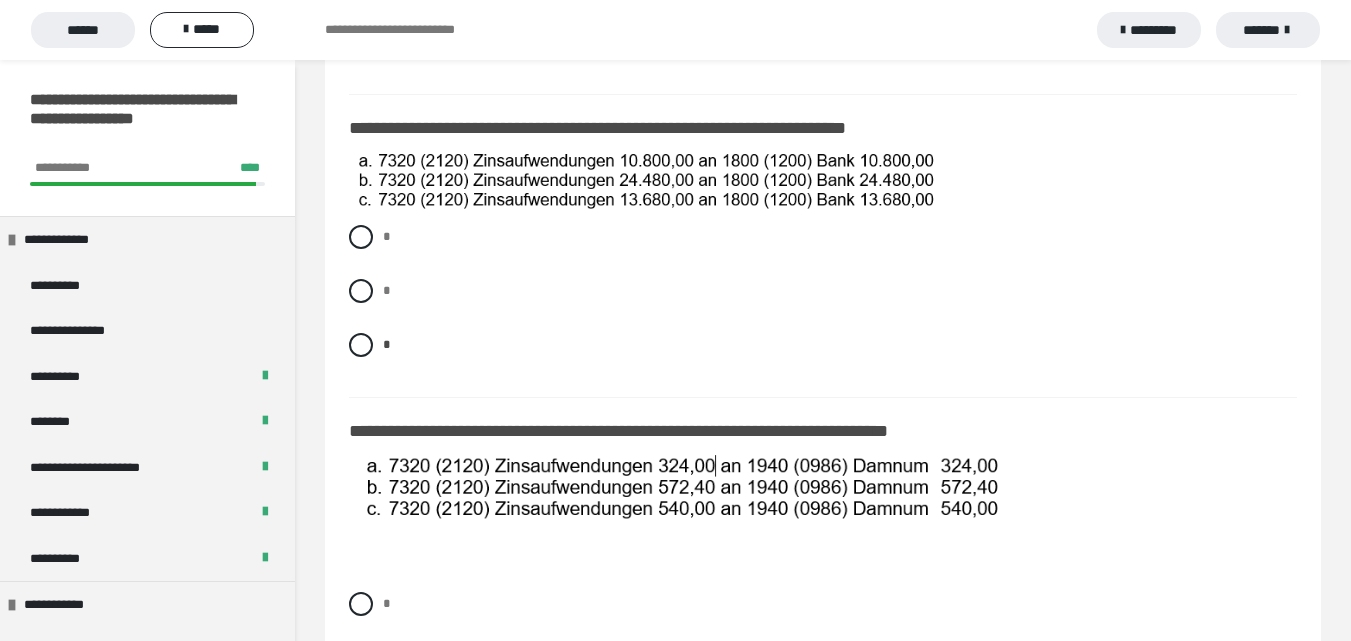 scroll, scrollTop: 800, scrollLeft: 0, axis: vertical 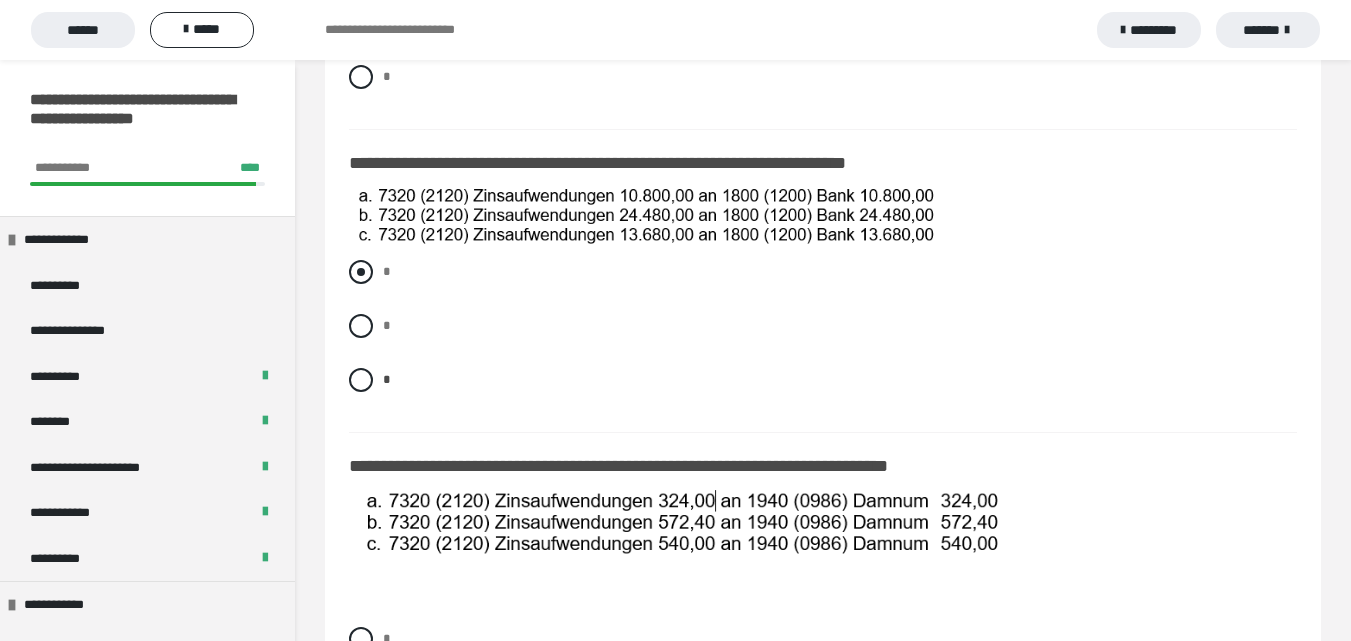 click at bounding box center [361, 272] 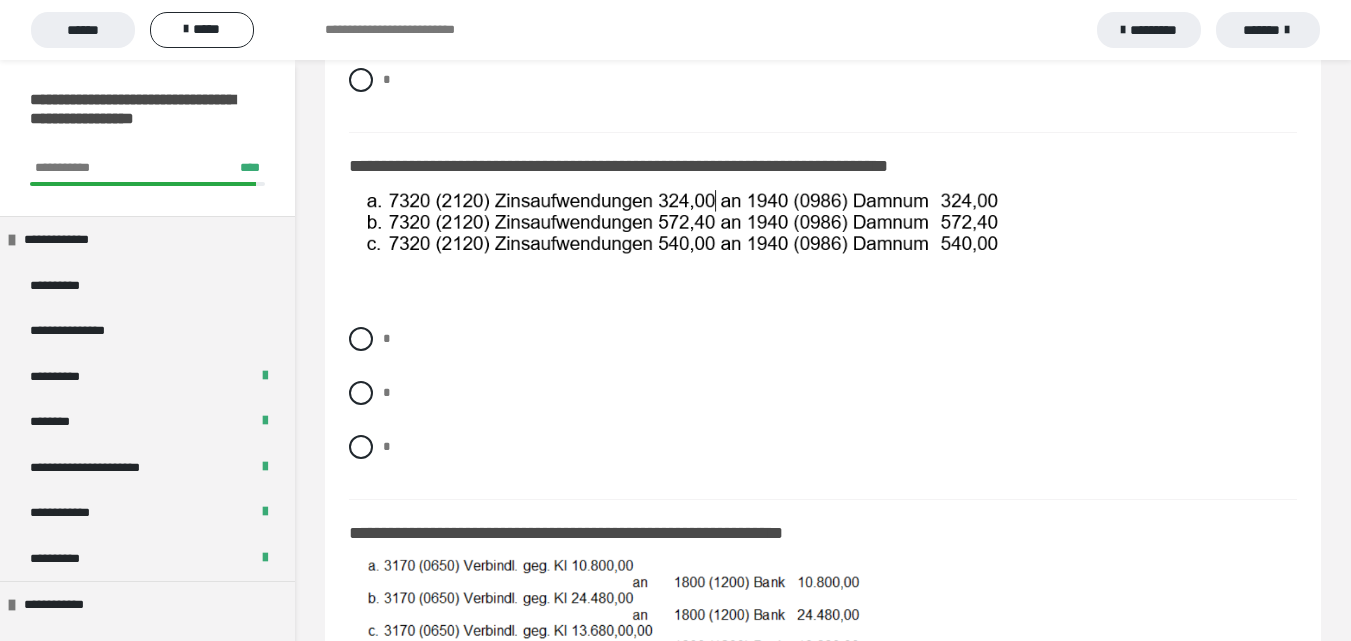 scroll, scrollTop: 1200, scrollLeft: 0, axis: vertical 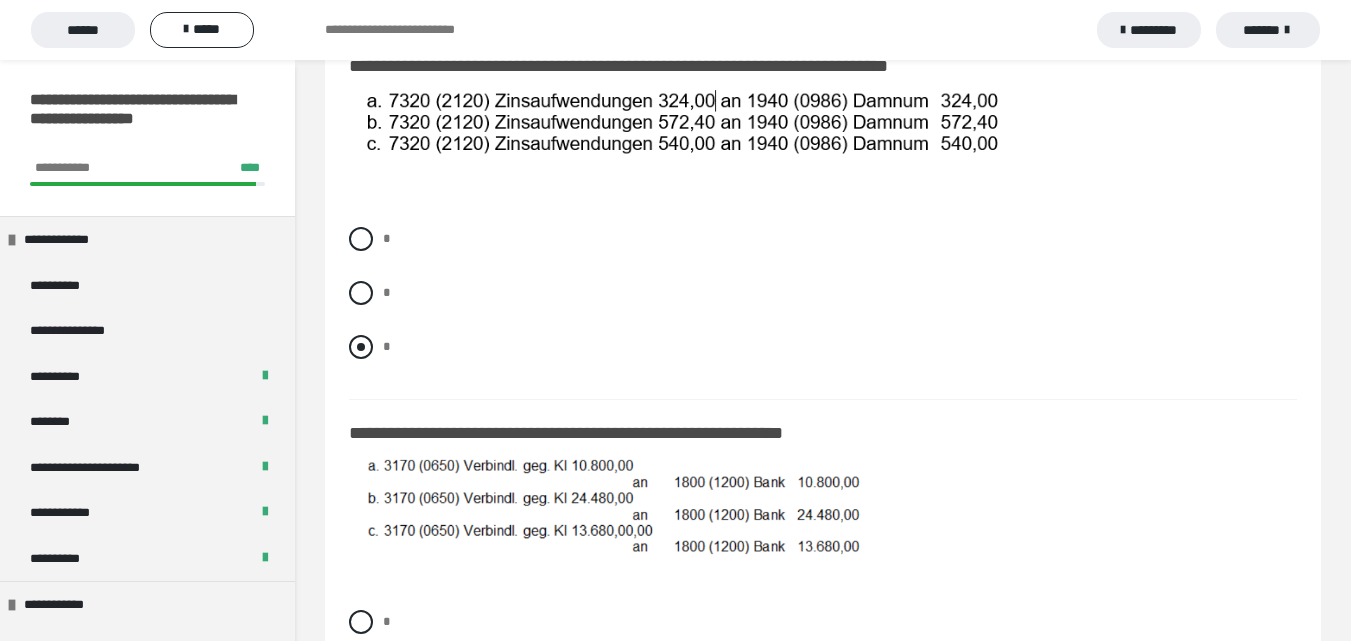 click at bounding box center [361, 347] 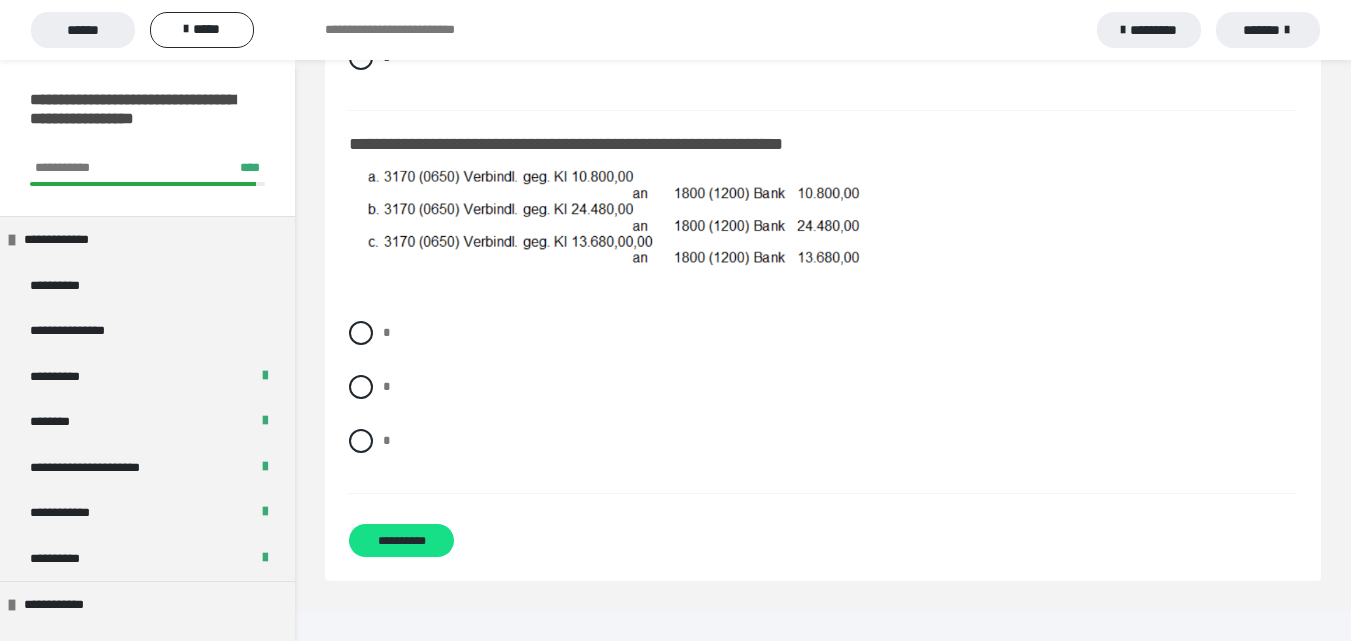 scroll, scrollTop: 1559, scrollLeft: 0, axis: vertical 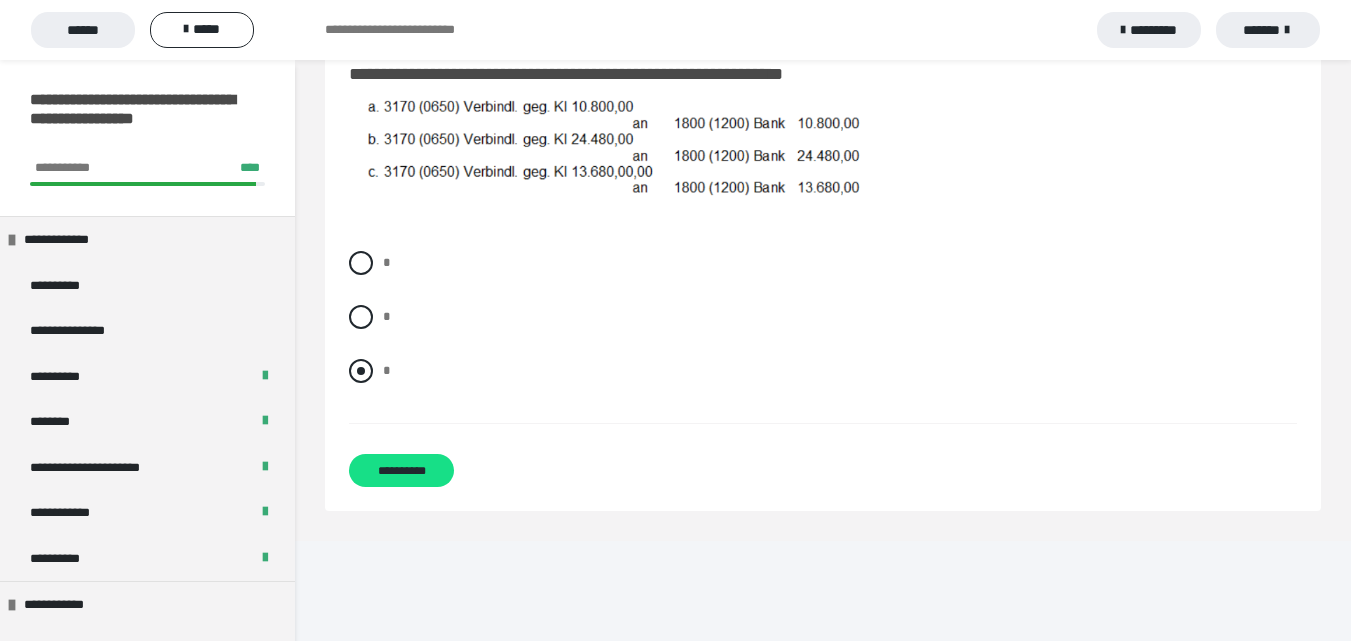 click at bounding box center (361, 371) 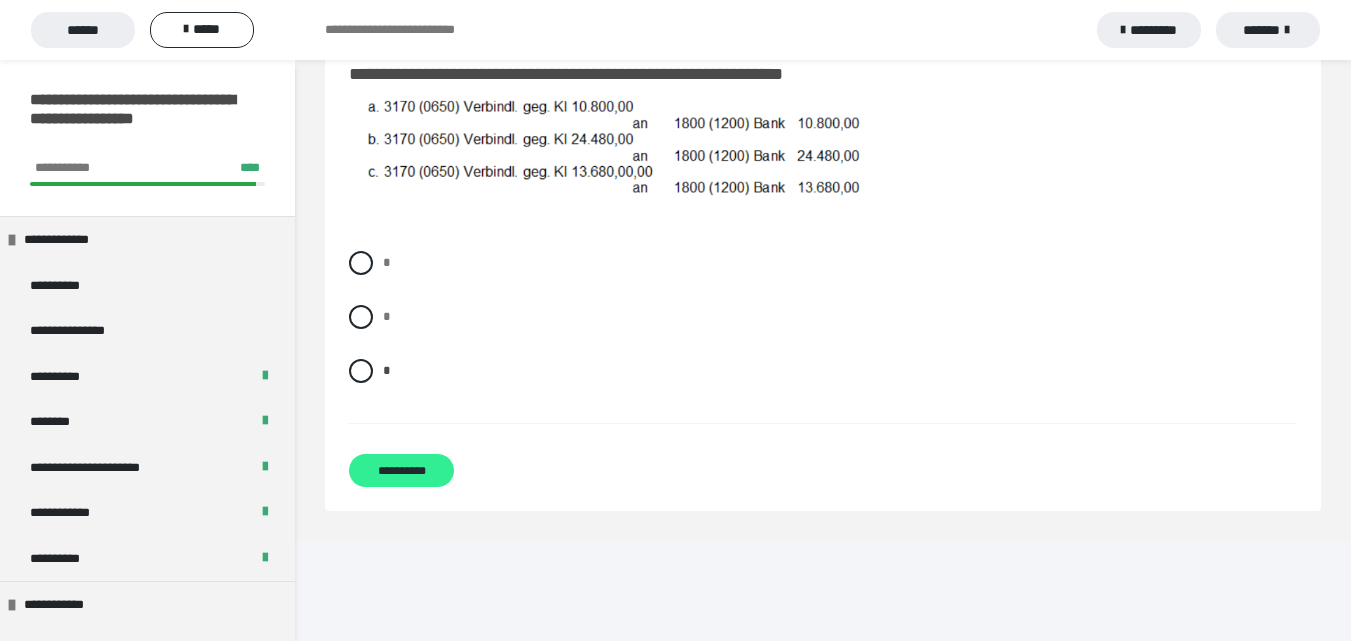 click on "**********" at bounding box center (401, 470) 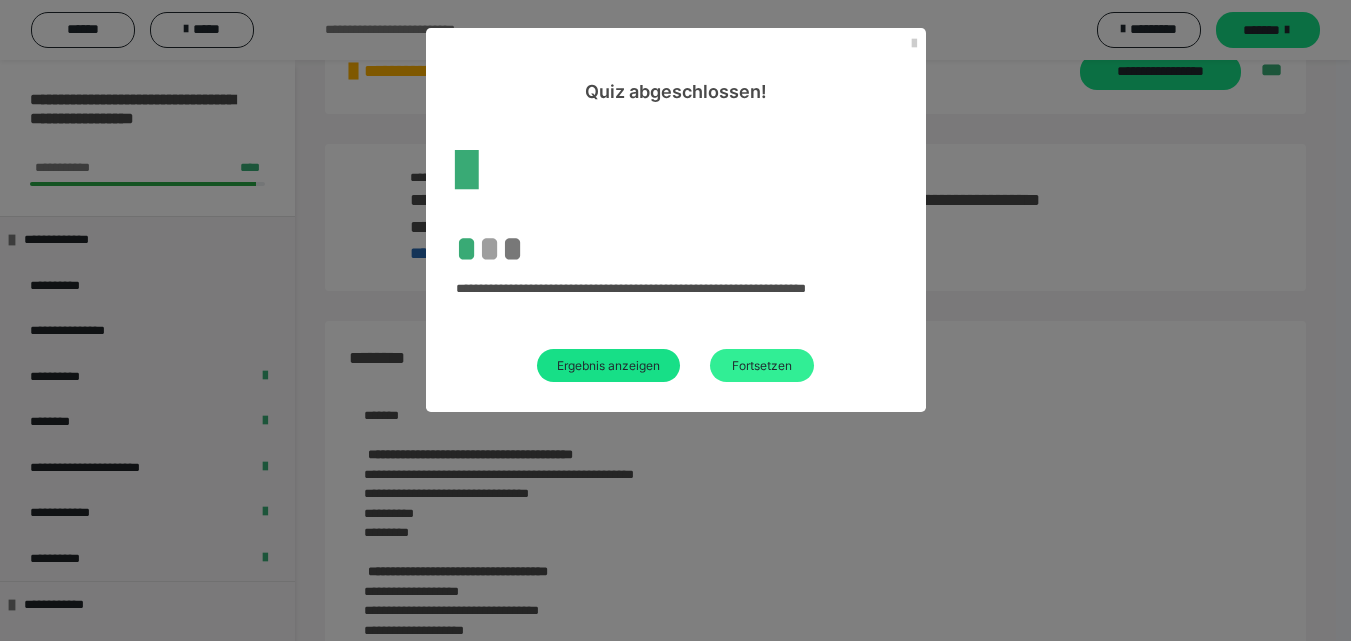 scroll, scrollTop: 1559, scrollLeft: 0, axis: vertical 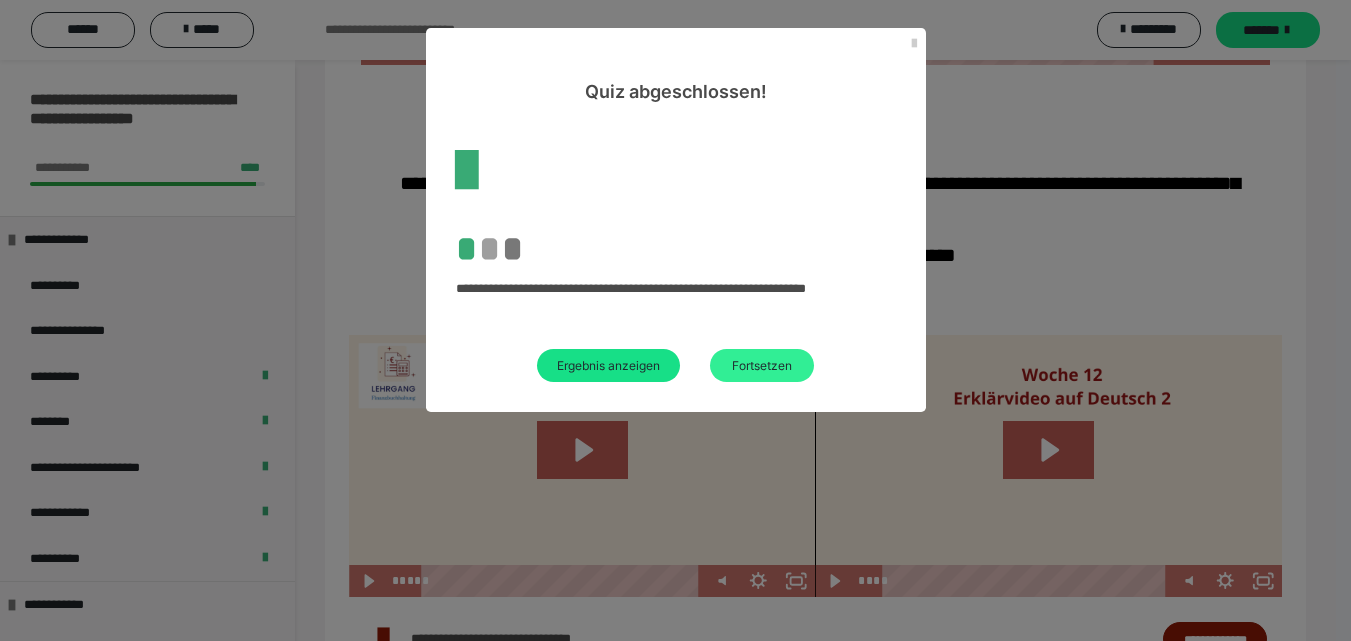 click on "Fortsetzen" at bounding box center [762, 365] 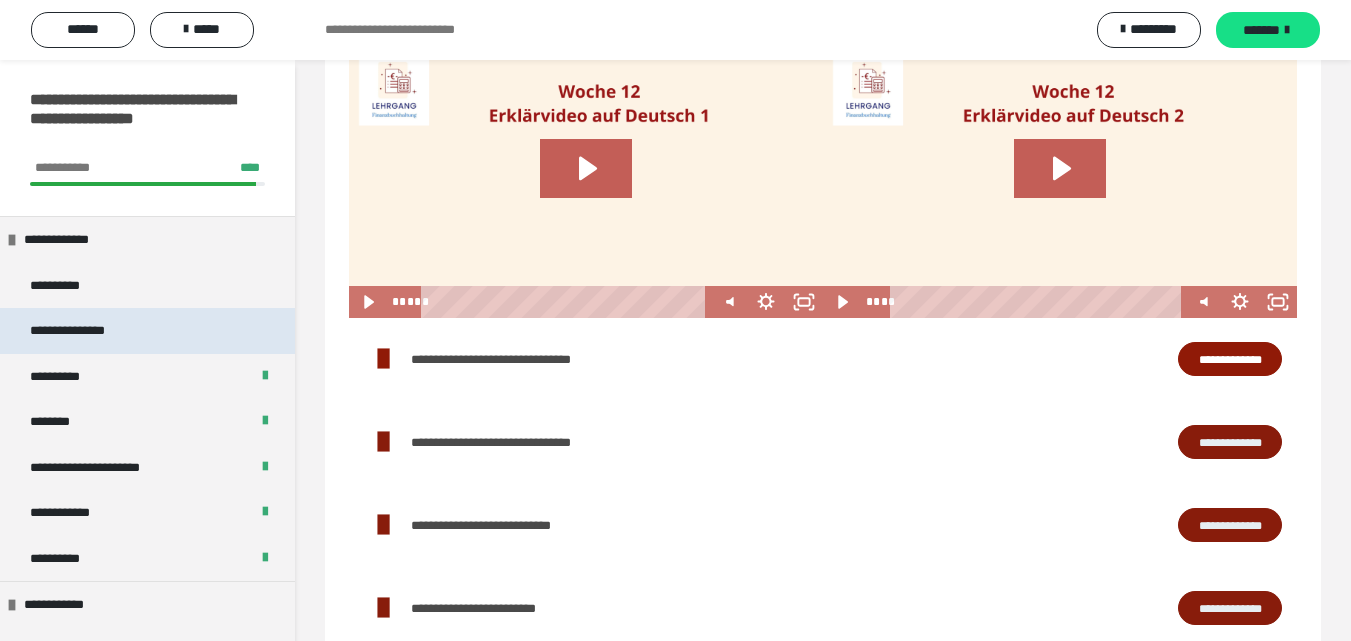 scroll, scrollTop: 2062, scrollLeft: 0, axis: vertical 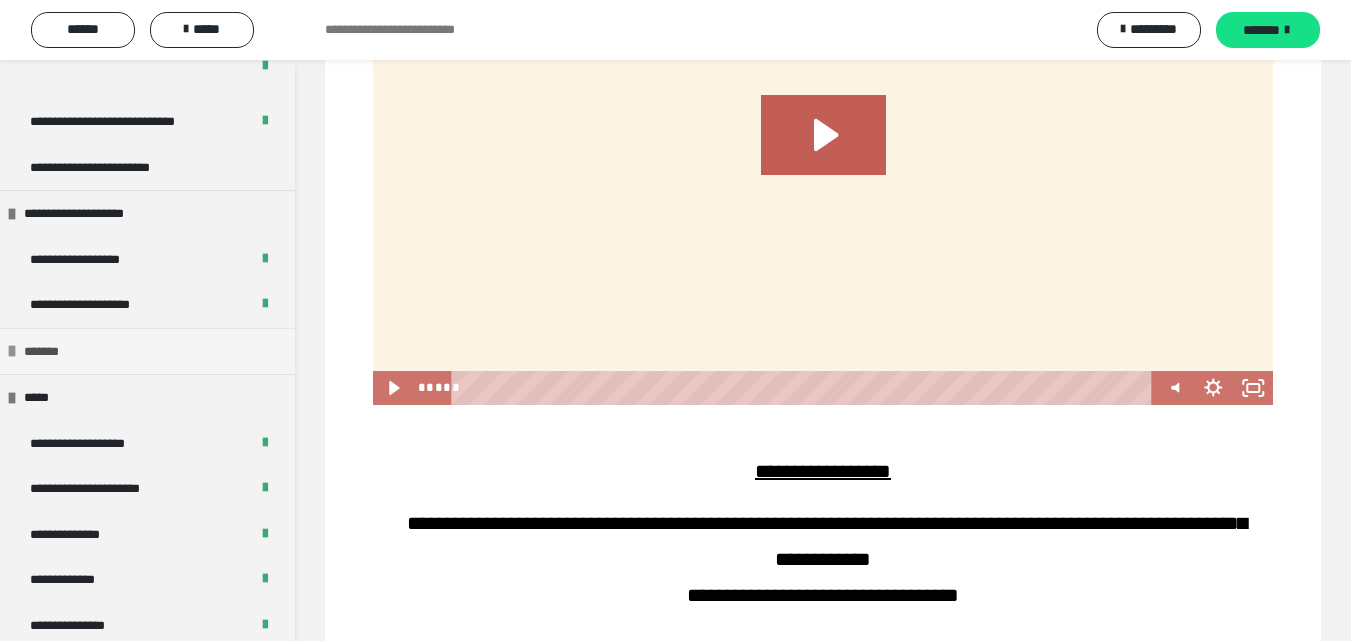click on "*******" at bounding box center [147, 351] 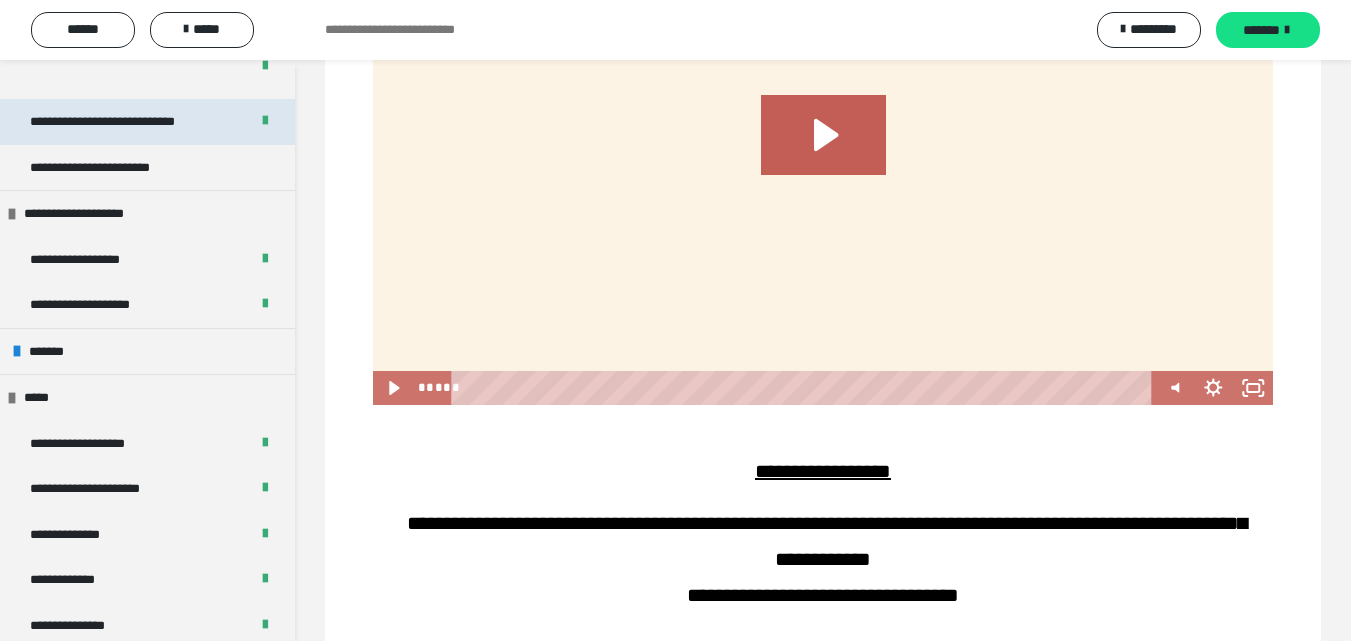 scroll, scrollTop: 2000, scrollLeft: 0, axis: vertical 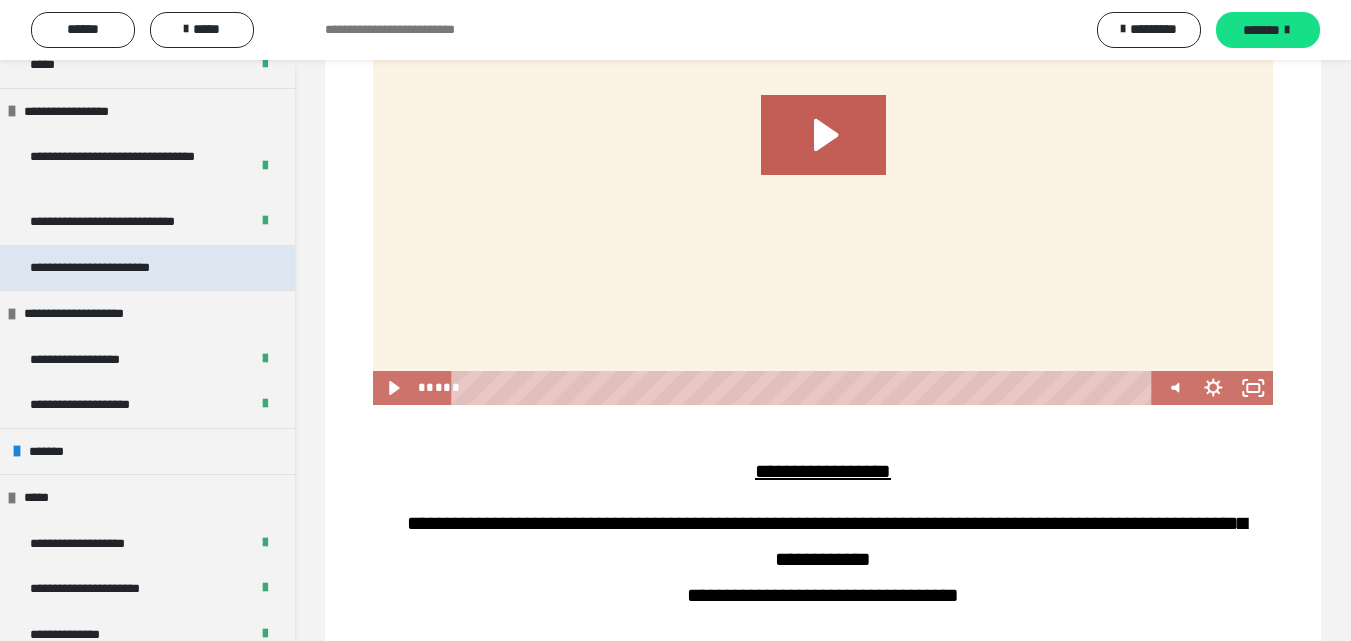 click on "**********" at bounding box center (147, 268) 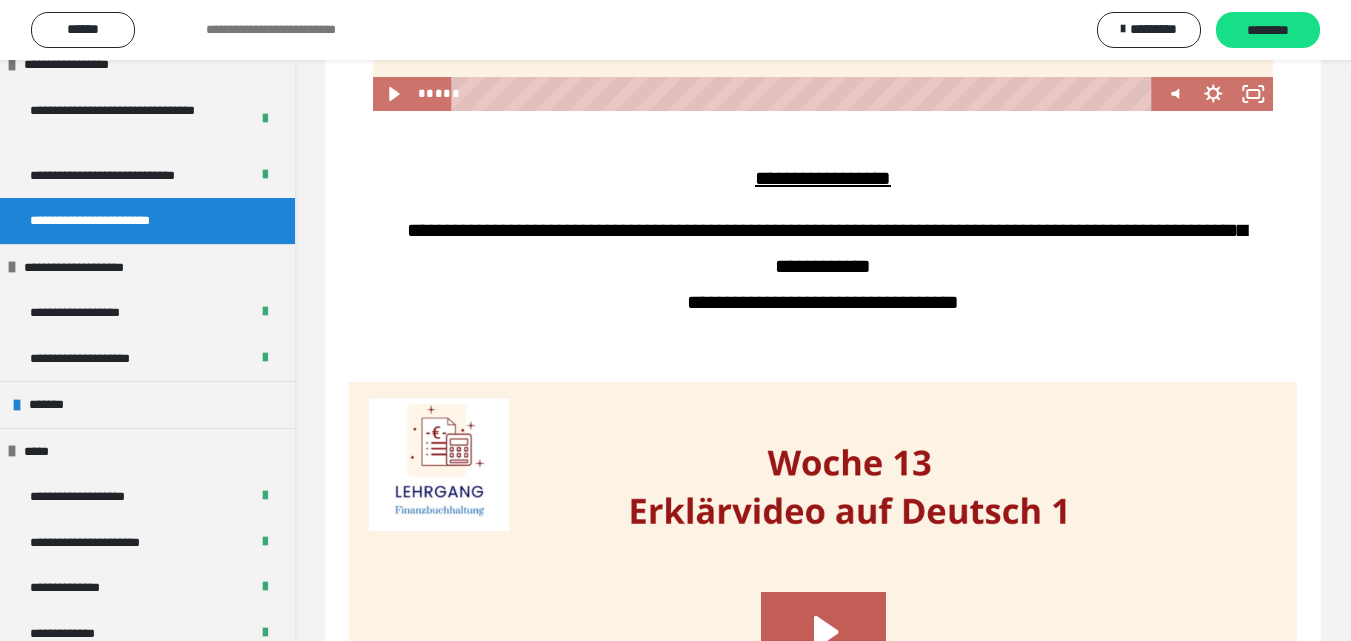 scroll, scrollTop: 1168, scrollLeft: 0, axis: vertical 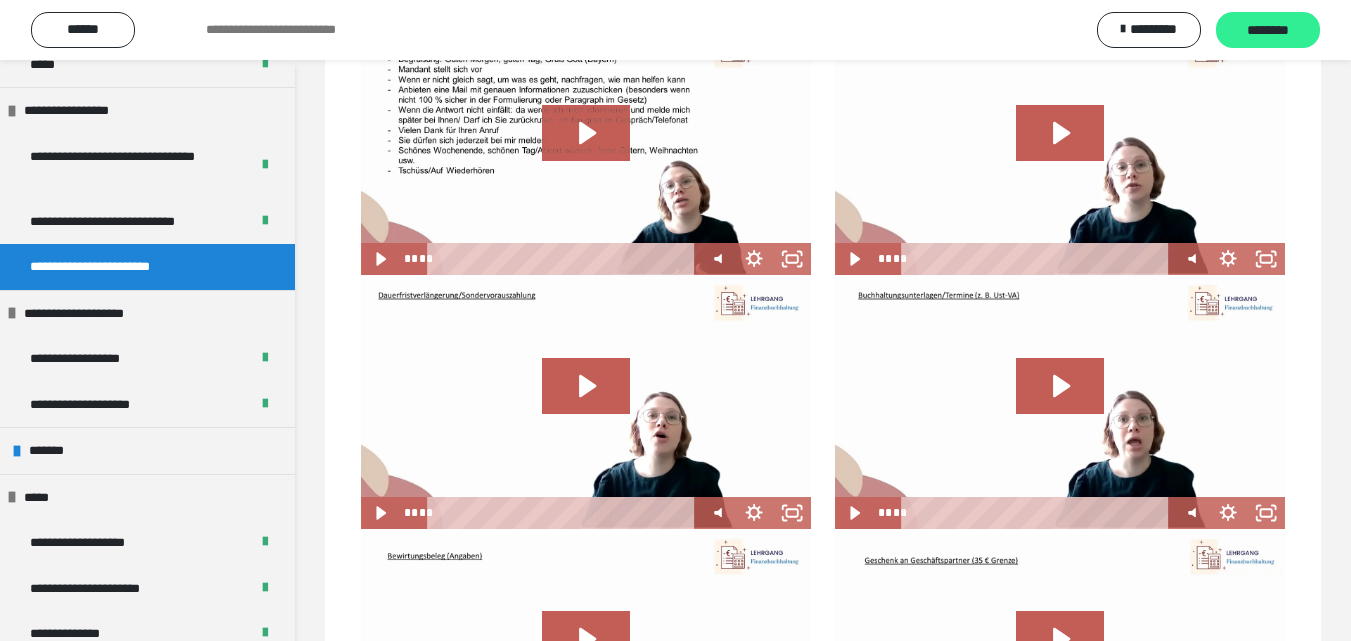 click on "********" at bounding box center (1268, 31) 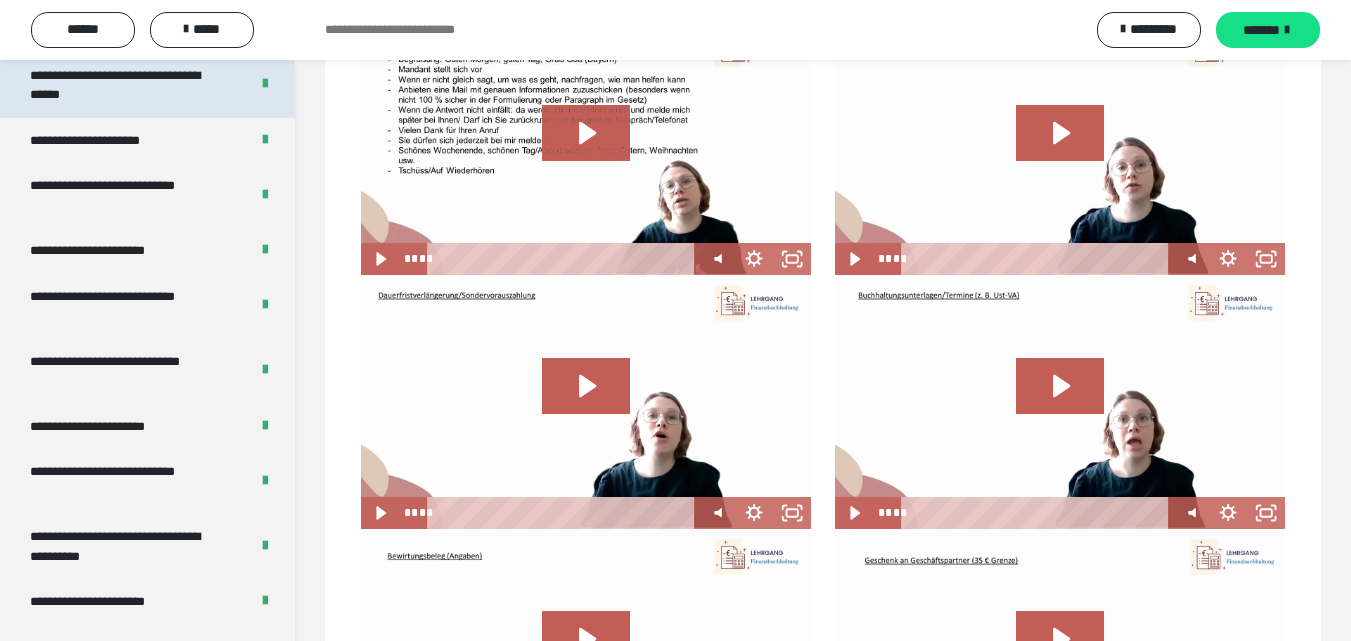 scroll, scrollTop: 4049, scrollLeft: 0, axis: vertical 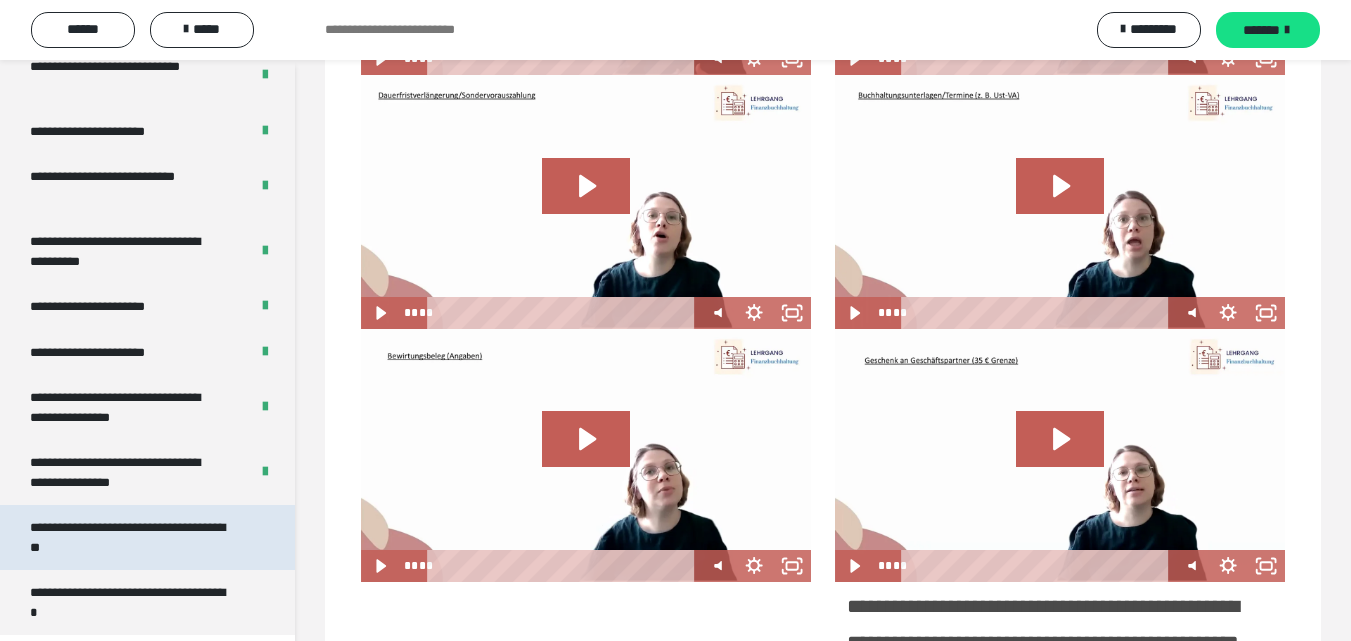 click on "**********" at bounding box center [147, 537] 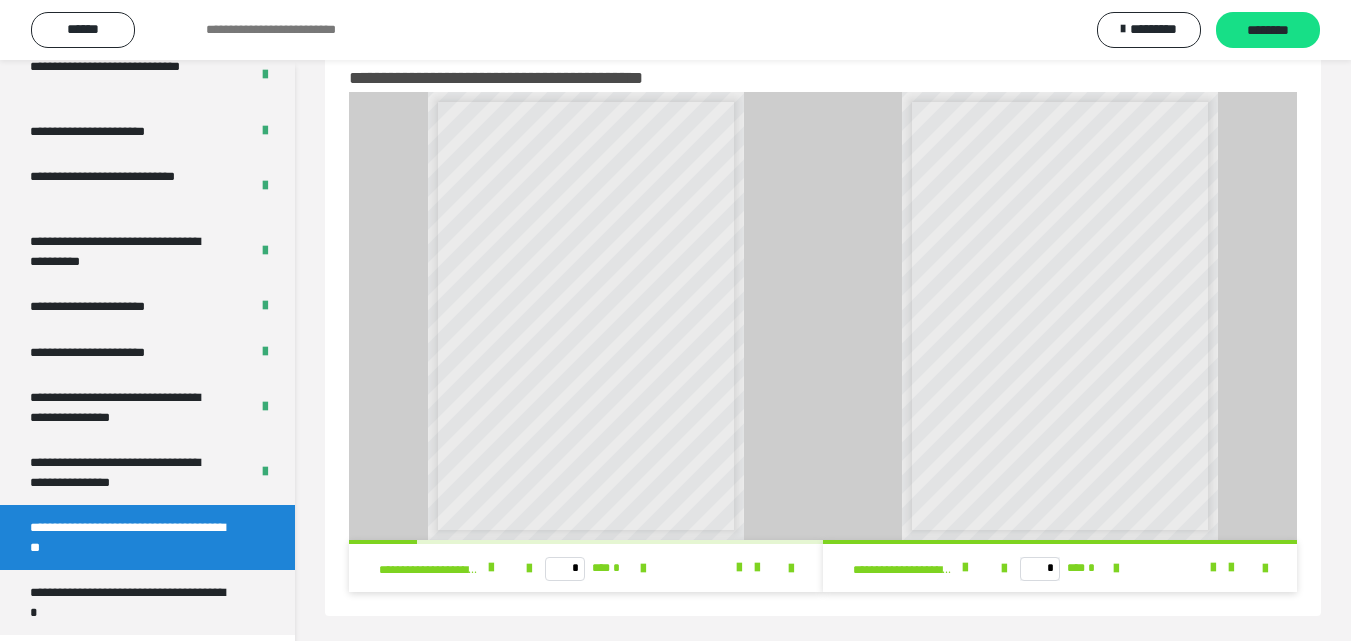 scroll, scrollTop: 60, scrollLeft: 0, axis: vertical 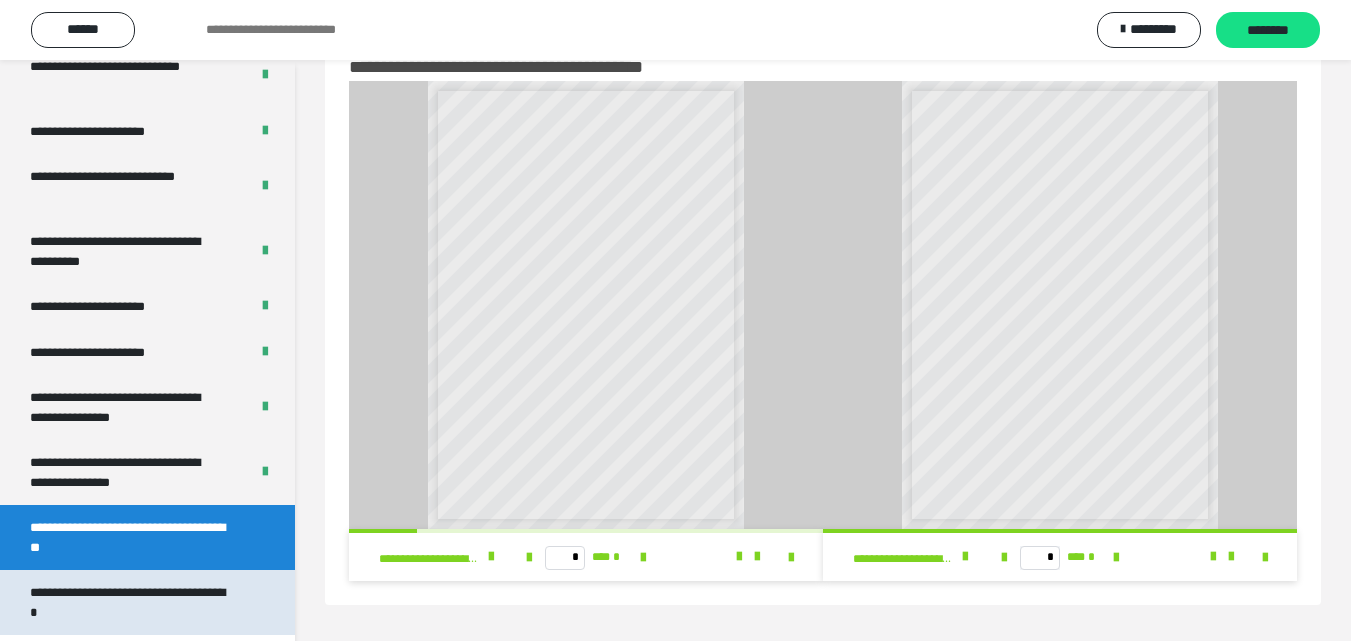 click on "**********" at bounding box center (132, 602) 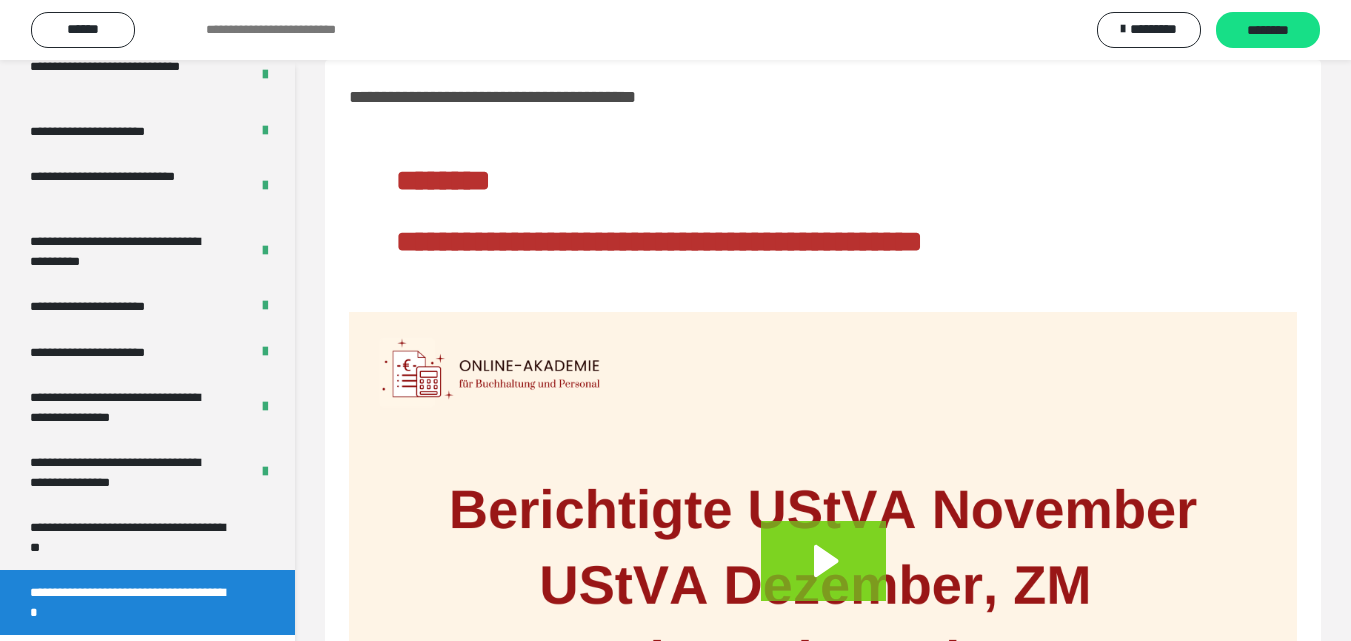 scroll, scrollTop: 0, scrollLeft: 0, axis: both 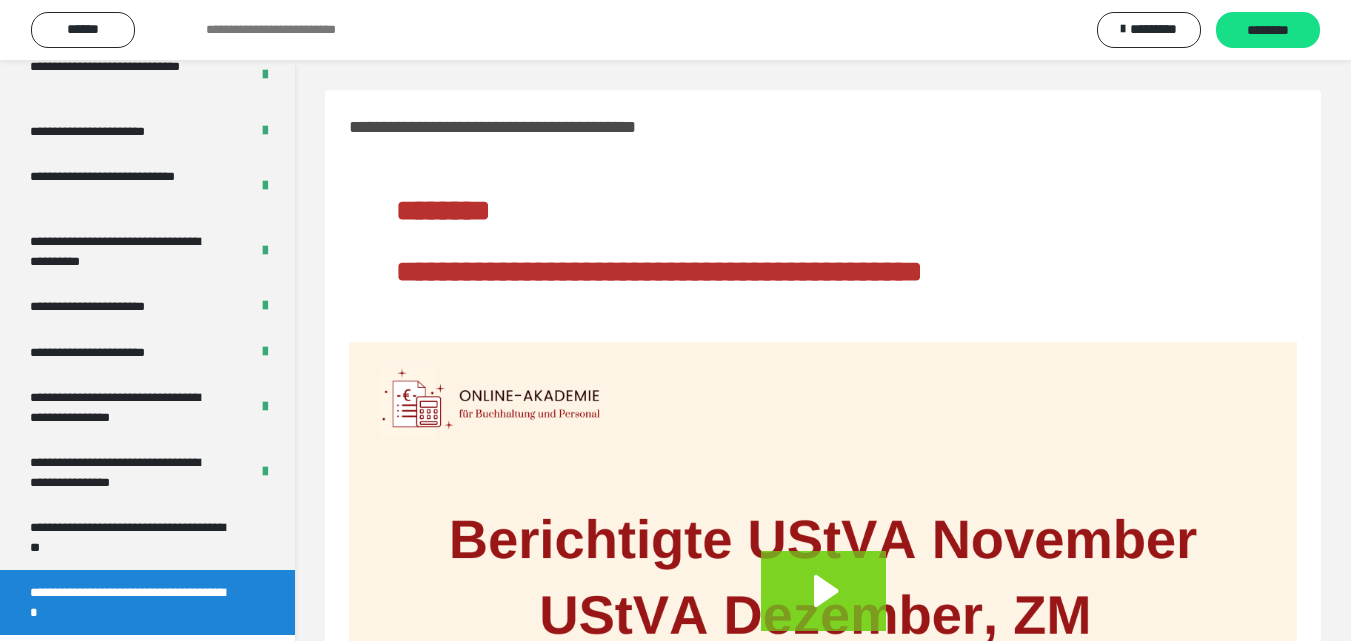 drag, startPoint x: 178, startPoint y: 556, endPoint x: 502, endPoint y: 458, distance: 338.49667 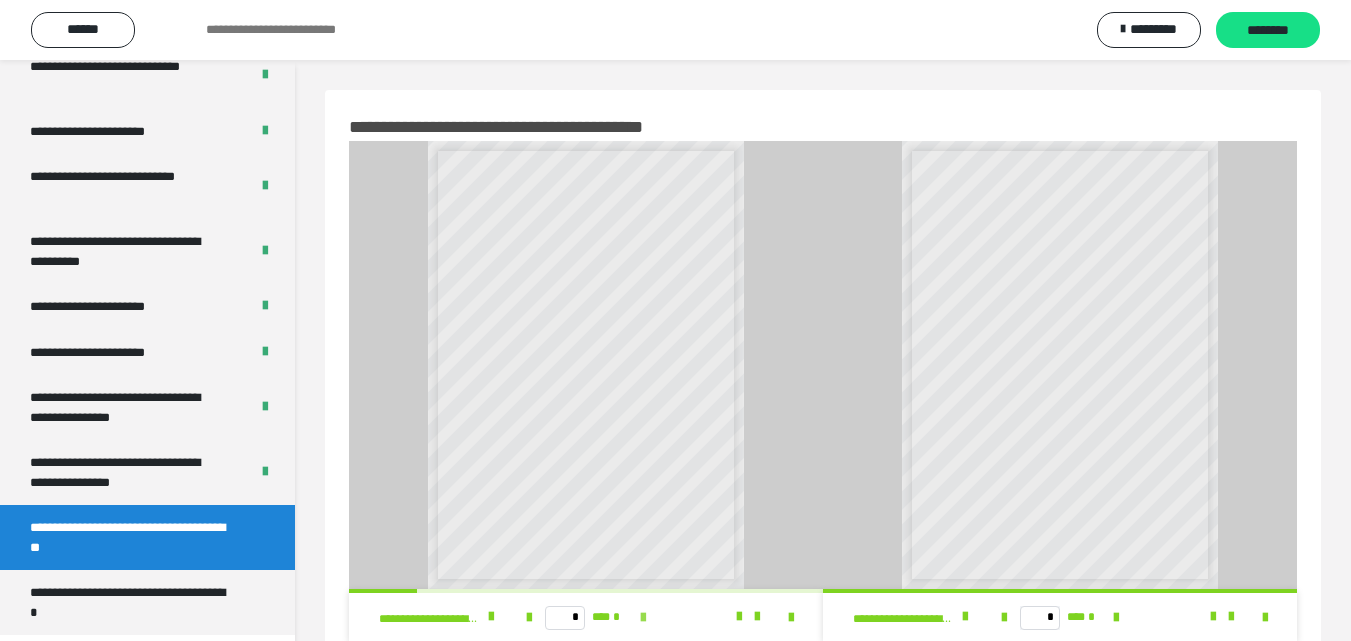 click at bounding box center (643, 618) 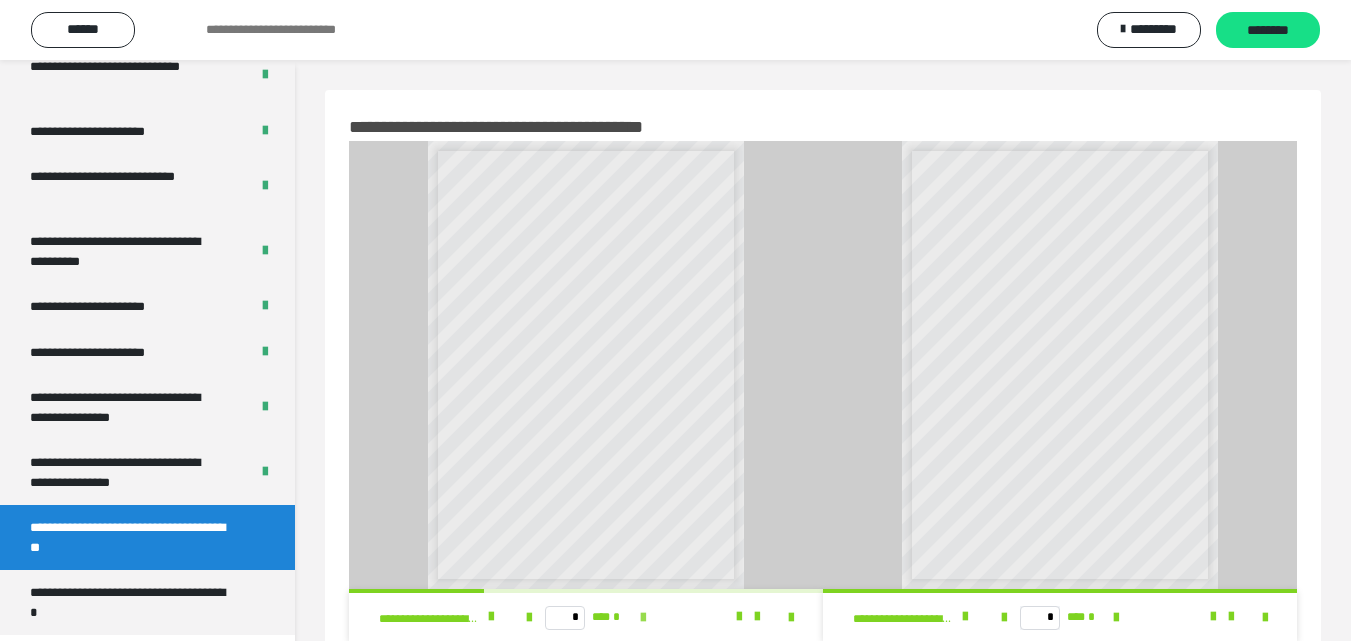 click at bounding box center [643, 618] 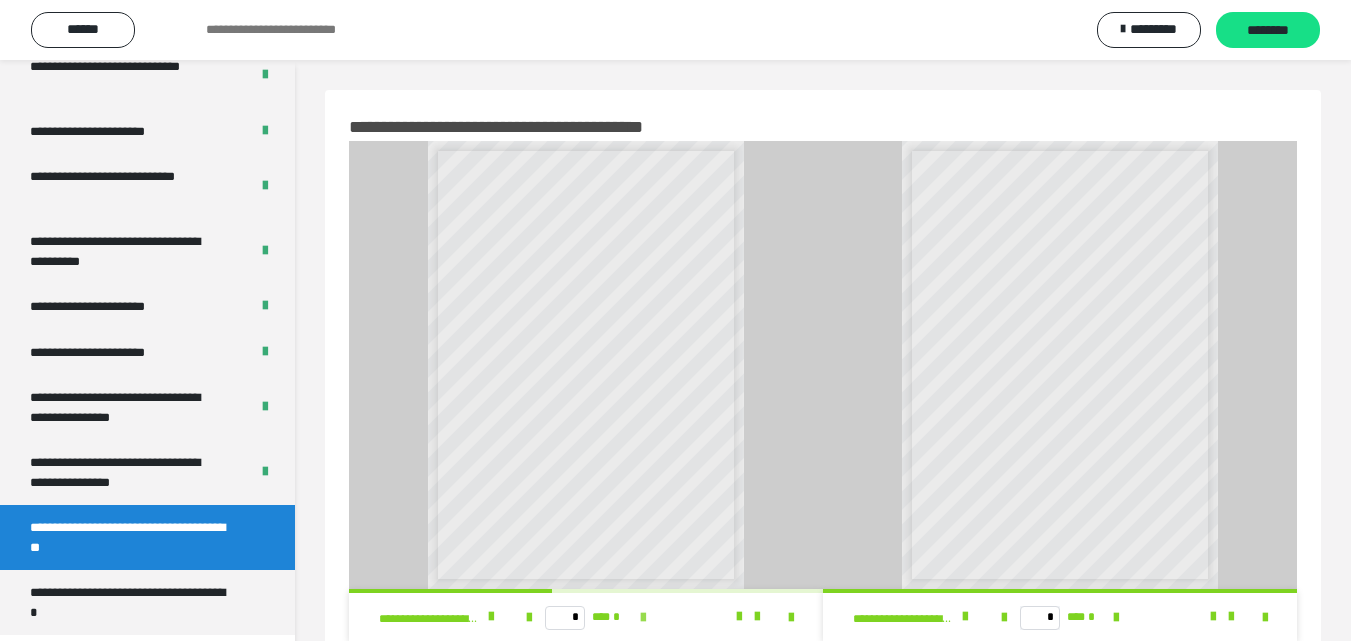 click at bounding box center [643, 618] 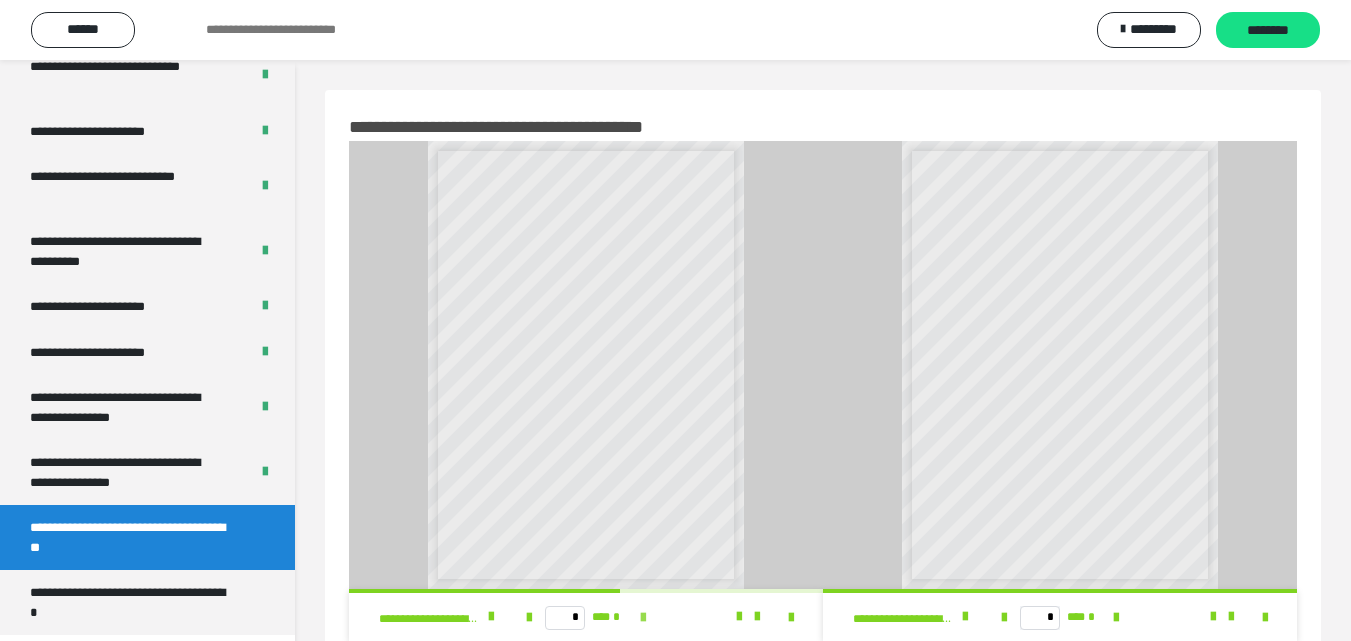 click at bounding box center [643, 618] 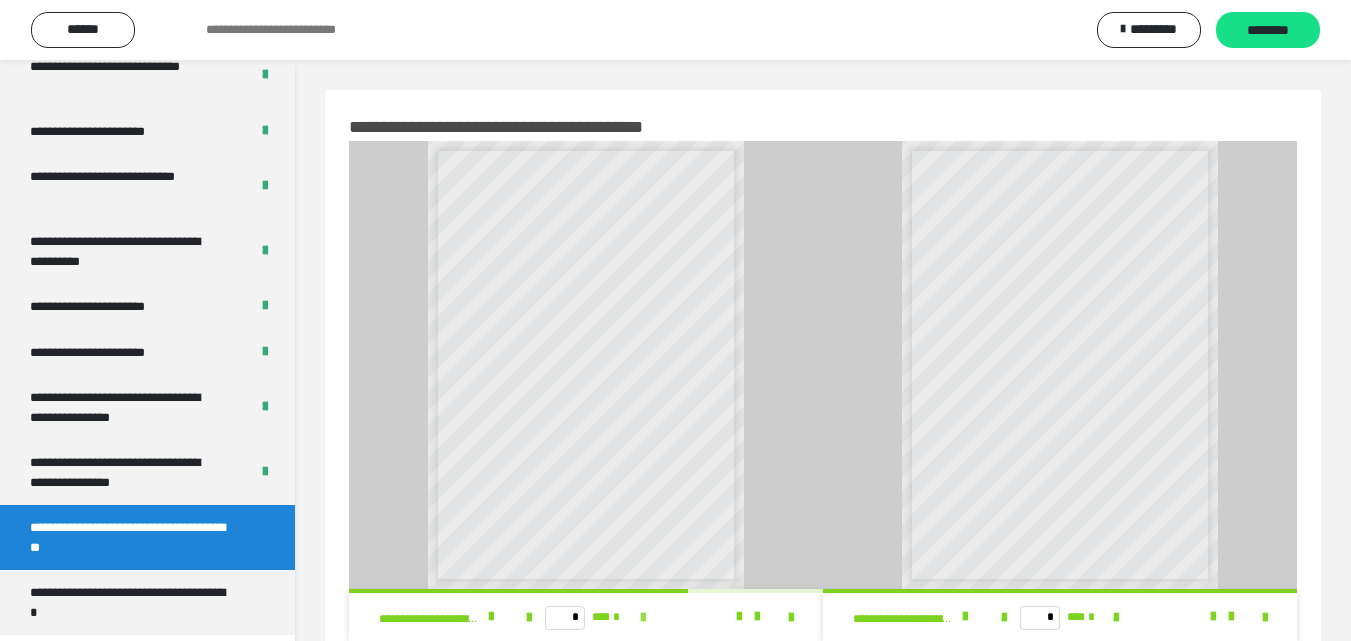 click at bounding box center (643, 618) 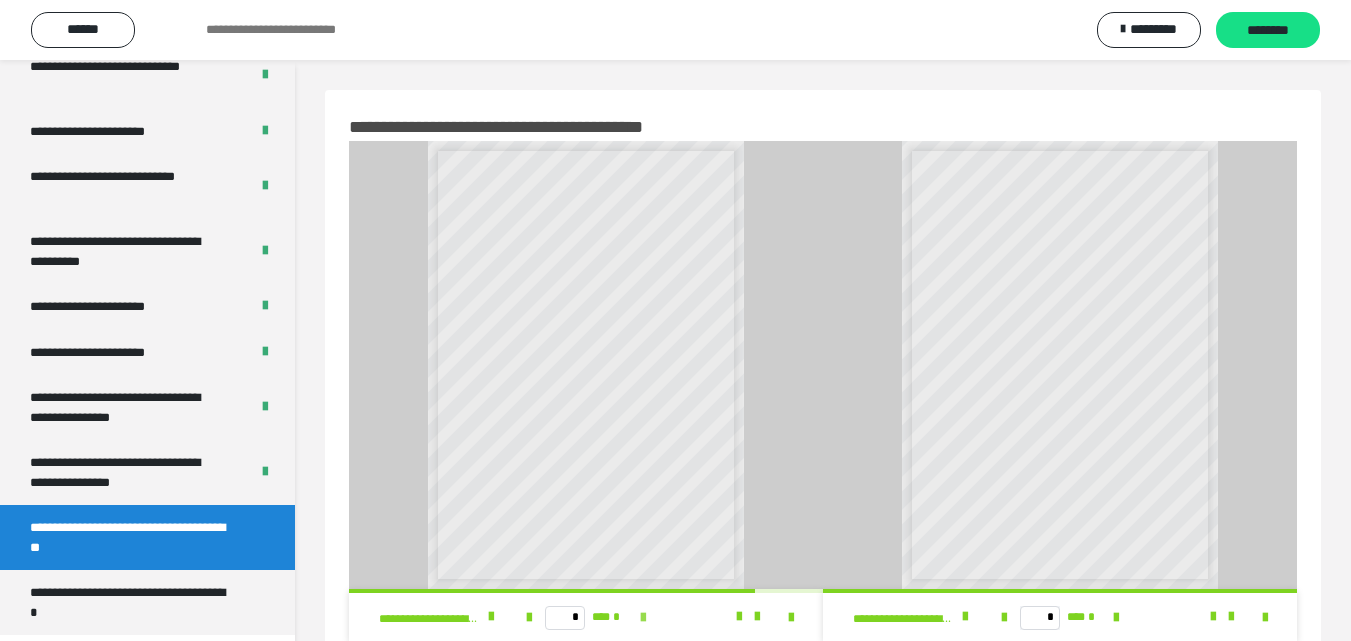 click at bounding box center [643, 618] 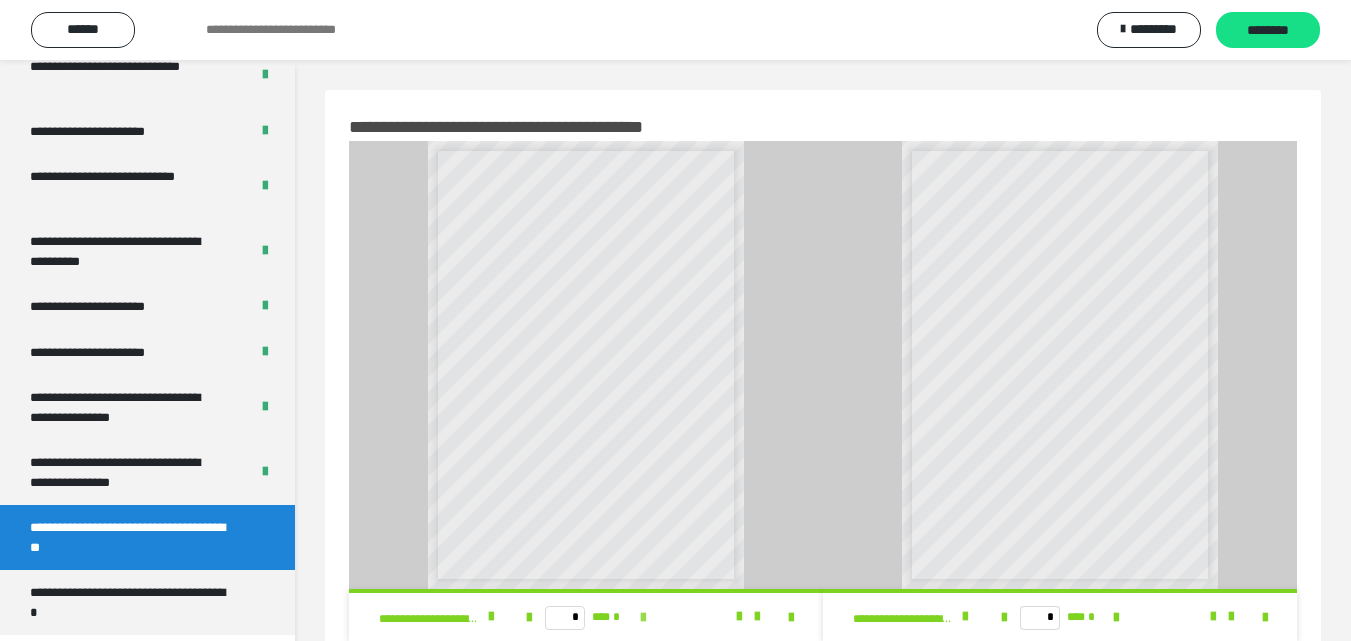 click on "* *** *" at bounding box center (586, 617) 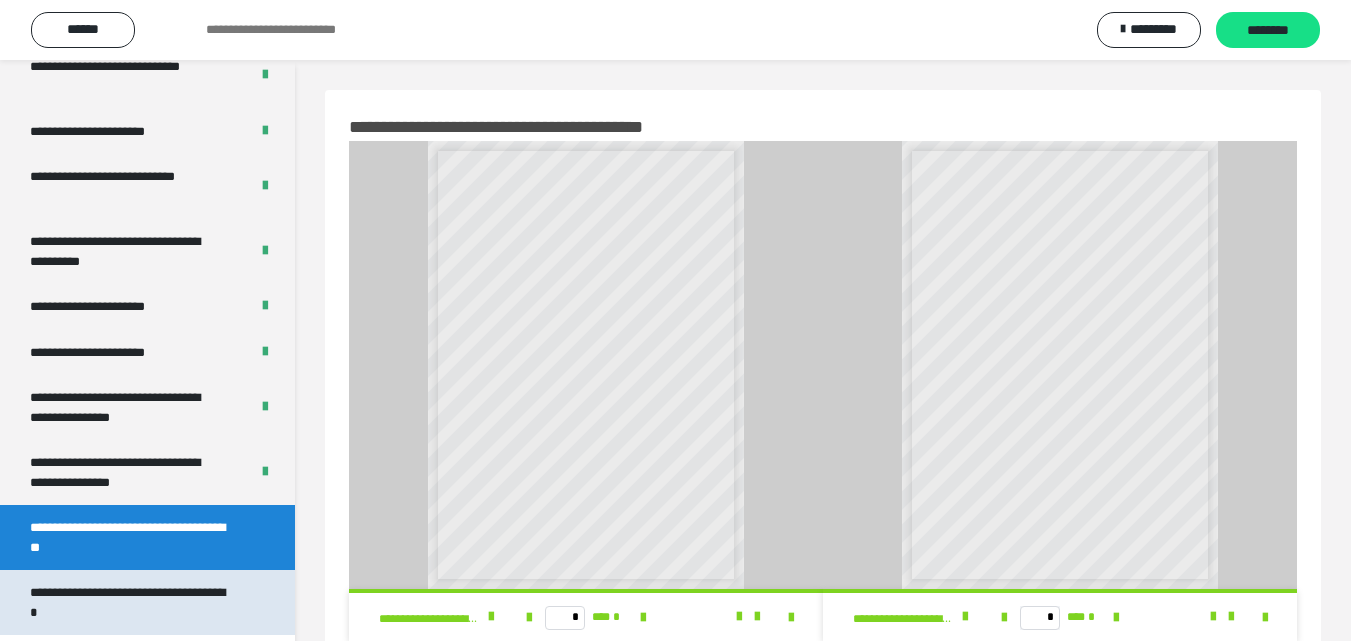 click on "**********" at bounding box center (132, 602) 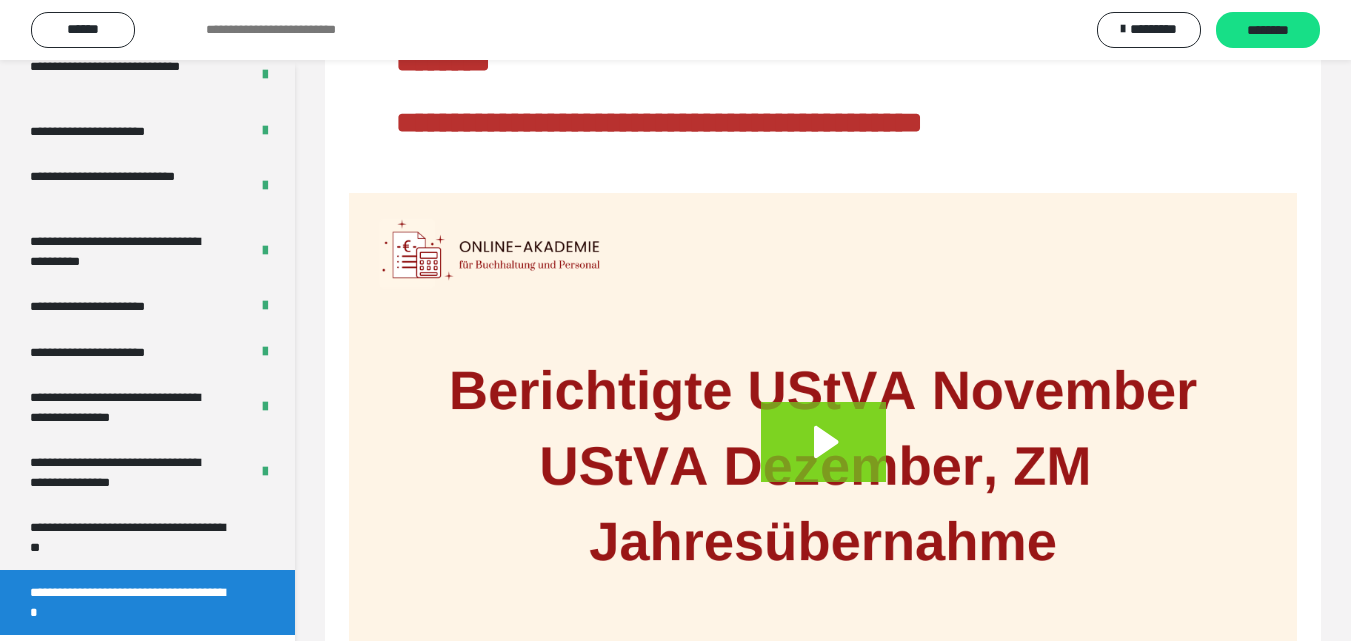 scroll, scrollTop: 0, scrollLeft: 0, axis: both 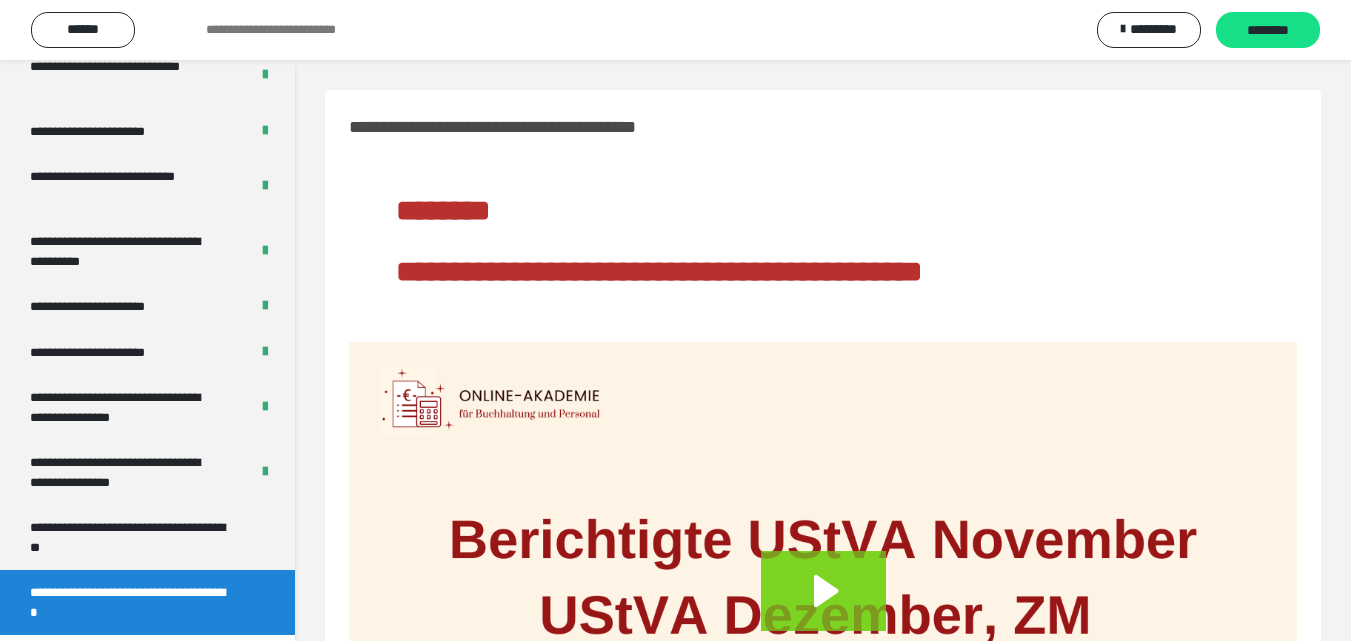 drag, startPoint x: 1142, startPoint y: 274, endPoint x: 1160, endPoint y: 271, distance: 18.248287 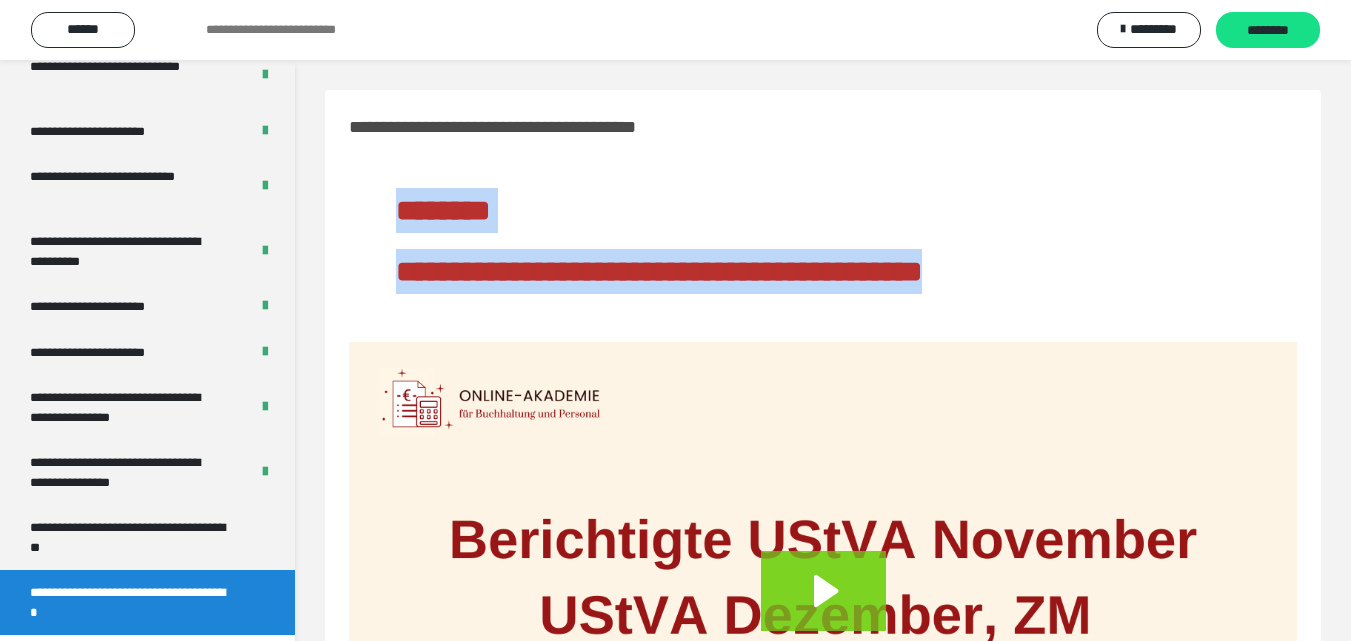 drag, startPoint x: 1097, startPoint y: 272, endPoint x: 390, endPoint y: 228, distance: 708.36786 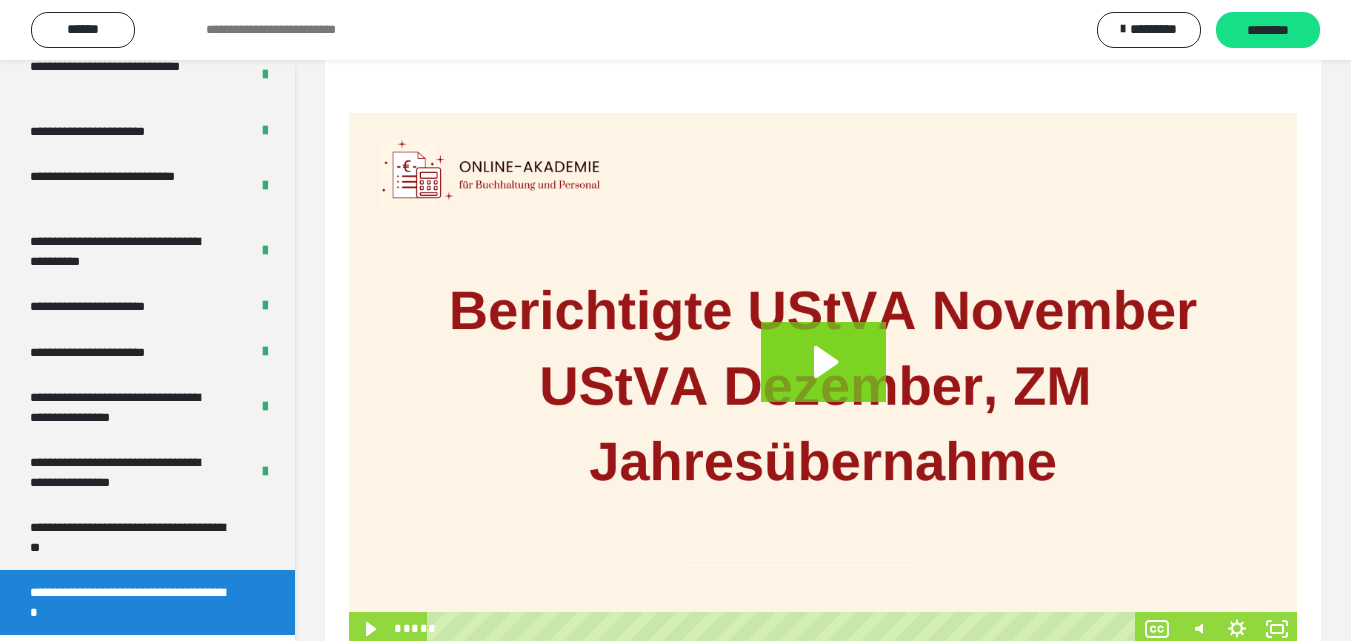 scroll, scrollTop: 288, scrollLeft: 0, axis: vertical 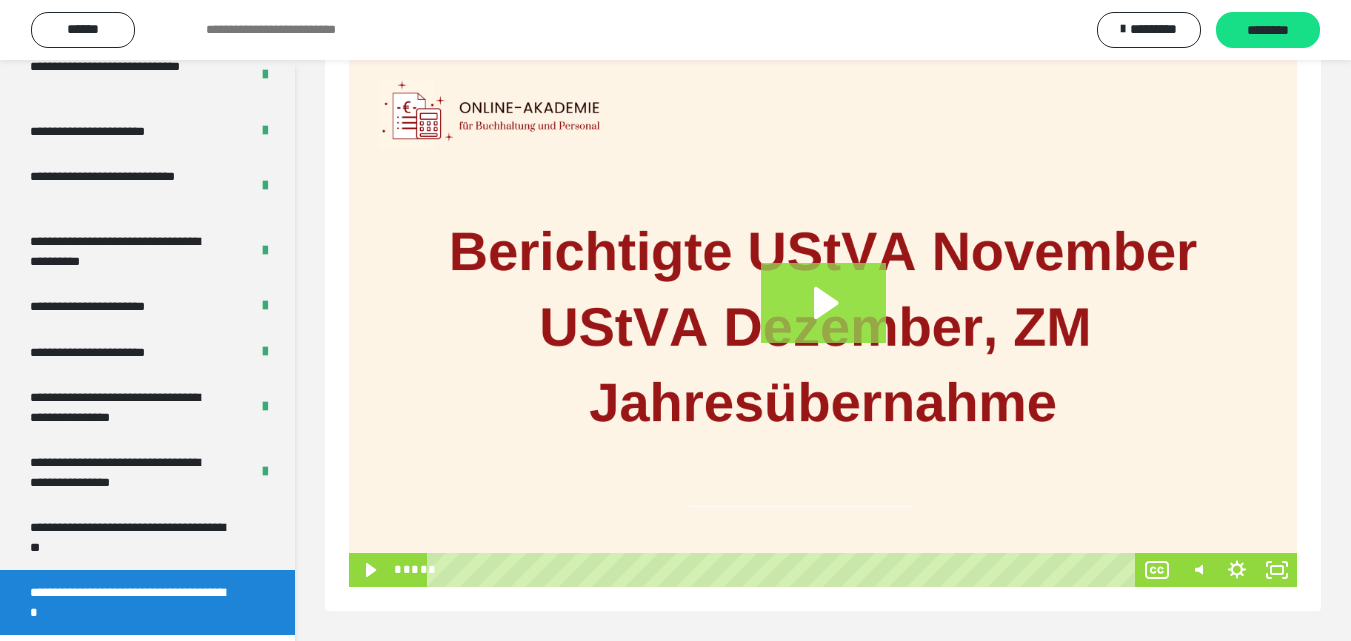 click 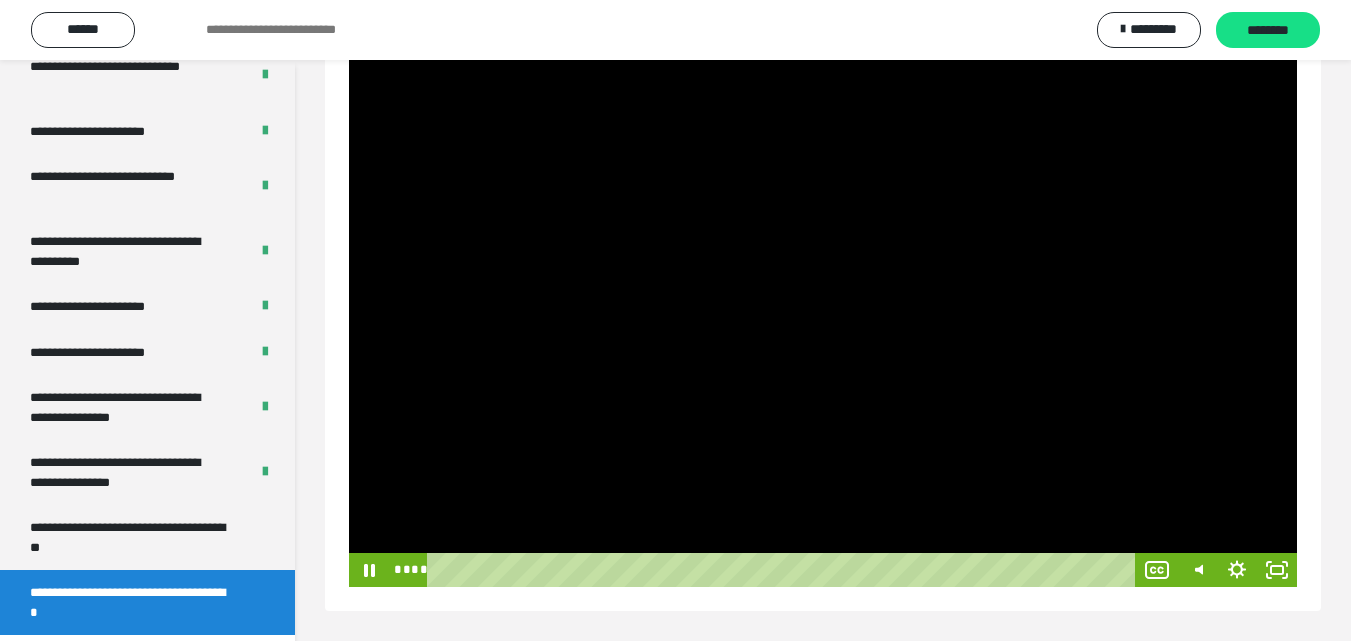 click at bounding box center (823, 320) 